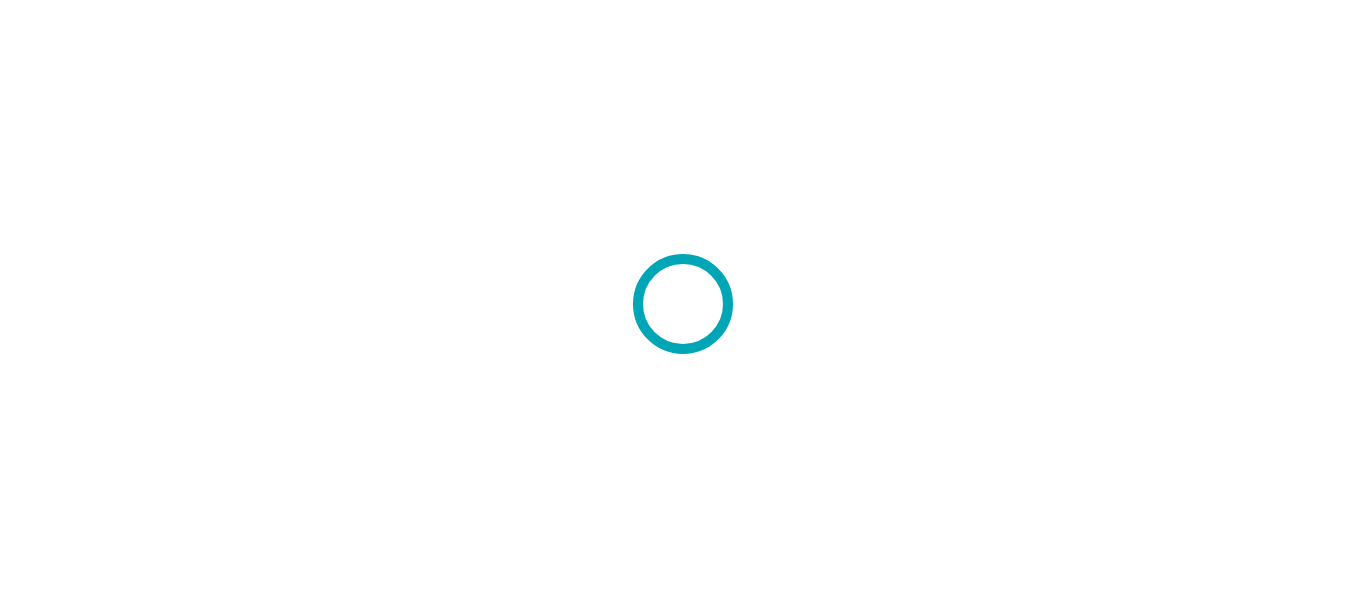 scroll, scrollTop: 0, scrollLeft: 0, axis: both 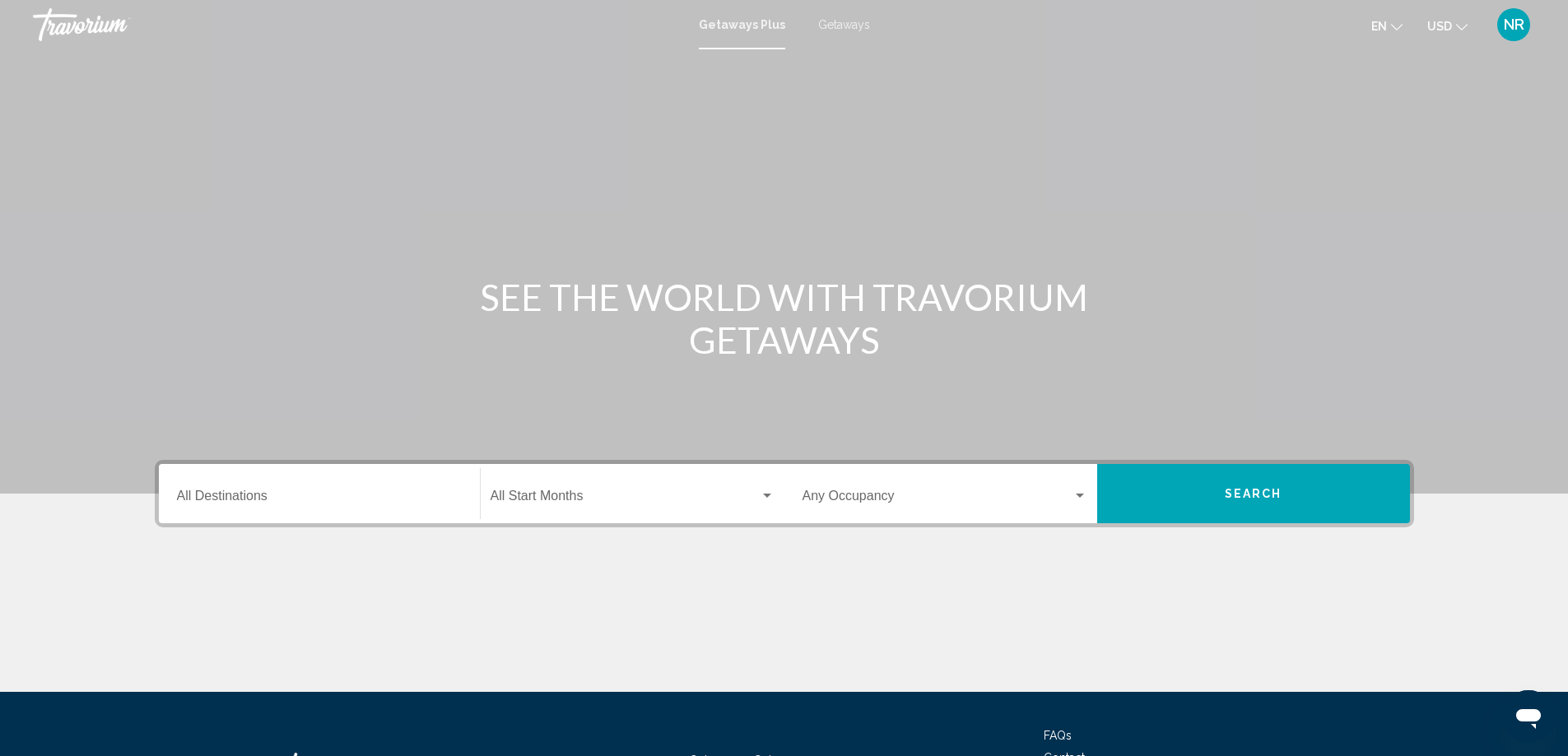 click on "Getaways" at bounding box center [844, 25] 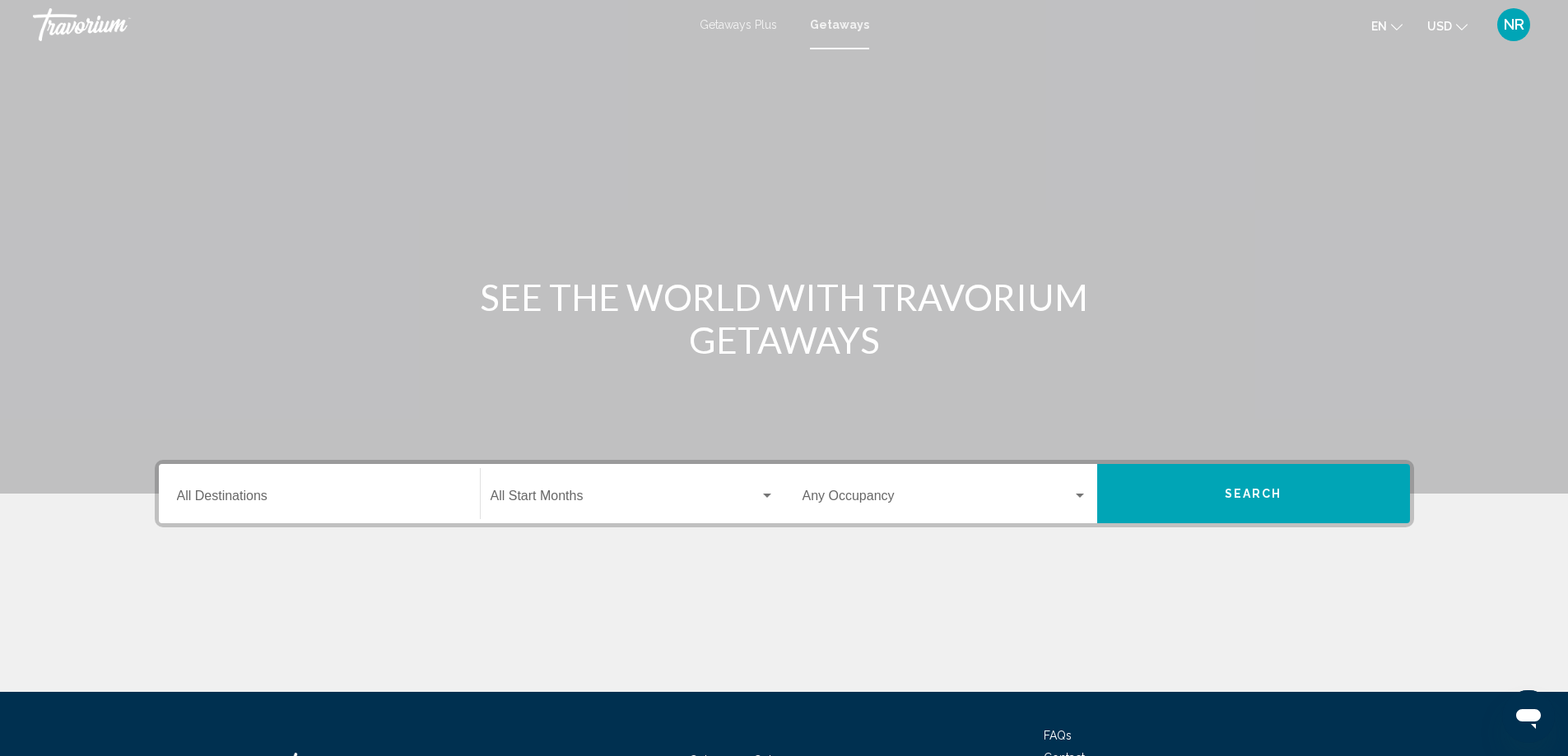 click on "Destination All Destinations" at bounding box center (319, 499) 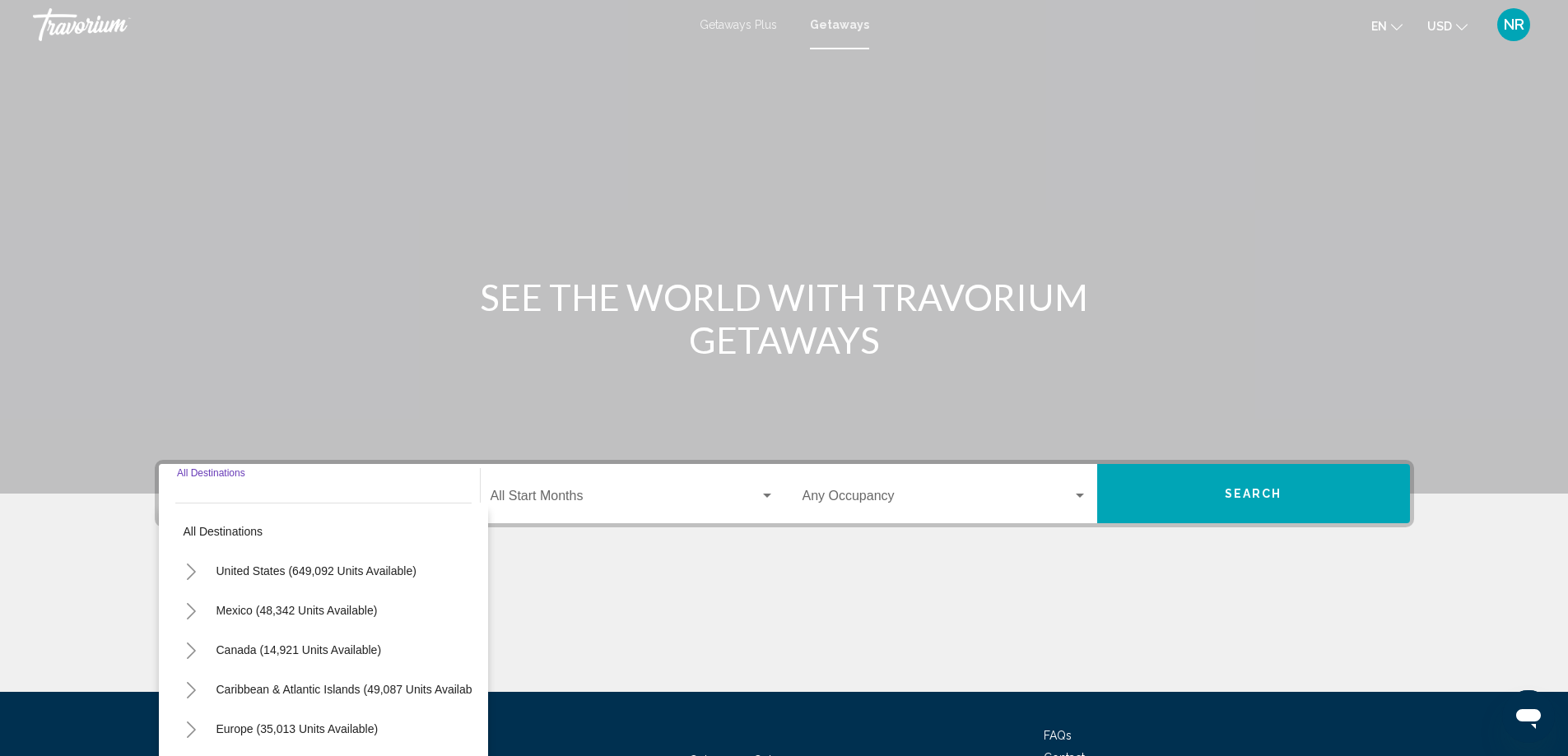 scroll, scrollTop: 137, scrollLeft: 0, axis: vertical 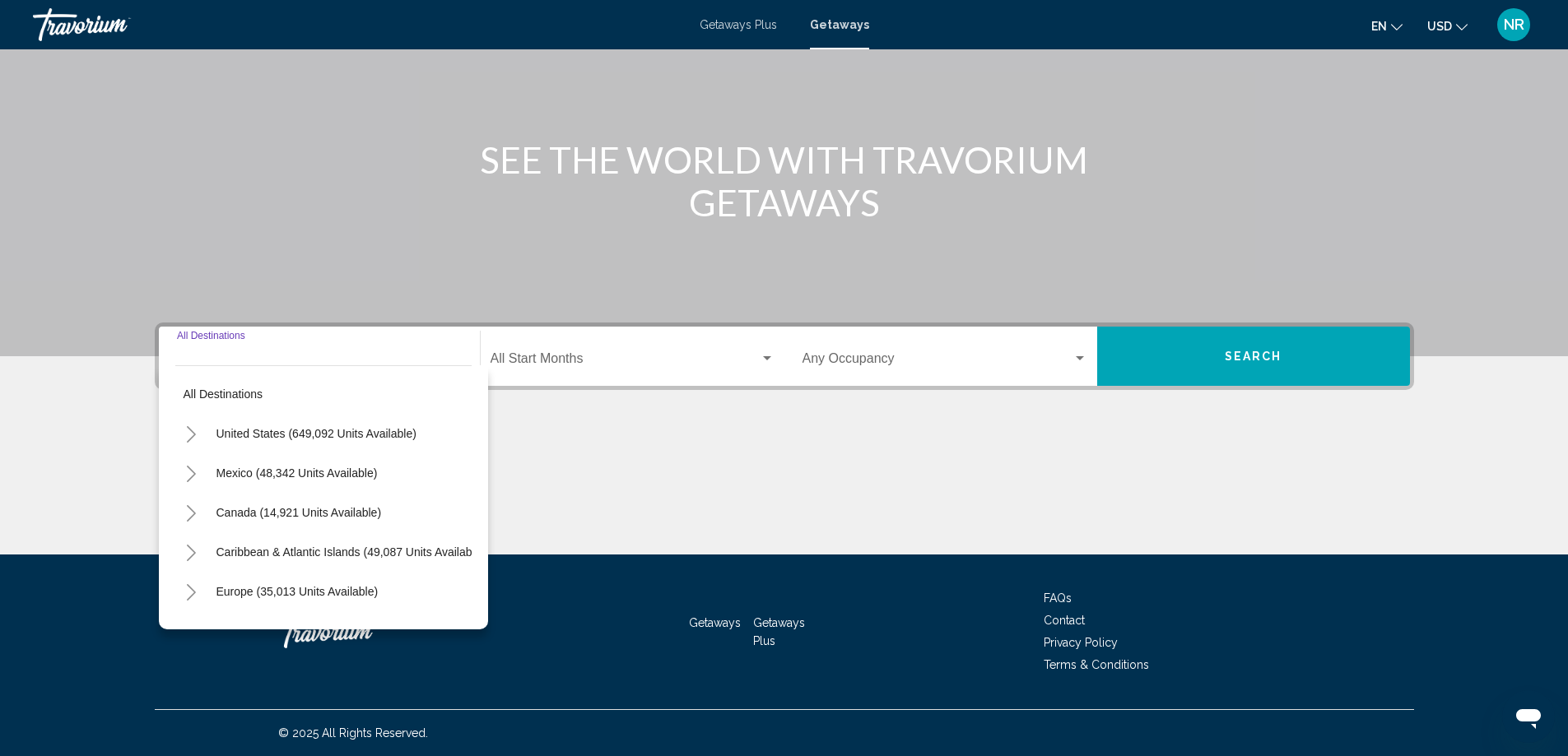 click 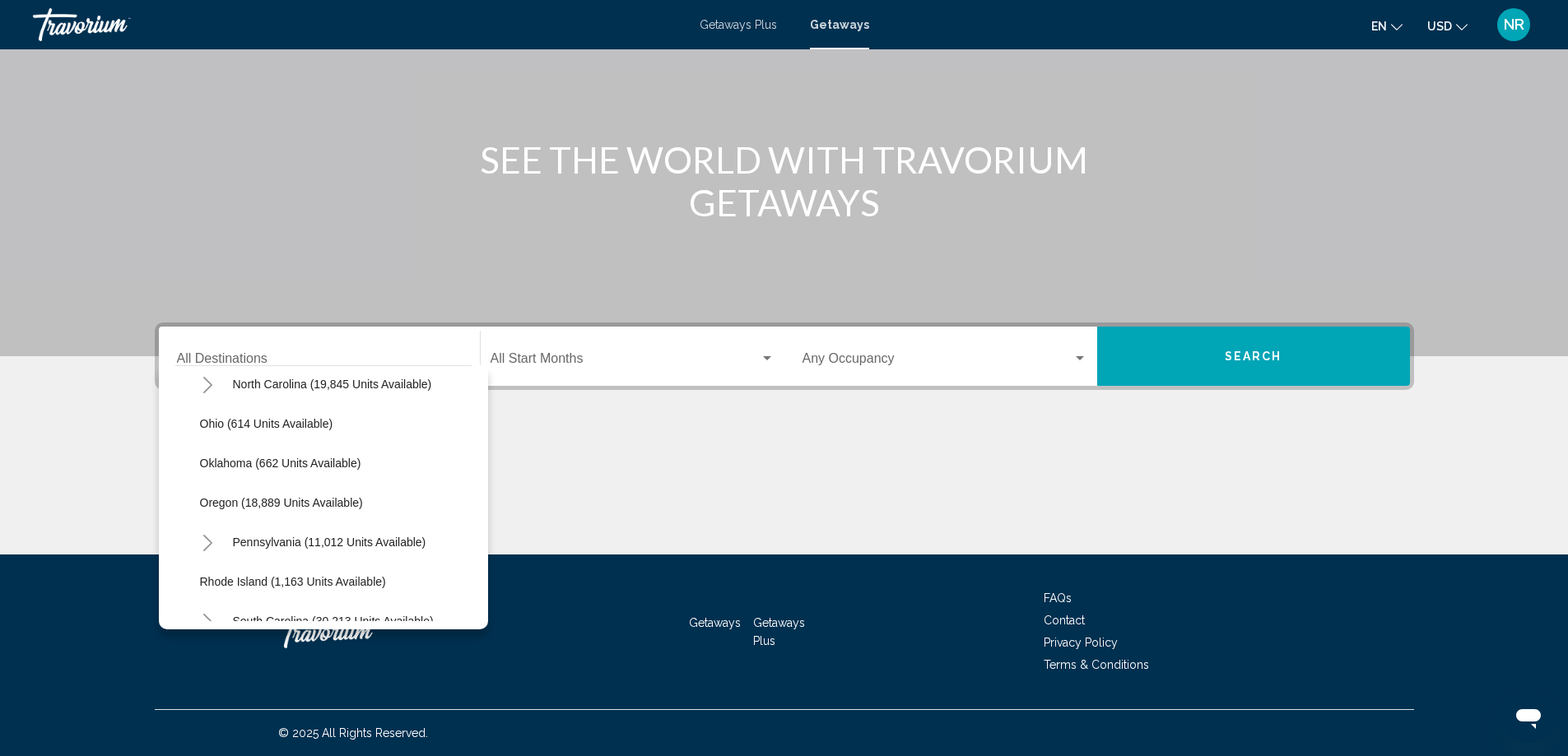 scroll, scrollTop: 1316, scrollLeft: 0, axis: vertical 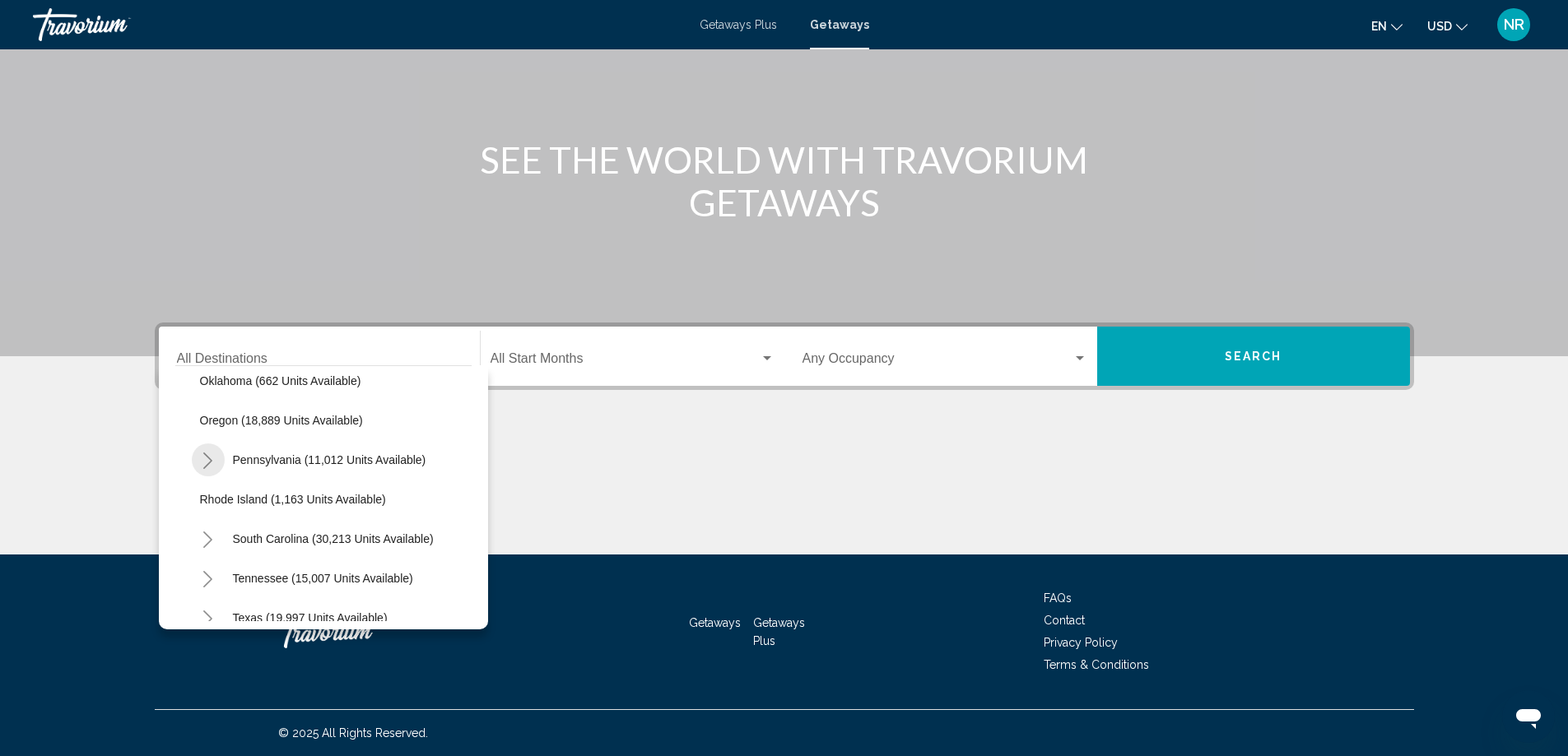 click 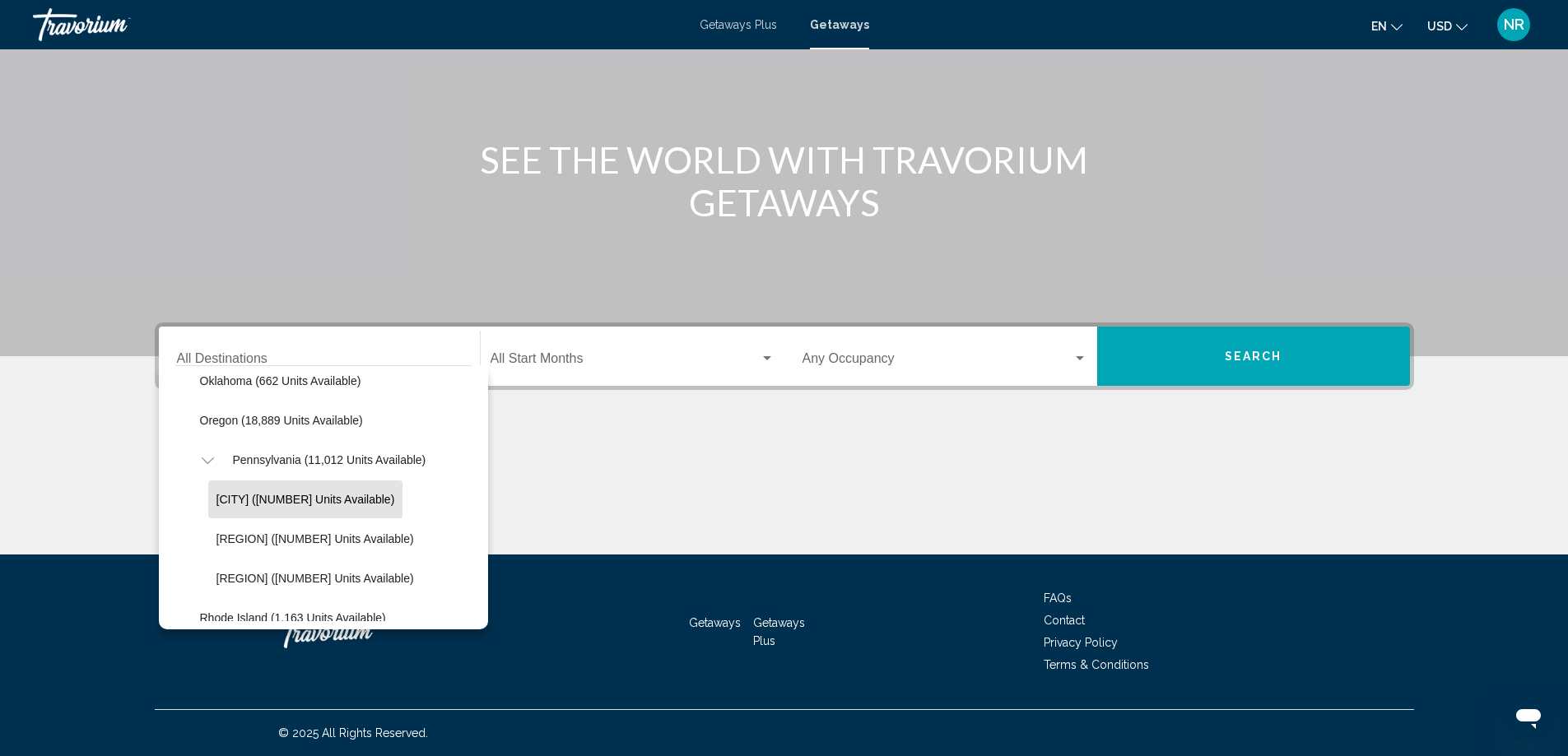 scroll, scrollTop: 1398, scrollLeft: 0, axis: vertical 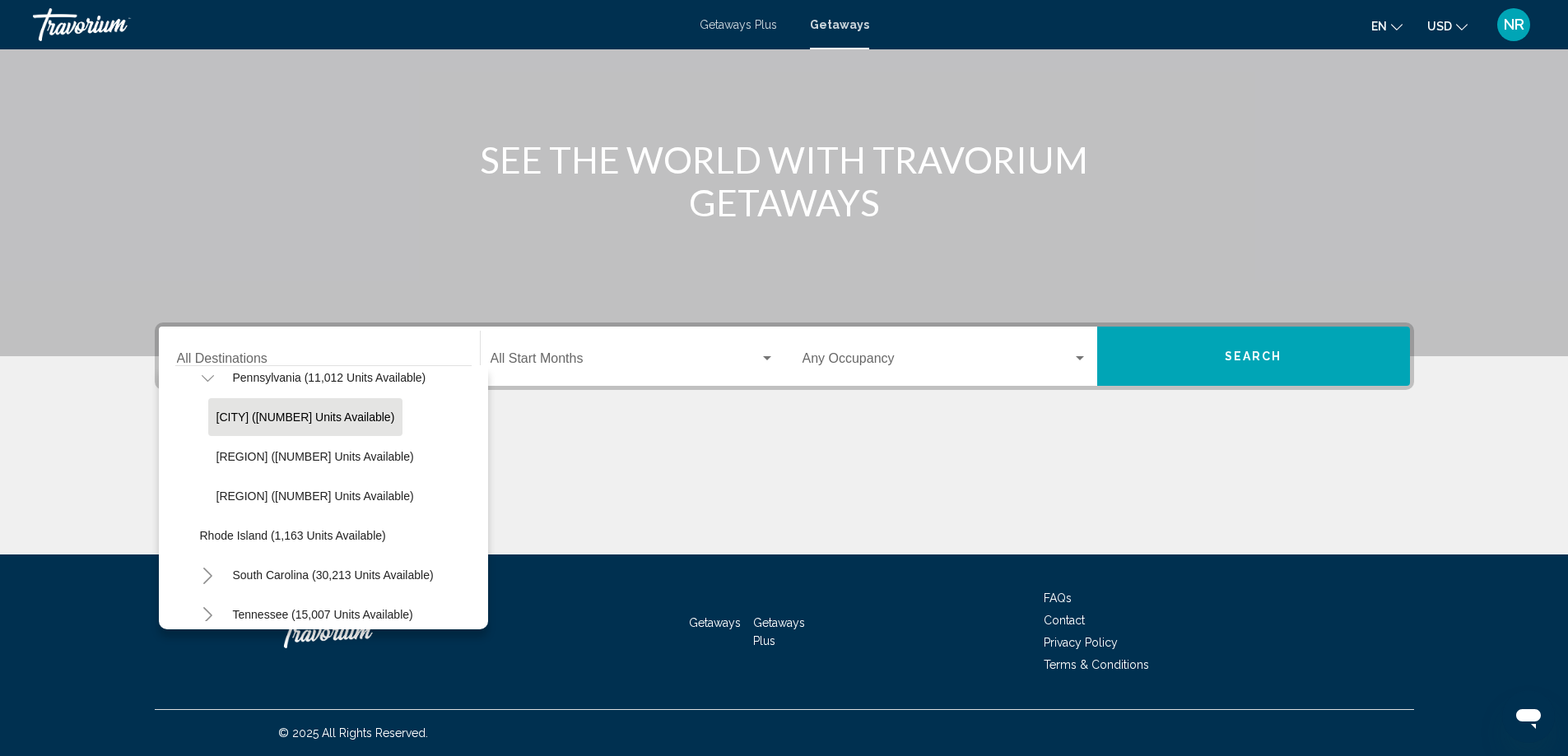 click on "Philadelphia (2,944 units available)" 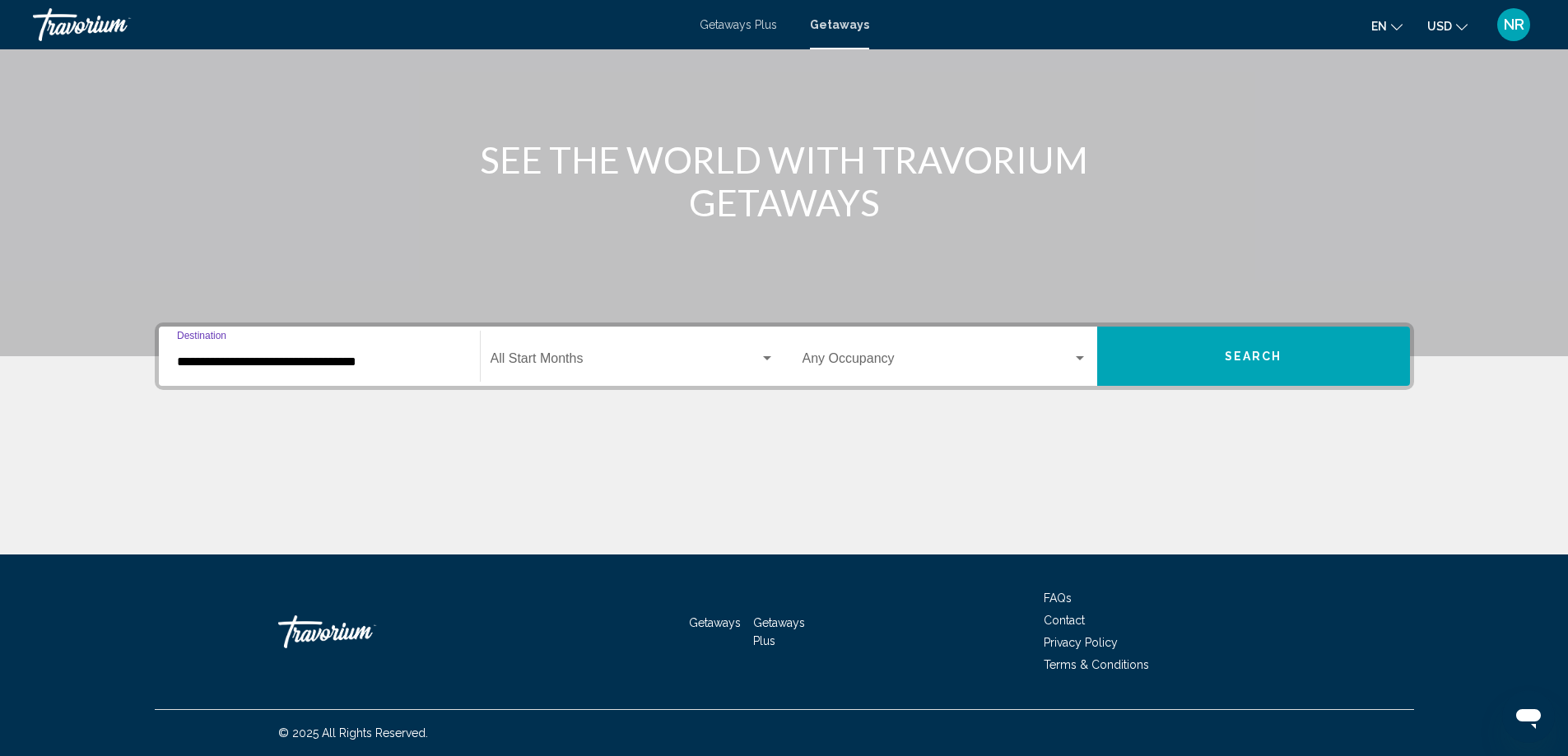 click on "Start Month All Start Months" 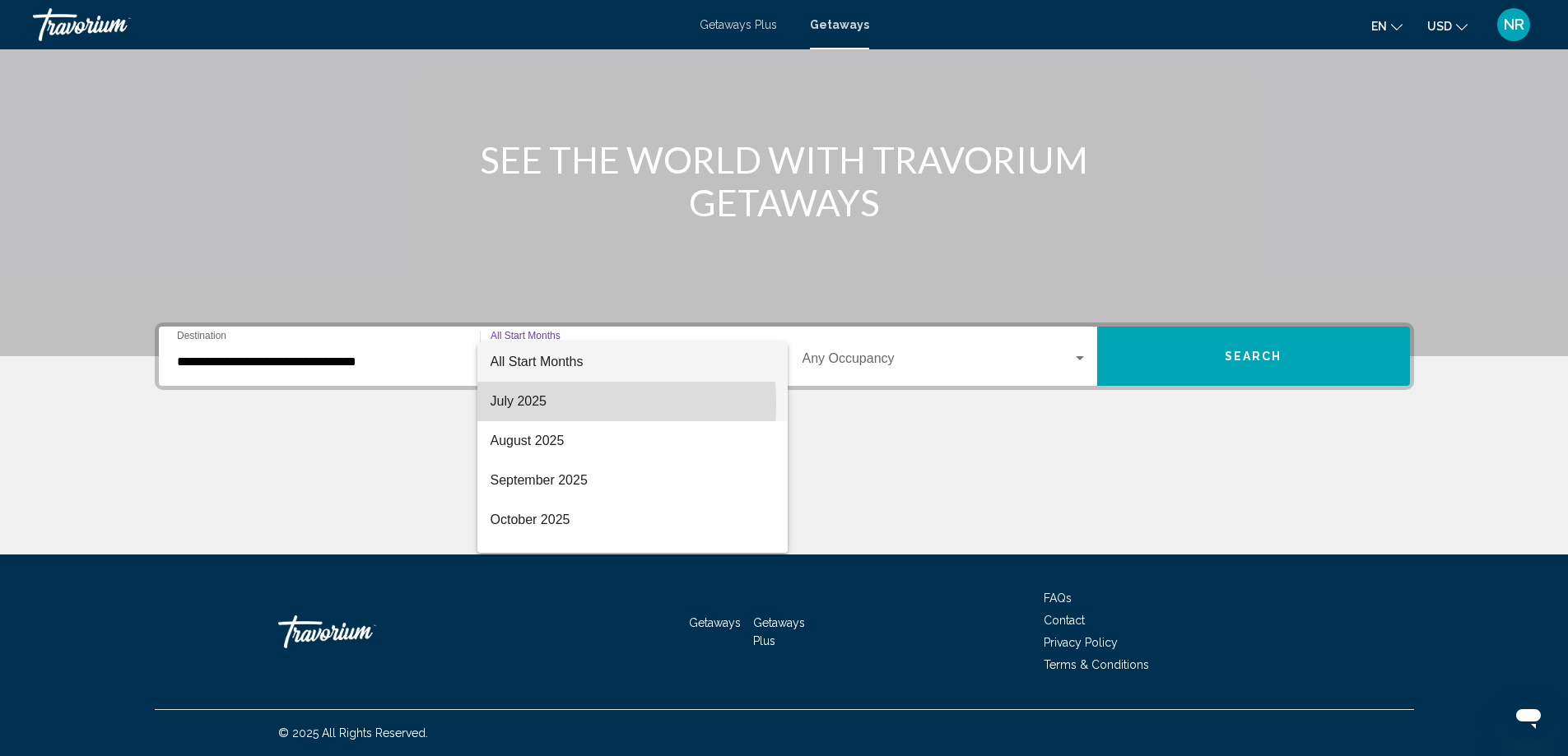 click on "July 2025" at bounding box center [632, 401] 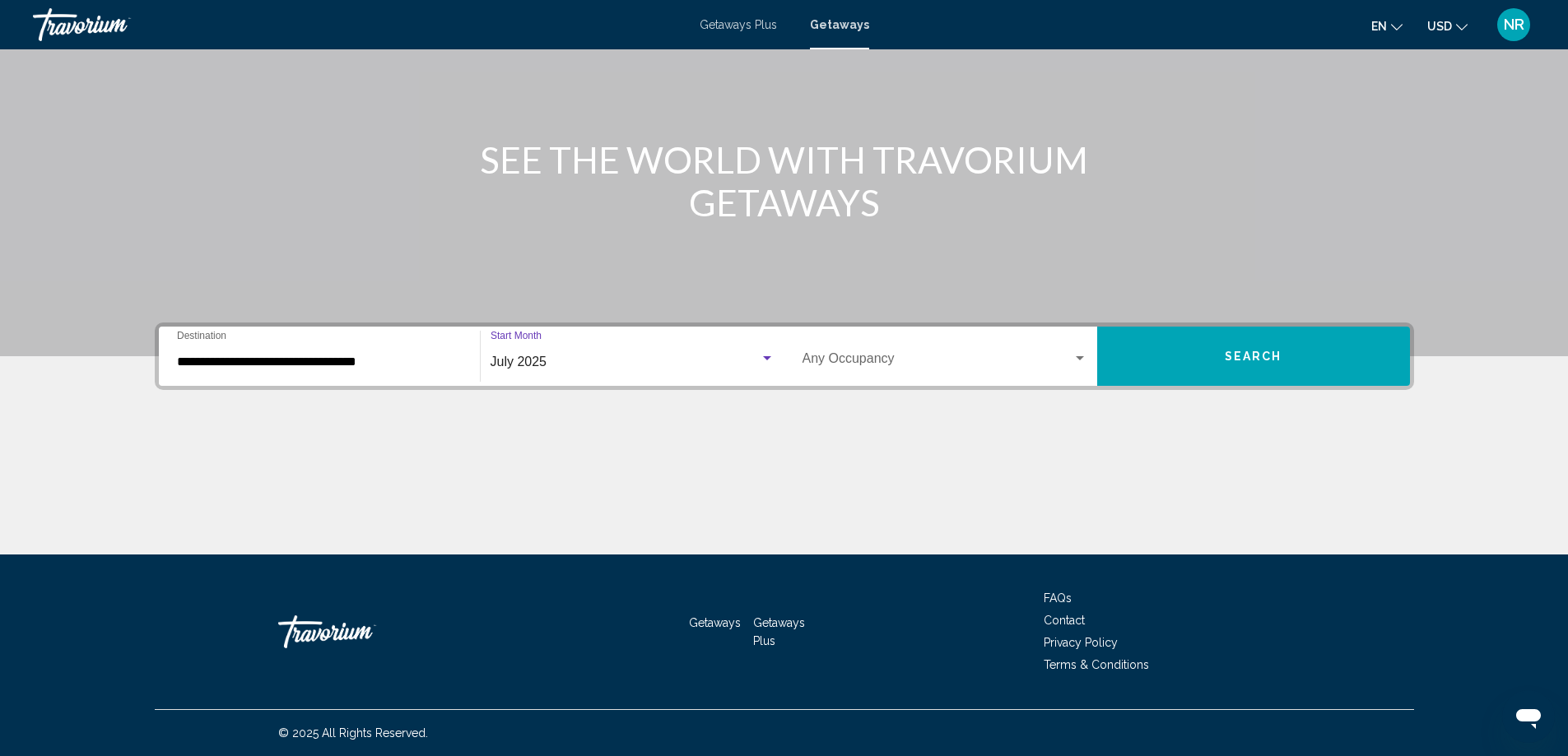 click at bounding box center [1080, 359] 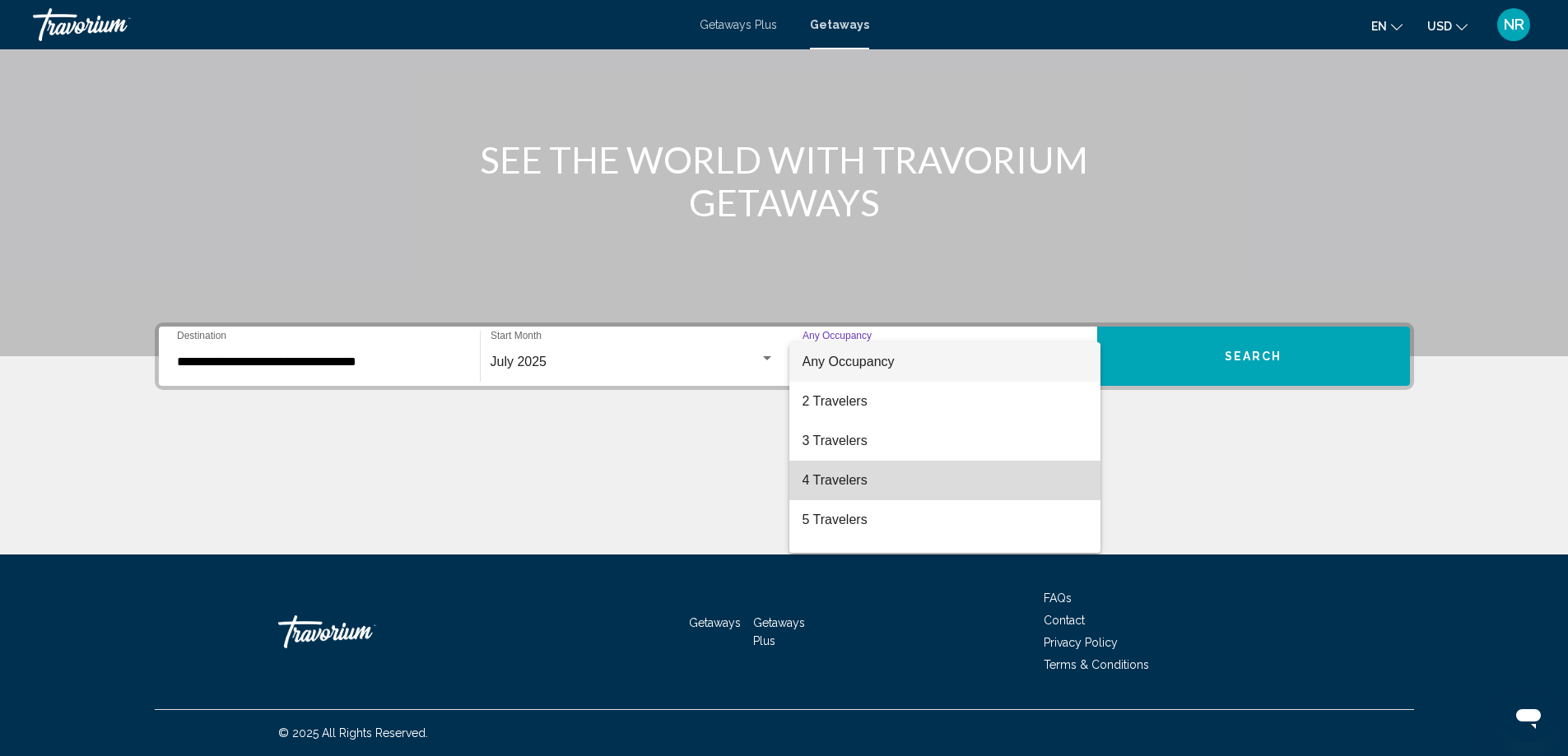 click on "4 Travelers" at bounding box center [945, 480] 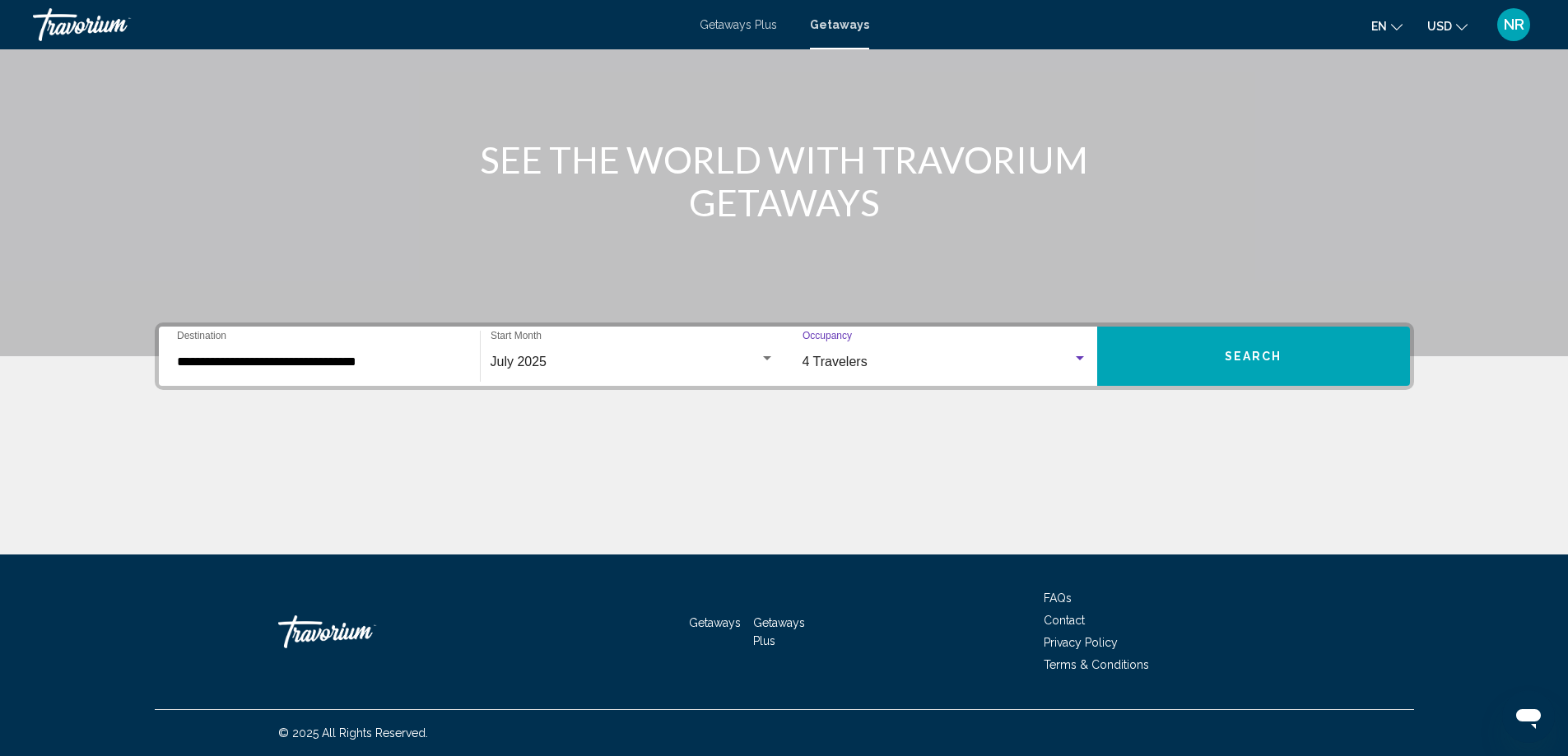 click on "Search" at bounding box center (1254, 357) 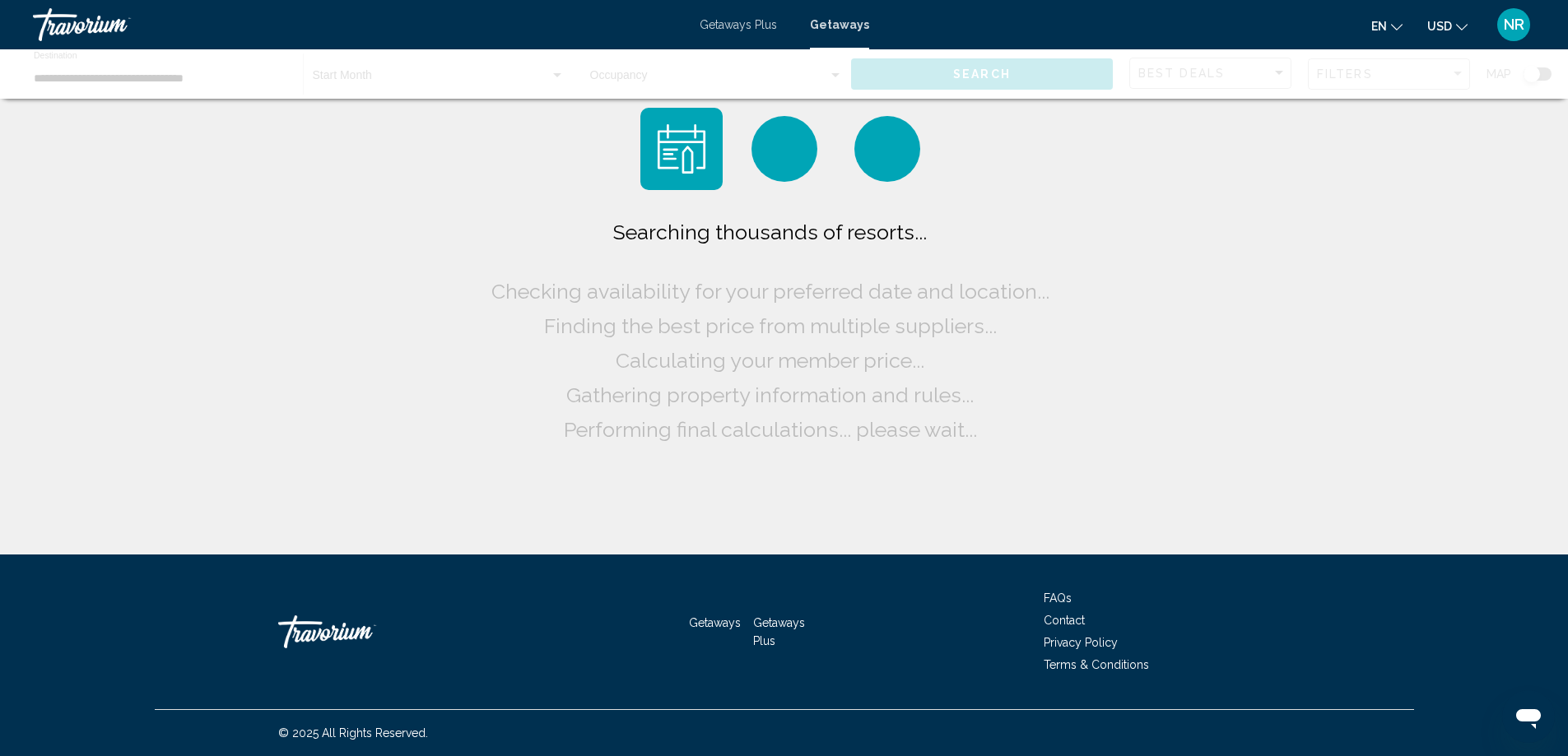 scroll, scrollTop: 0, scrollLeft: 0, axis: both 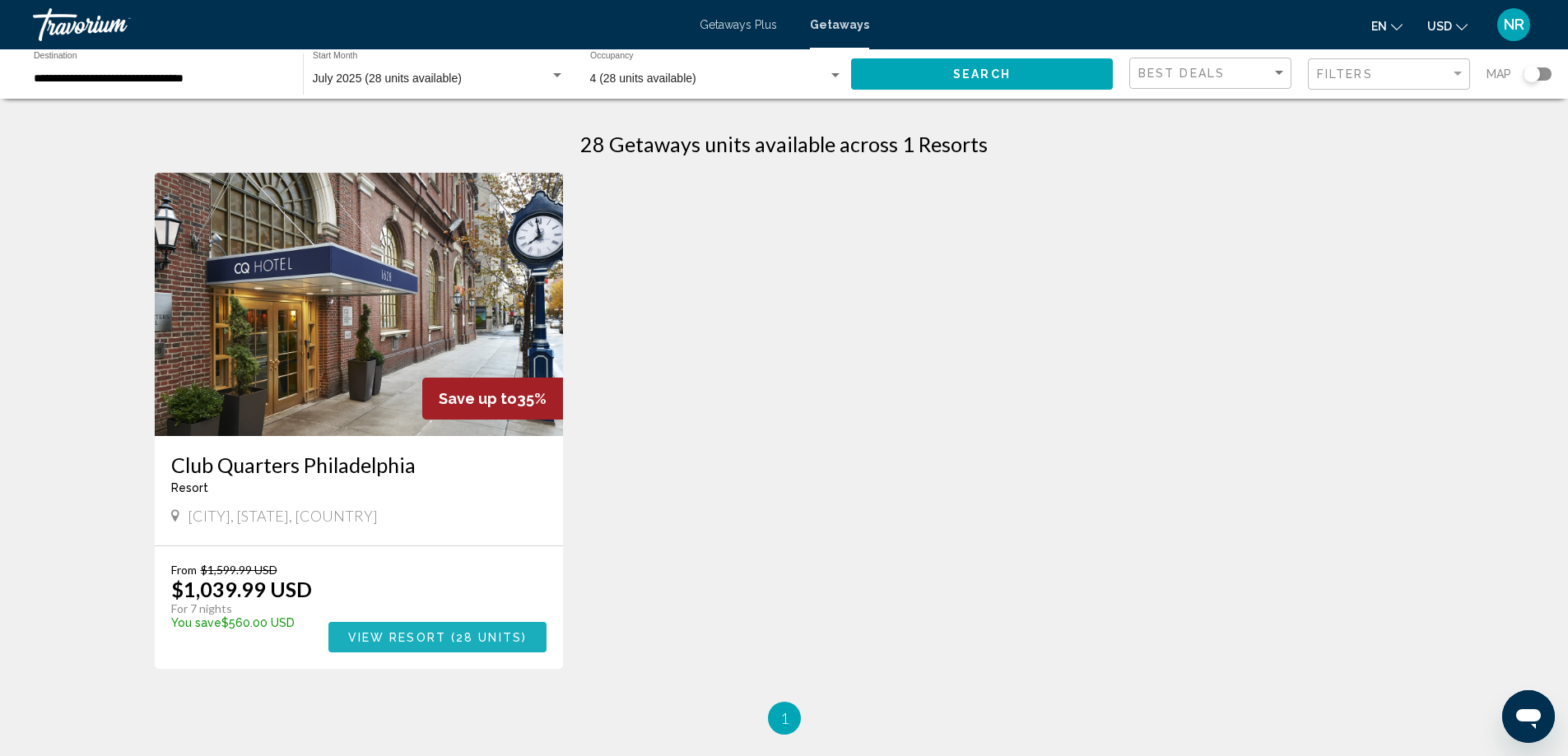 click on "View Resort    ( 28 units )" at bounding box center (438, 637) 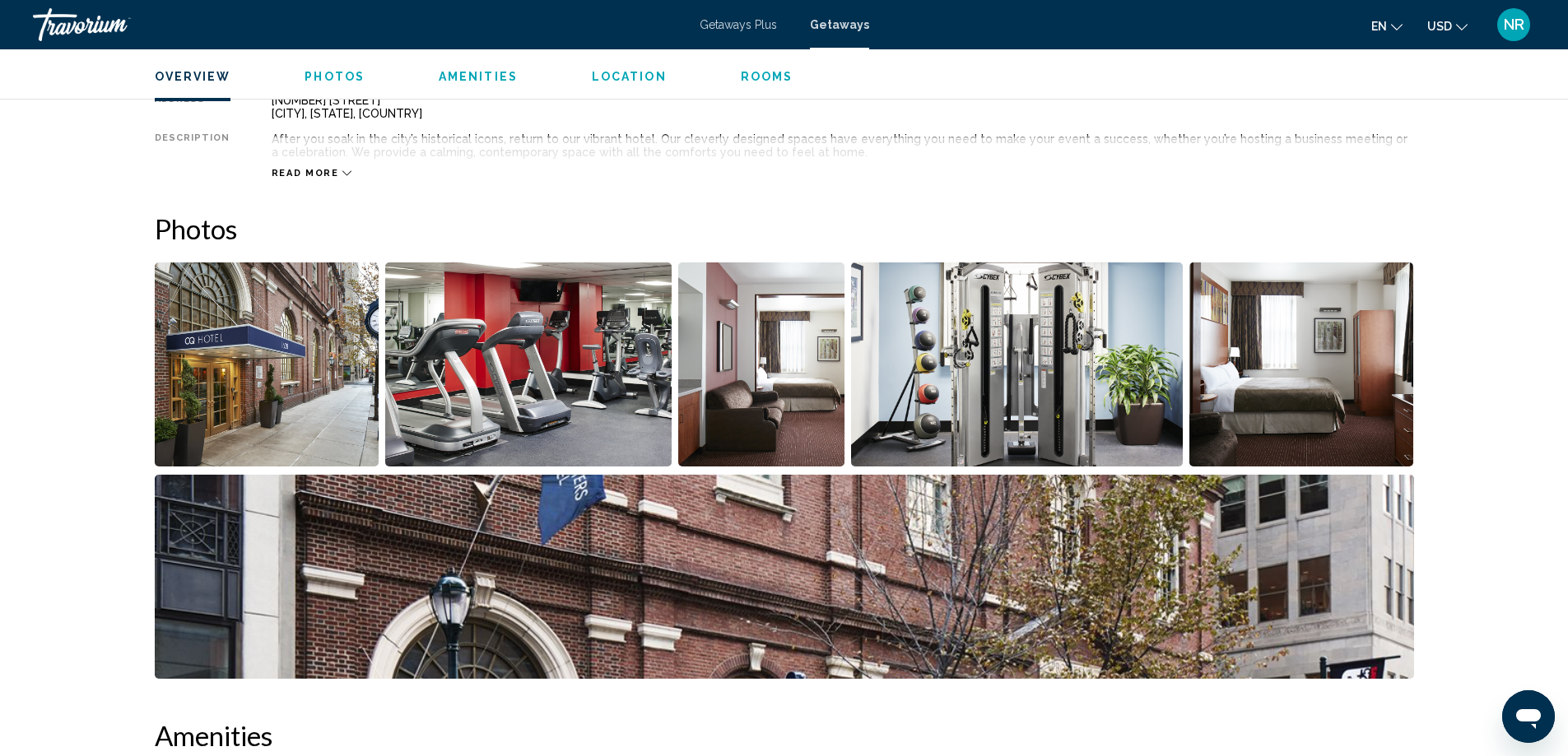 scroll, scrollTop: 576, scrollLeft: 0, axis: vertical 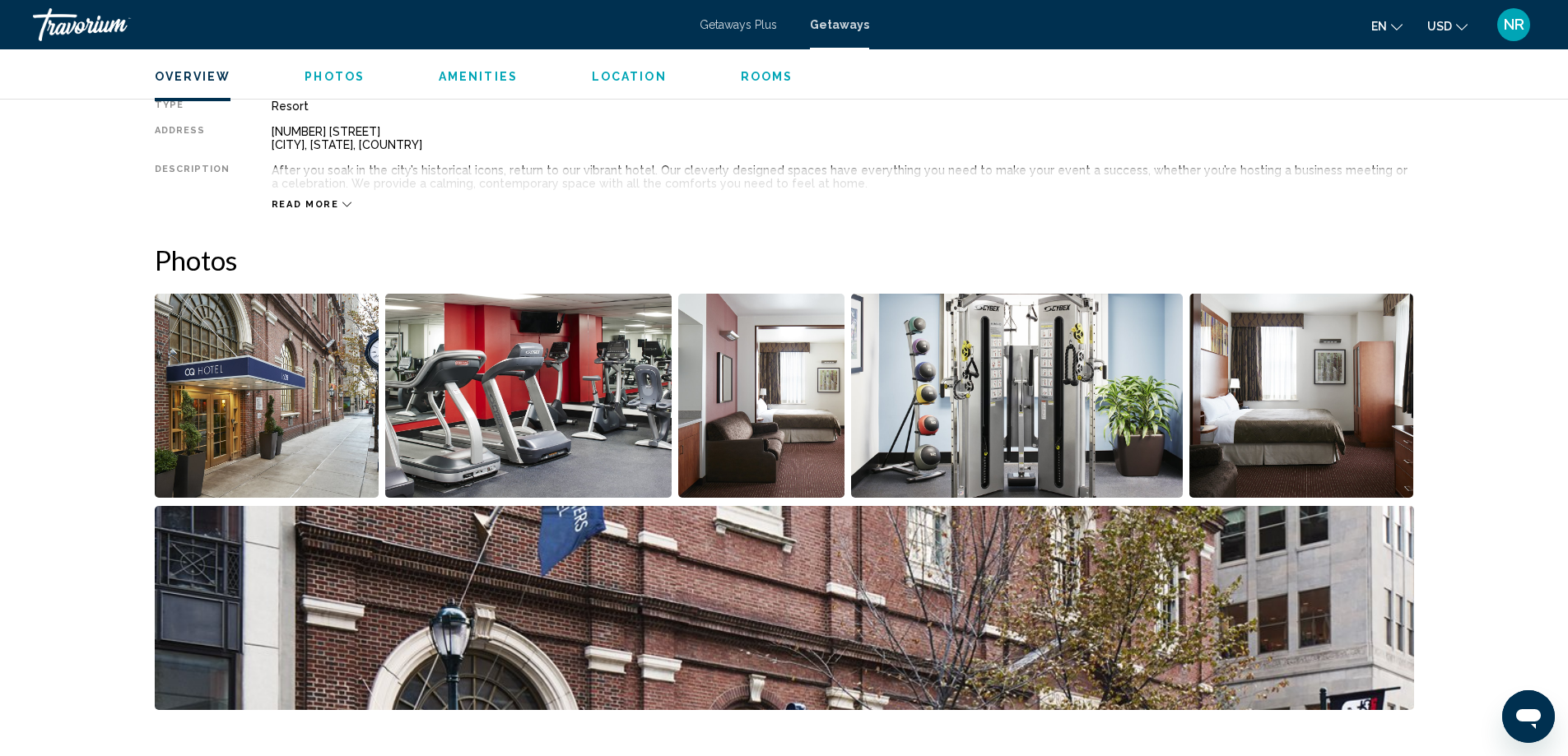 click at bounding box center [267, 396] 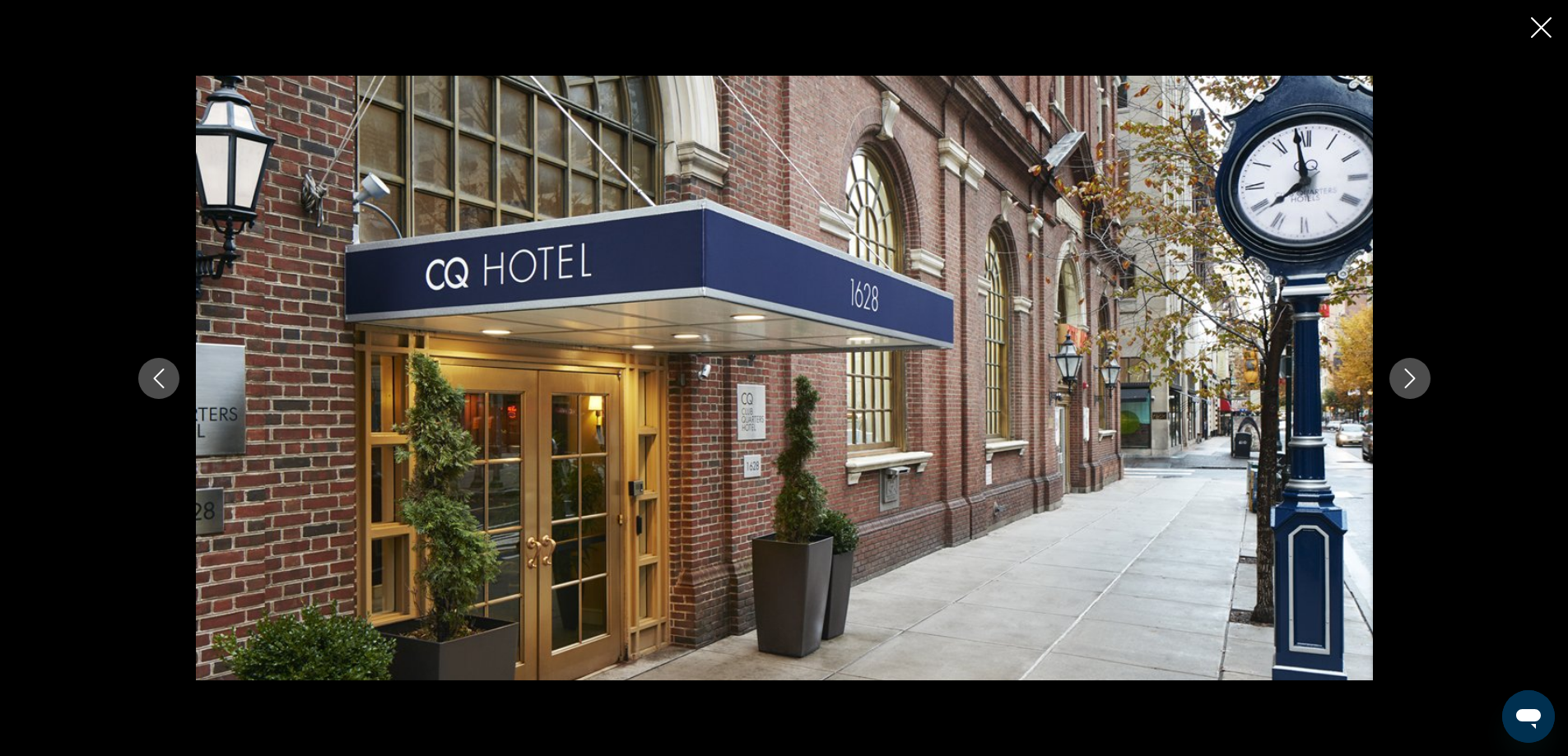 click 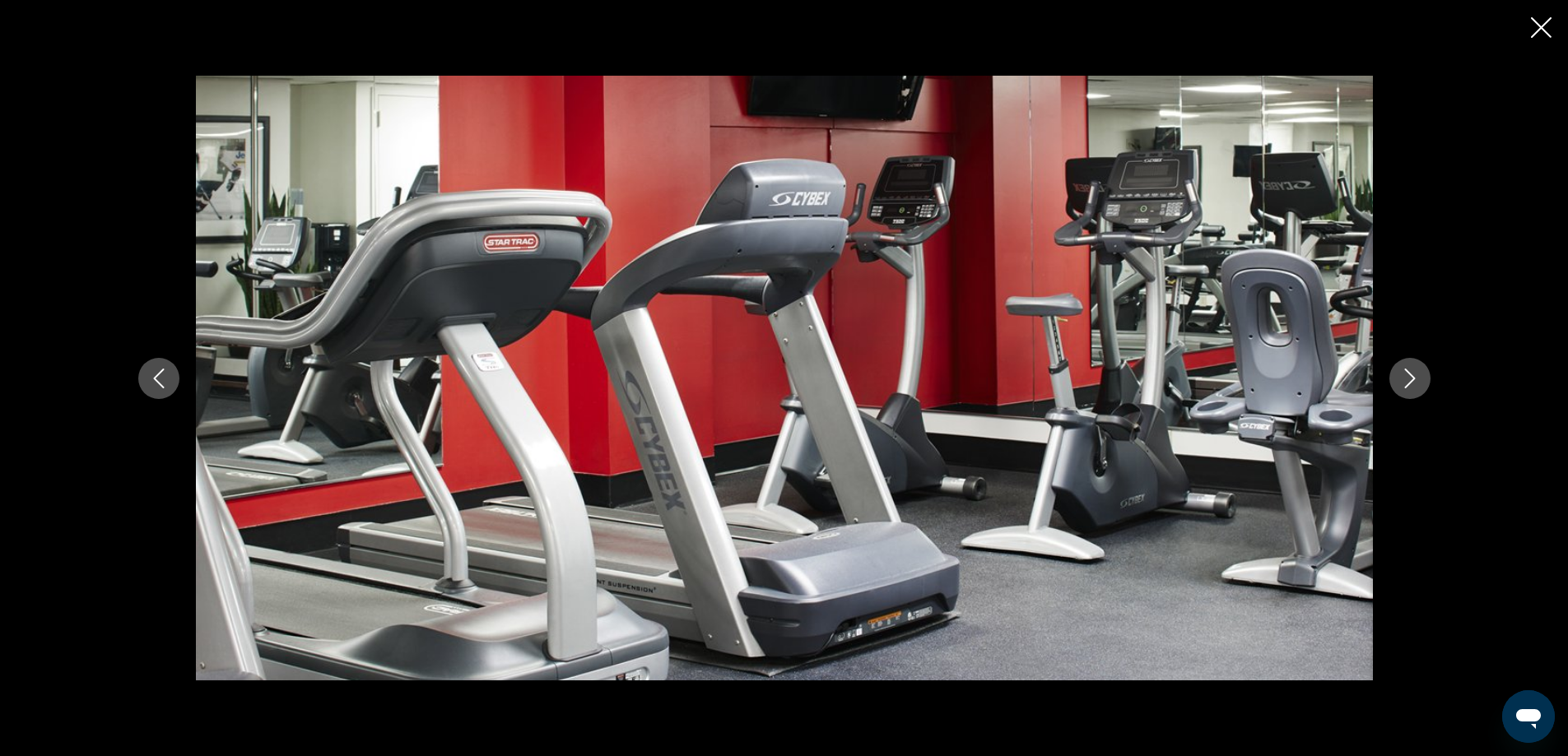 click 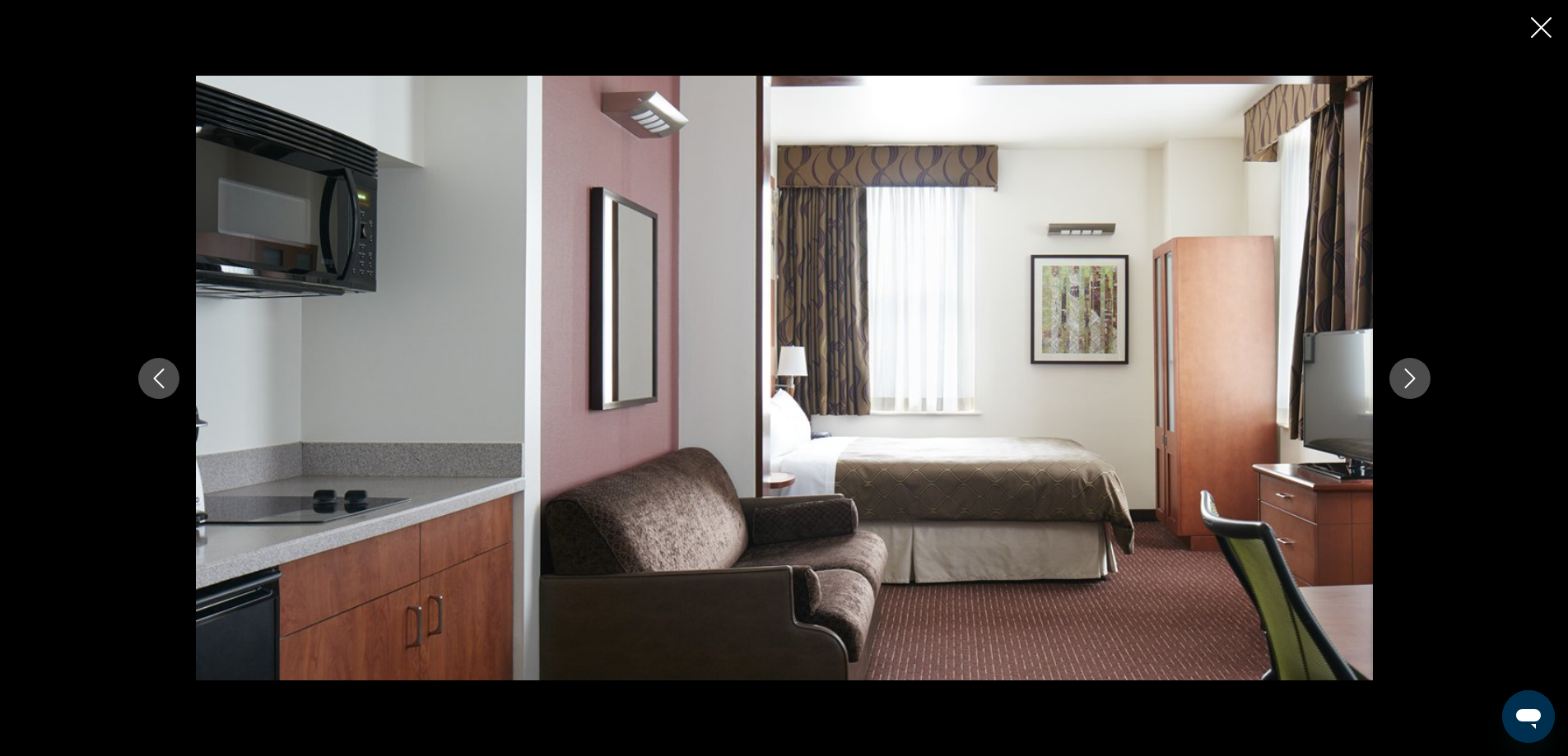 click 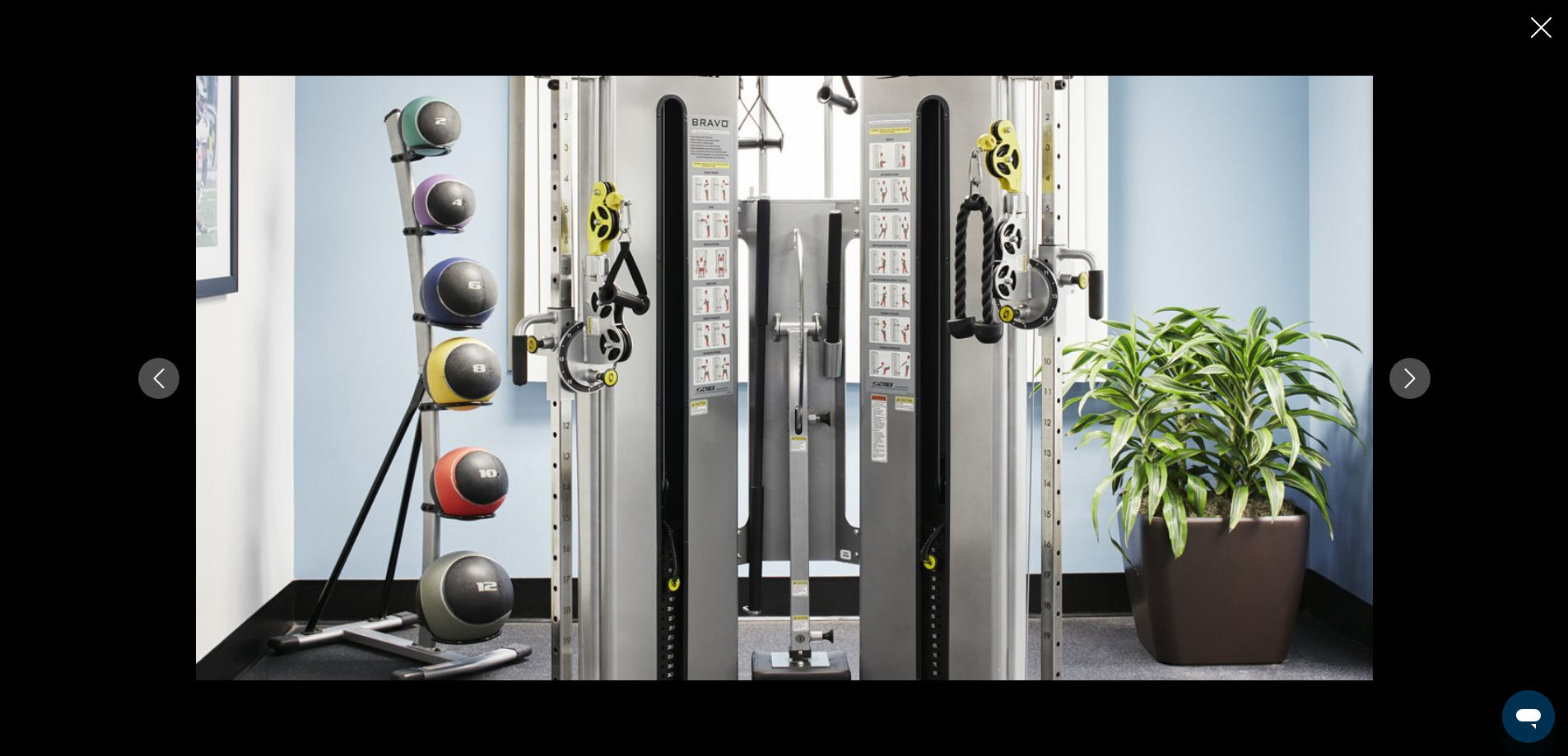 click 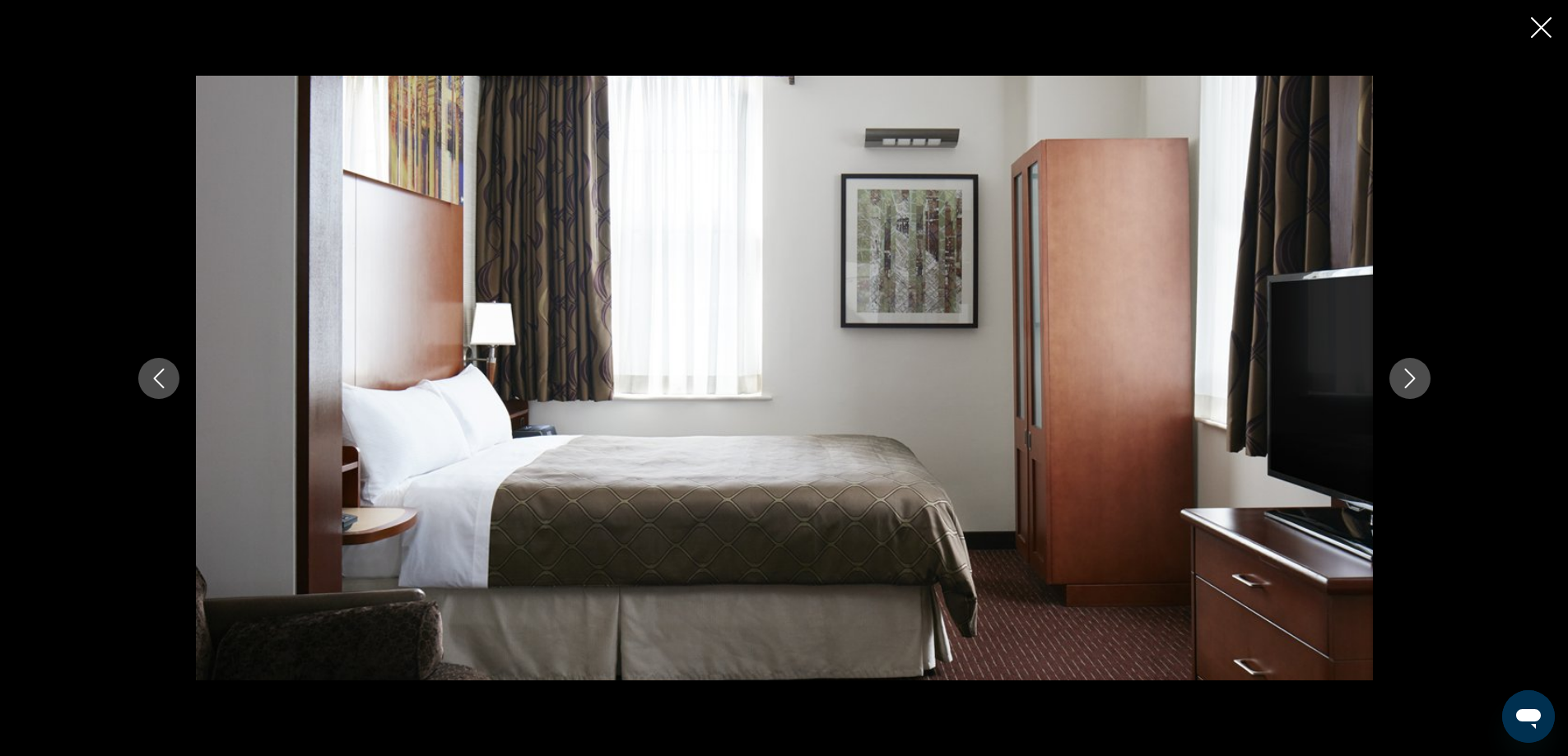 click 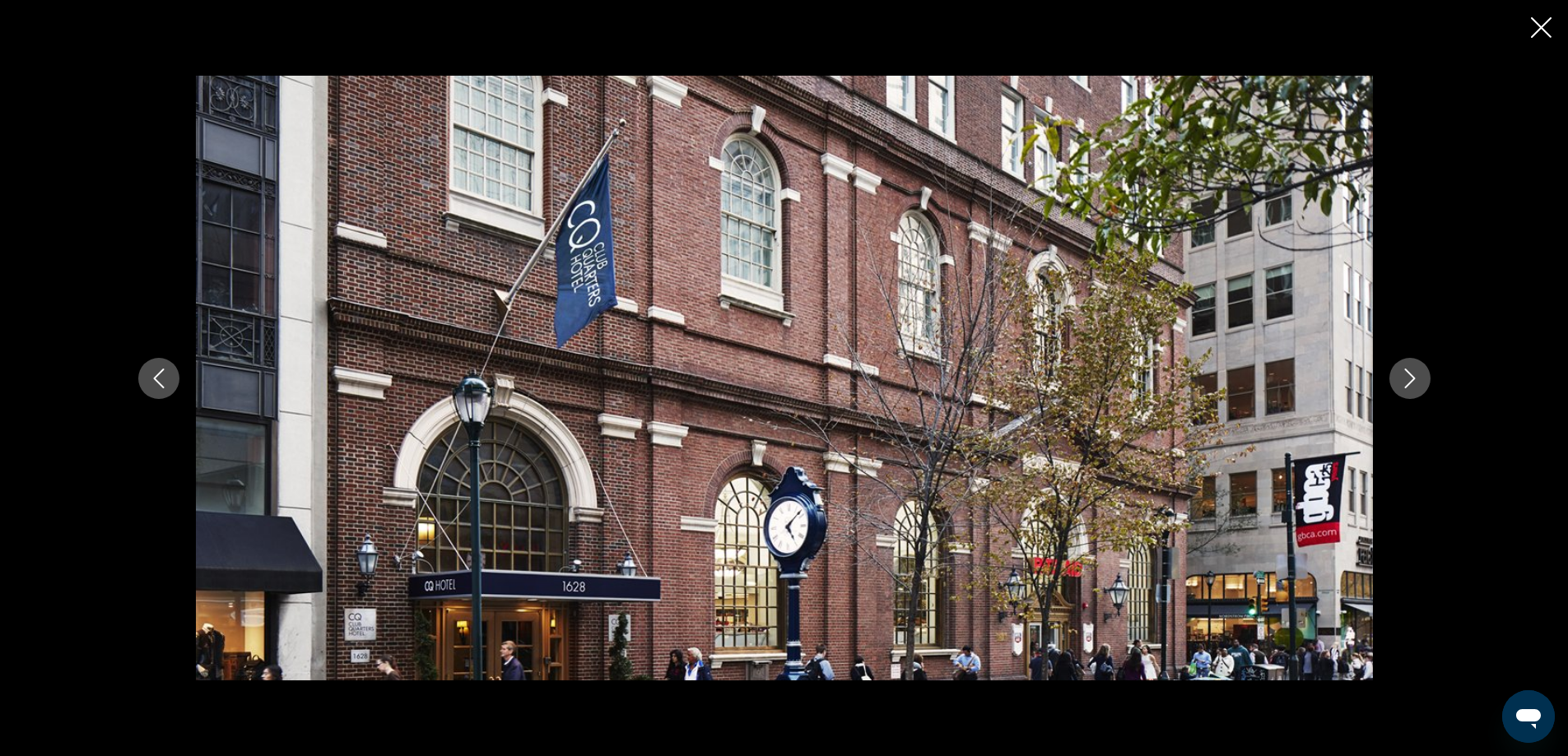 click 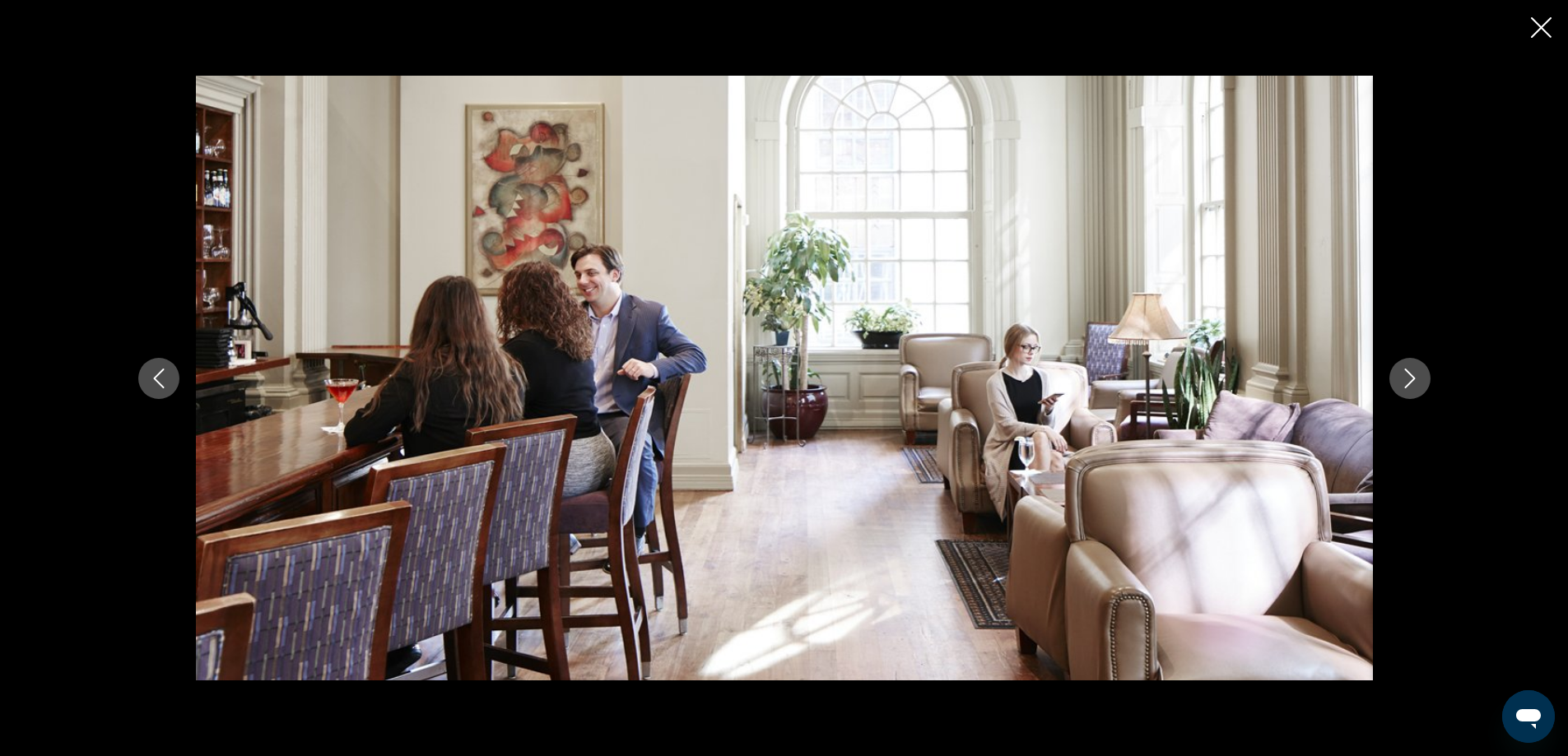 click 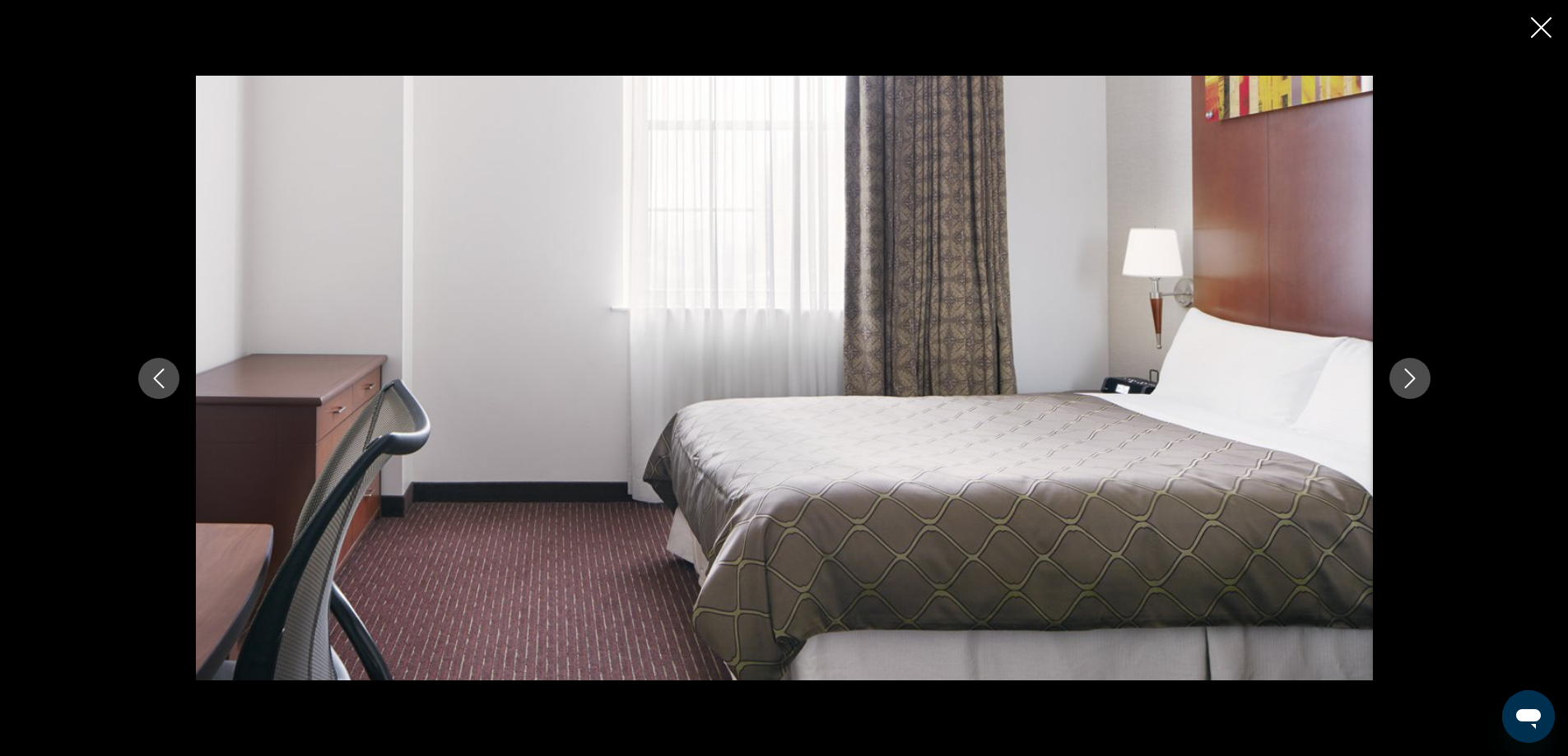 click 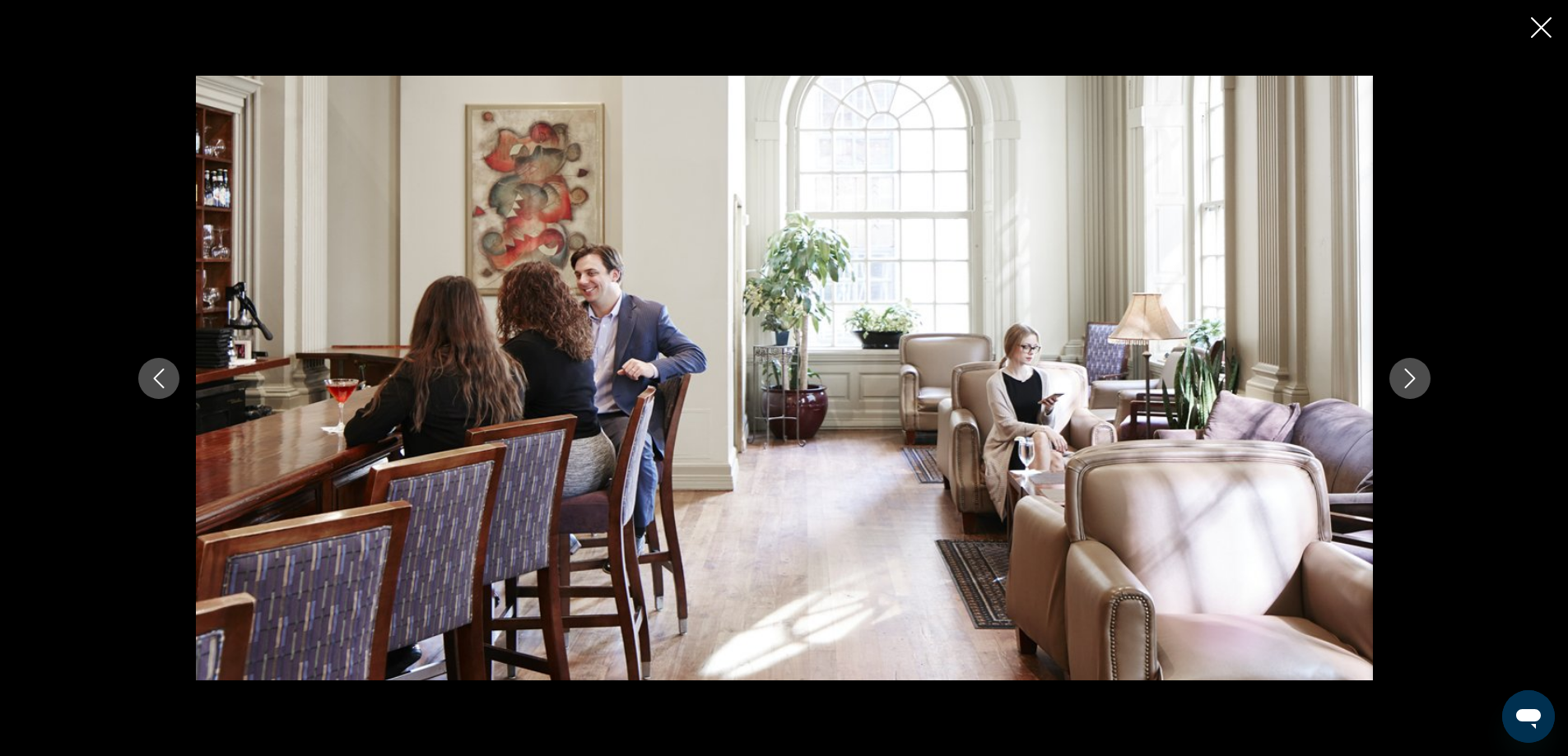 click 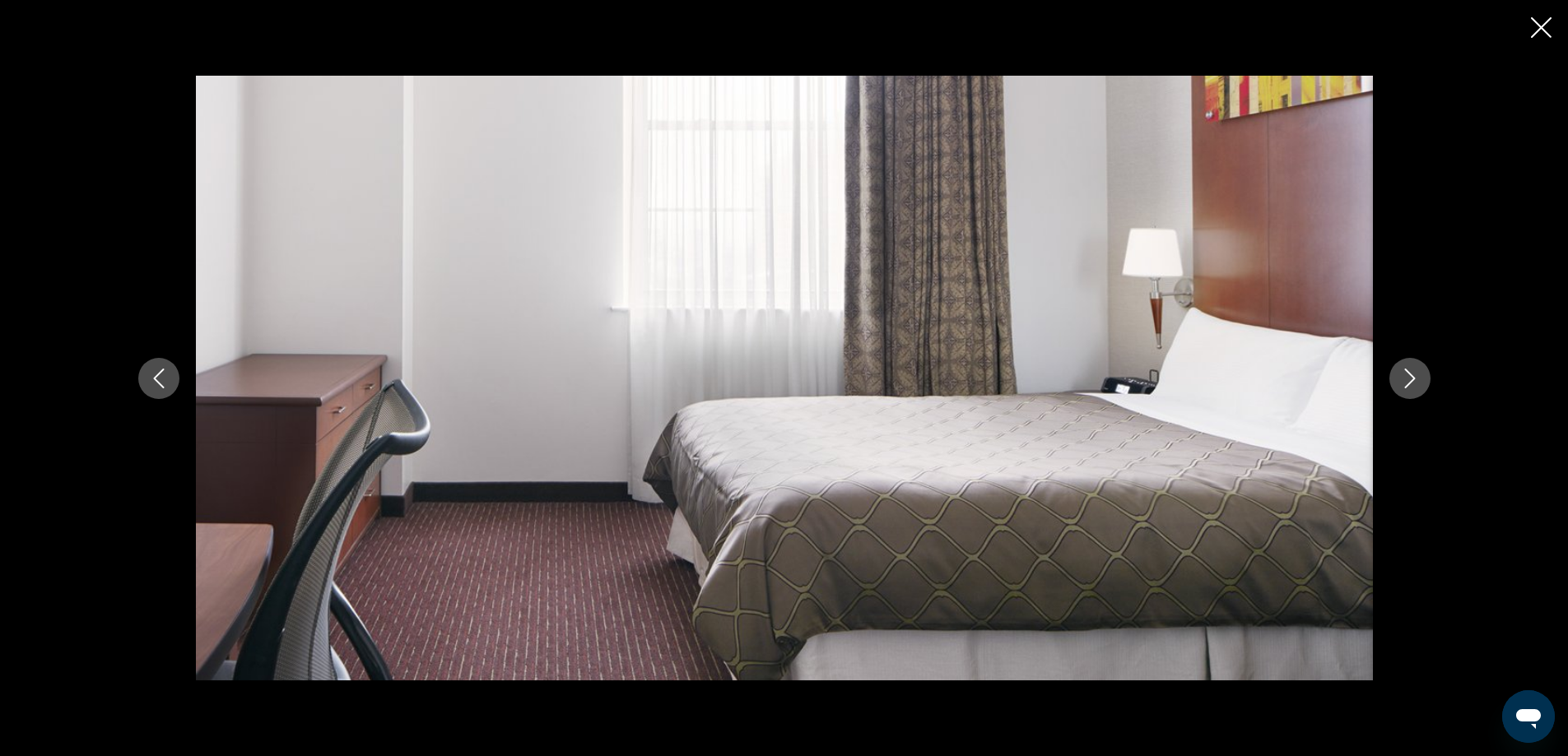 click 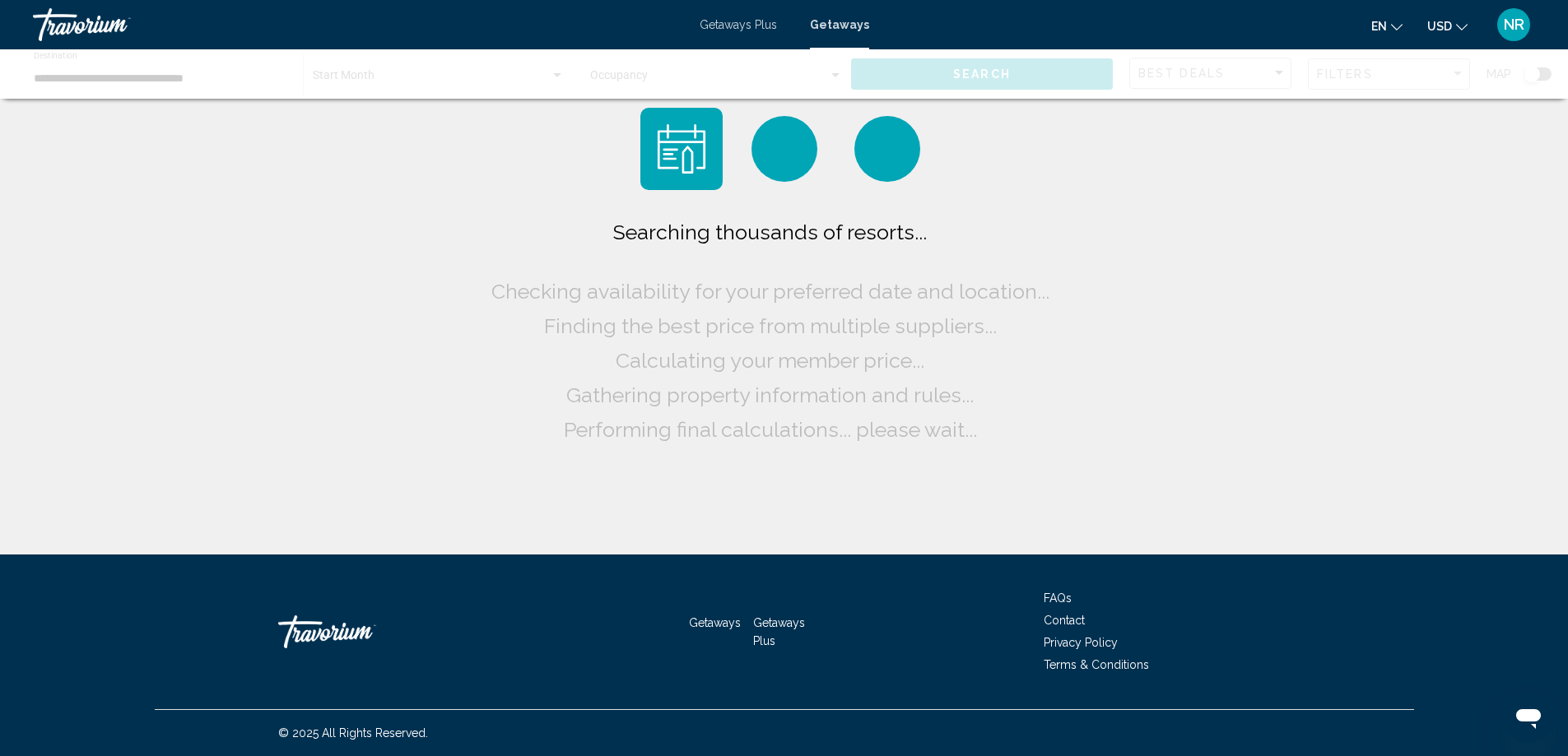 scroll, scrollTop: 0, scrollLeft: 0, axis: both 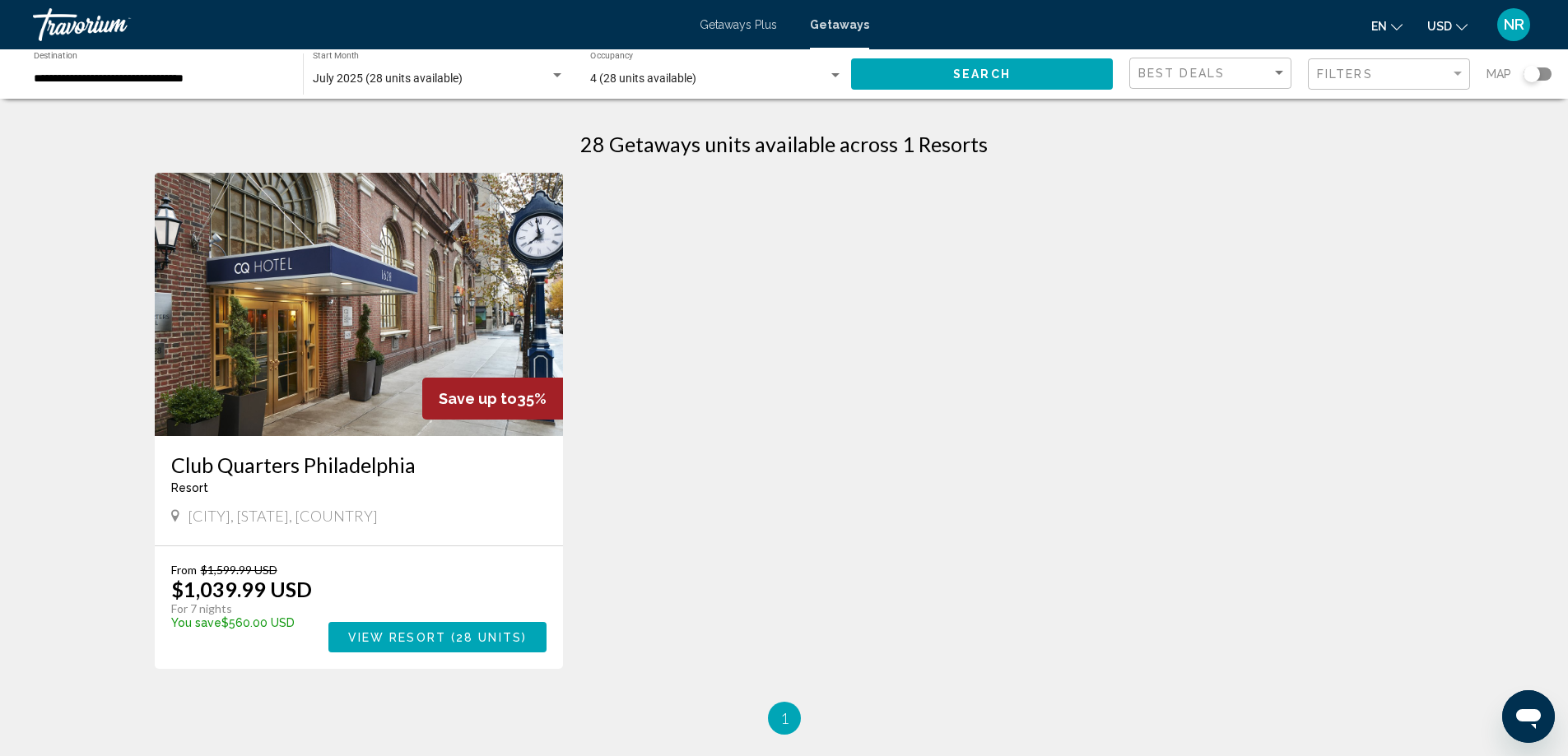 click on "**********" at bounding box center (160, 79) 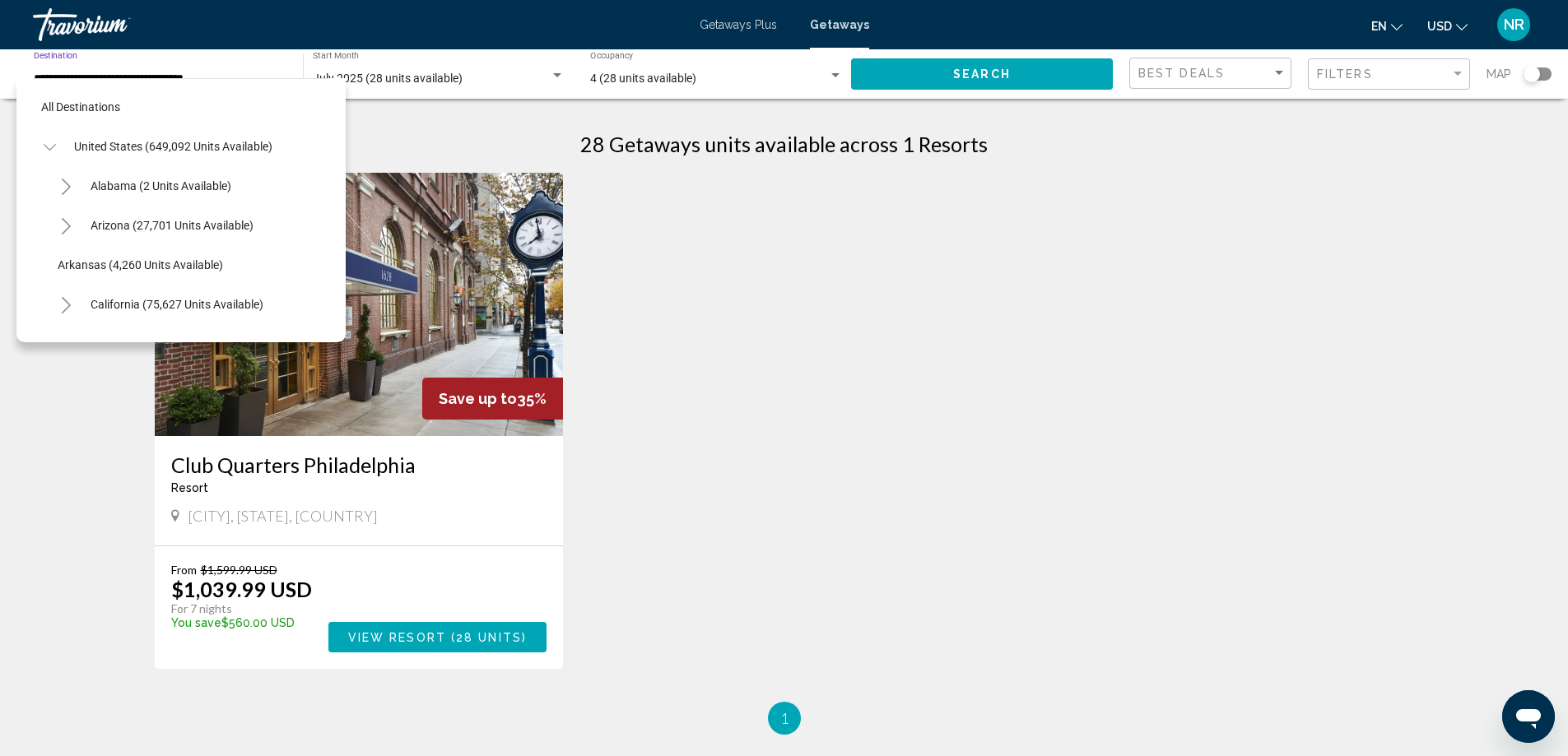 scroll, scrollTop: 1329, scrollLeft: 0, axis: vertical 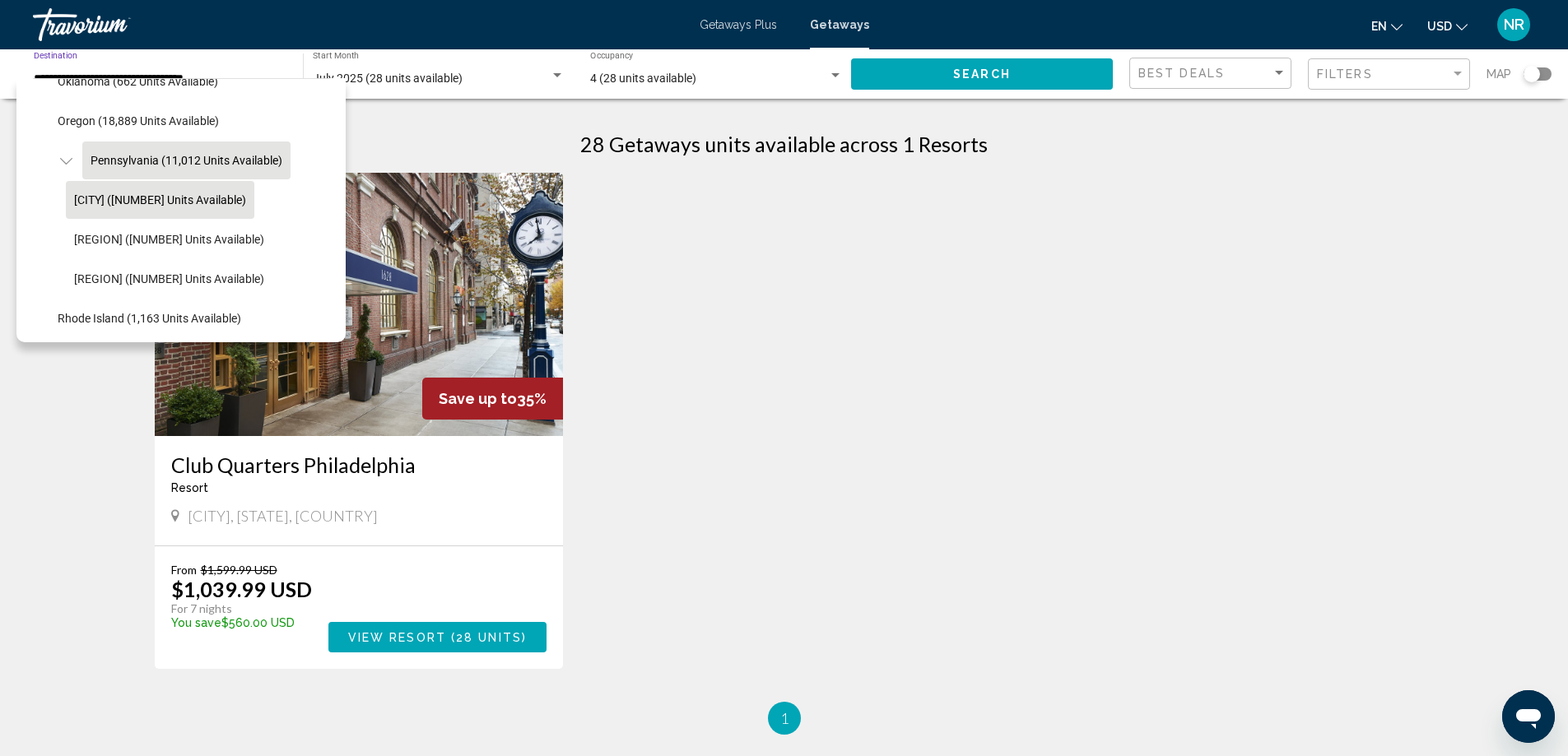 click on "Pennsylvania (11,012 units available)" 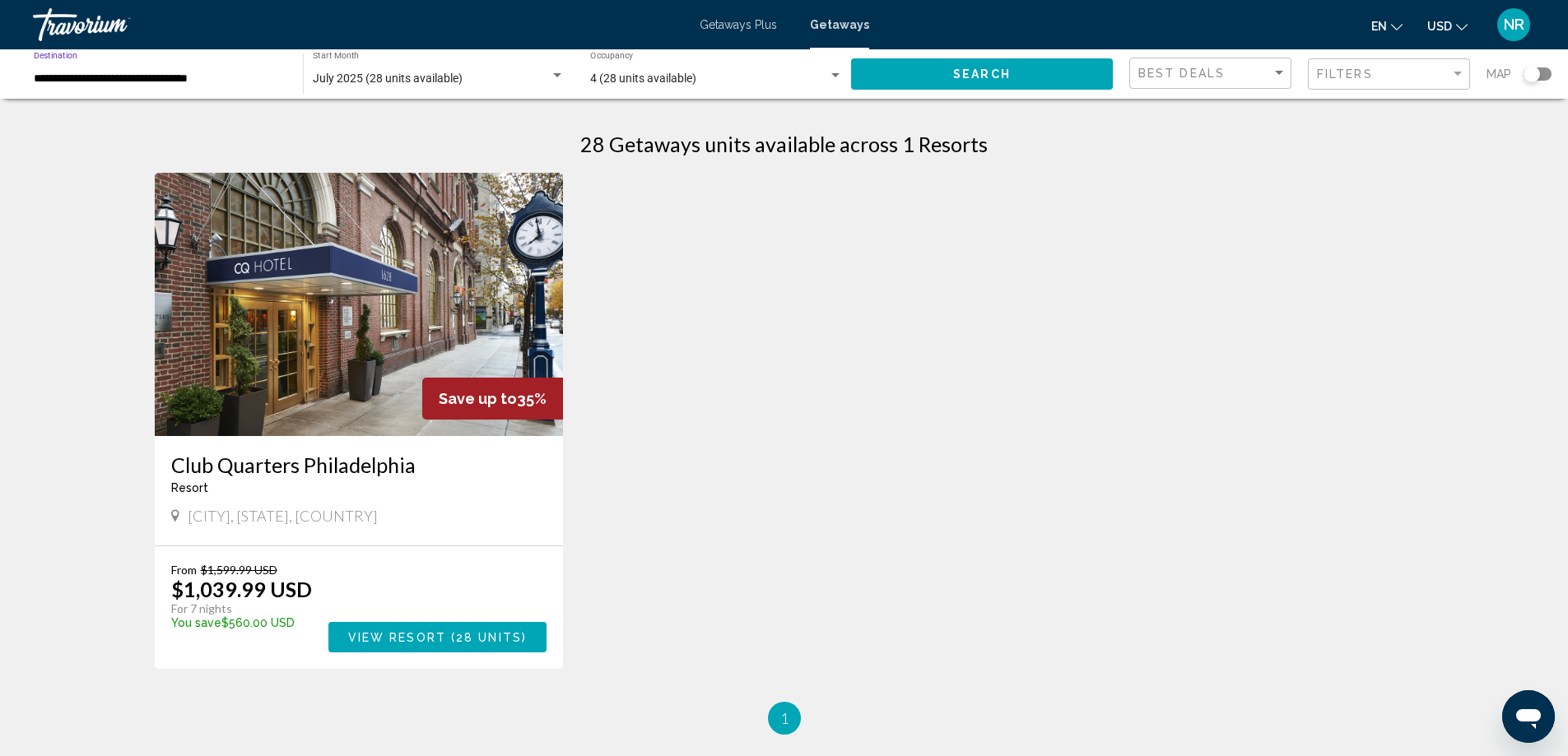 click on "Search" 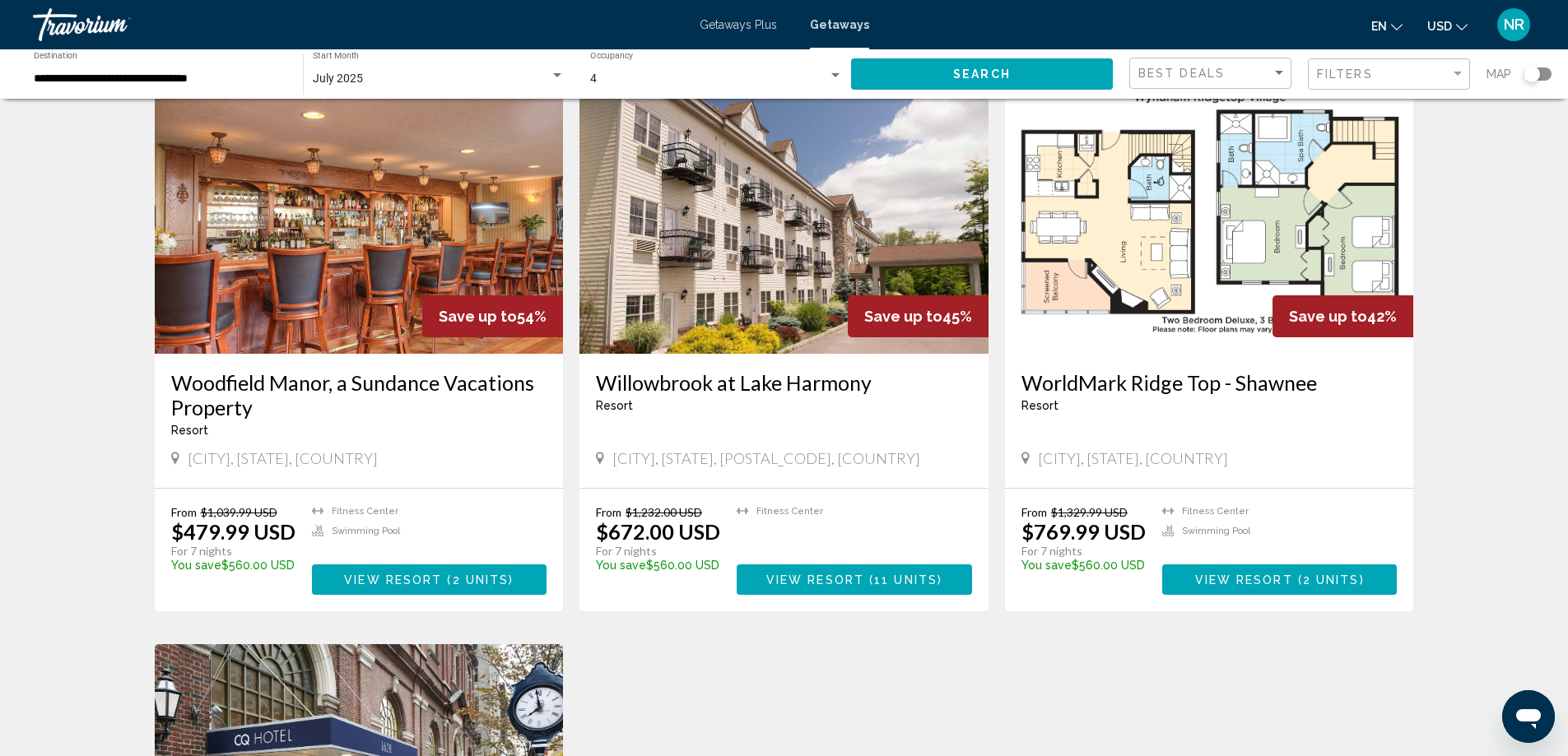 scroll, scrollTop: 0, scrollLeft: 0, axis: both 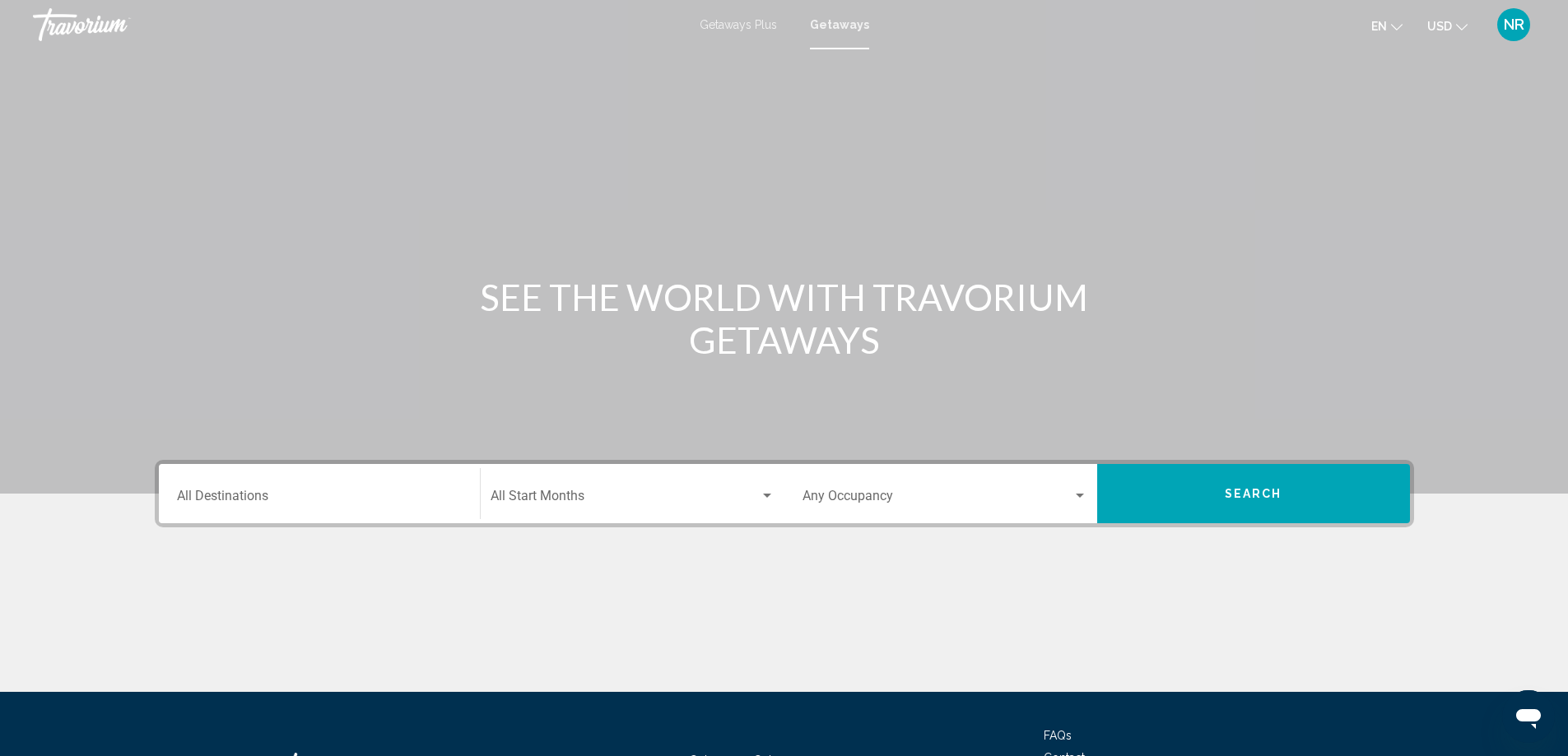 click on "Destination All Destinations" at bounding box center (319, 499) 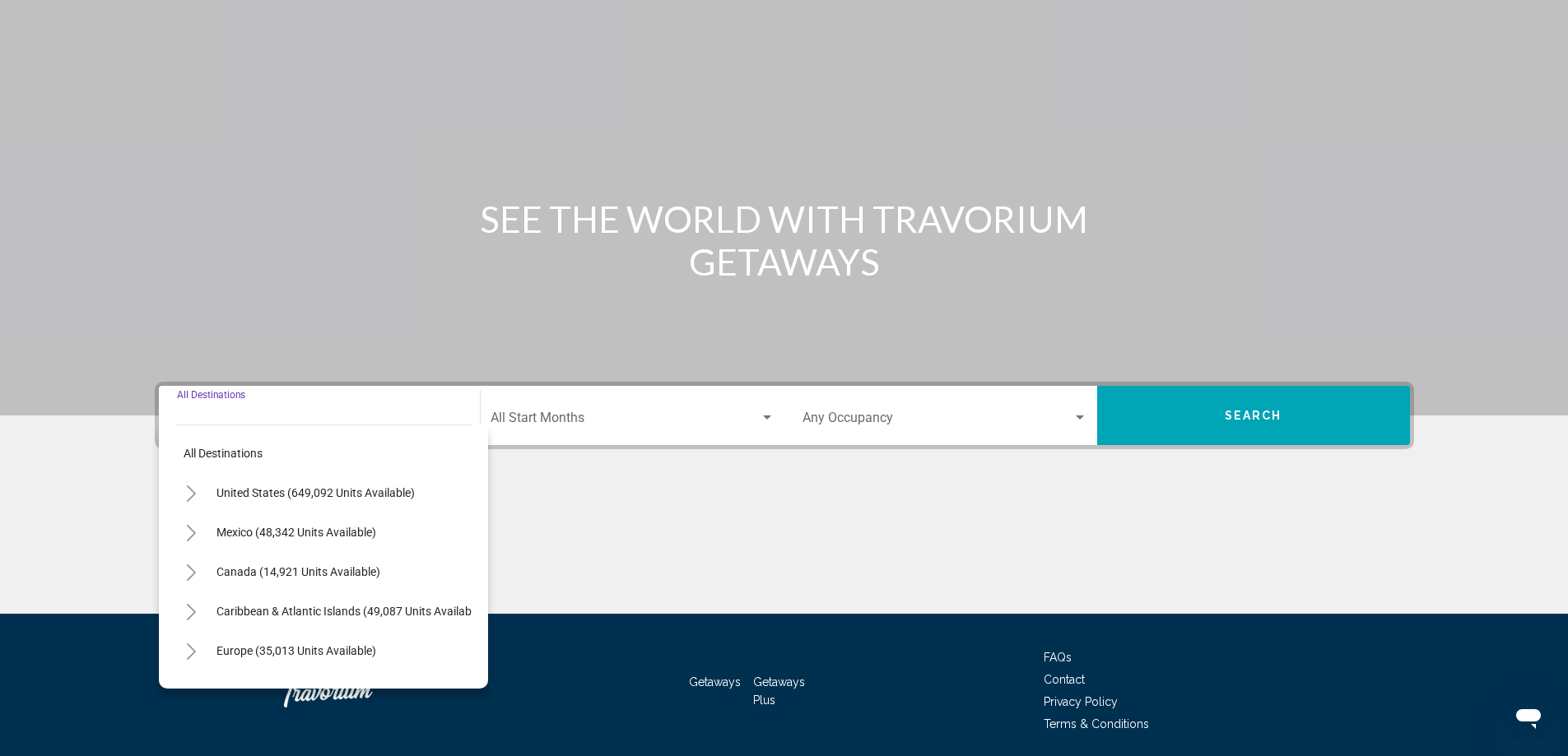 scroll, scrollTop: 137, scrollLeft: 0, axis: vertical 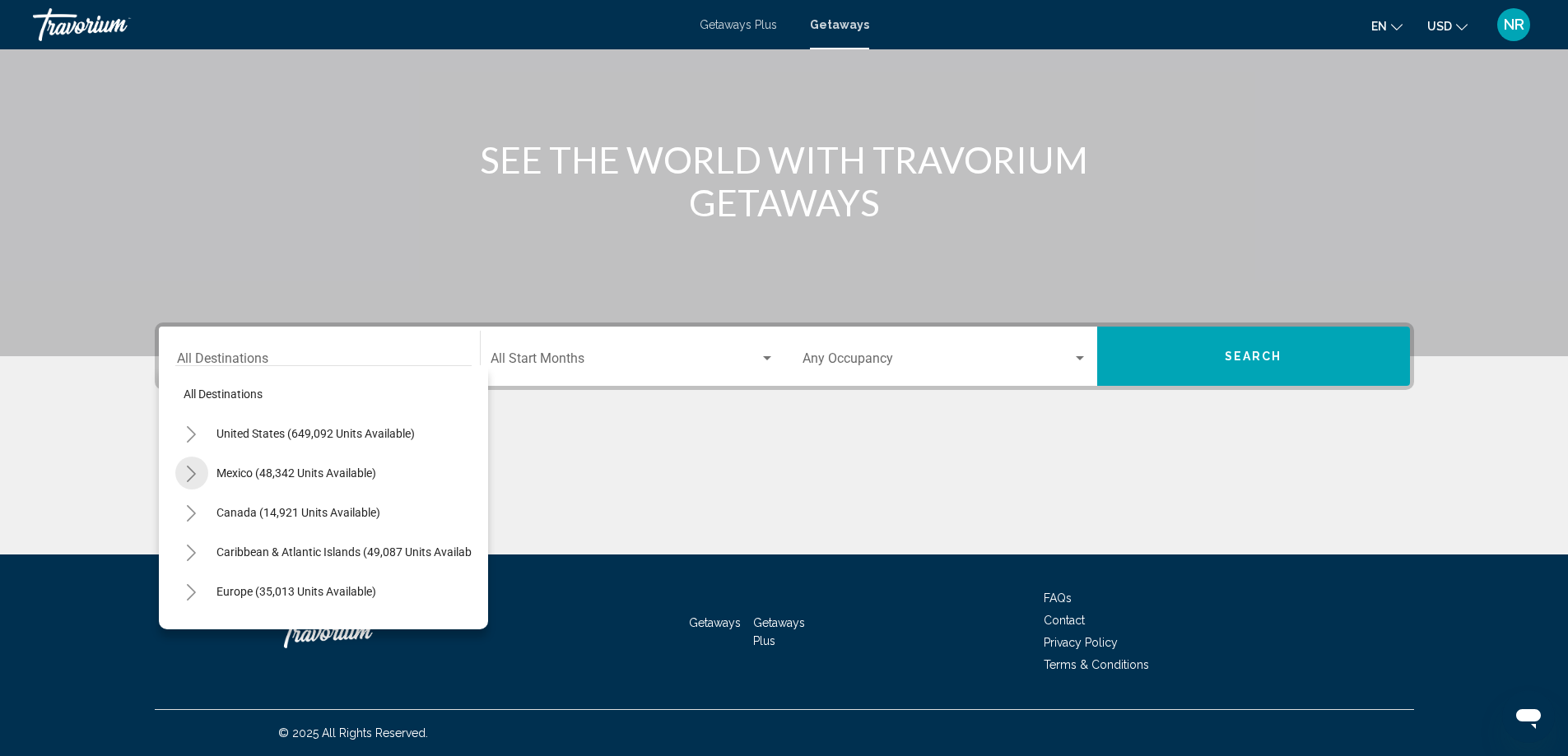 click 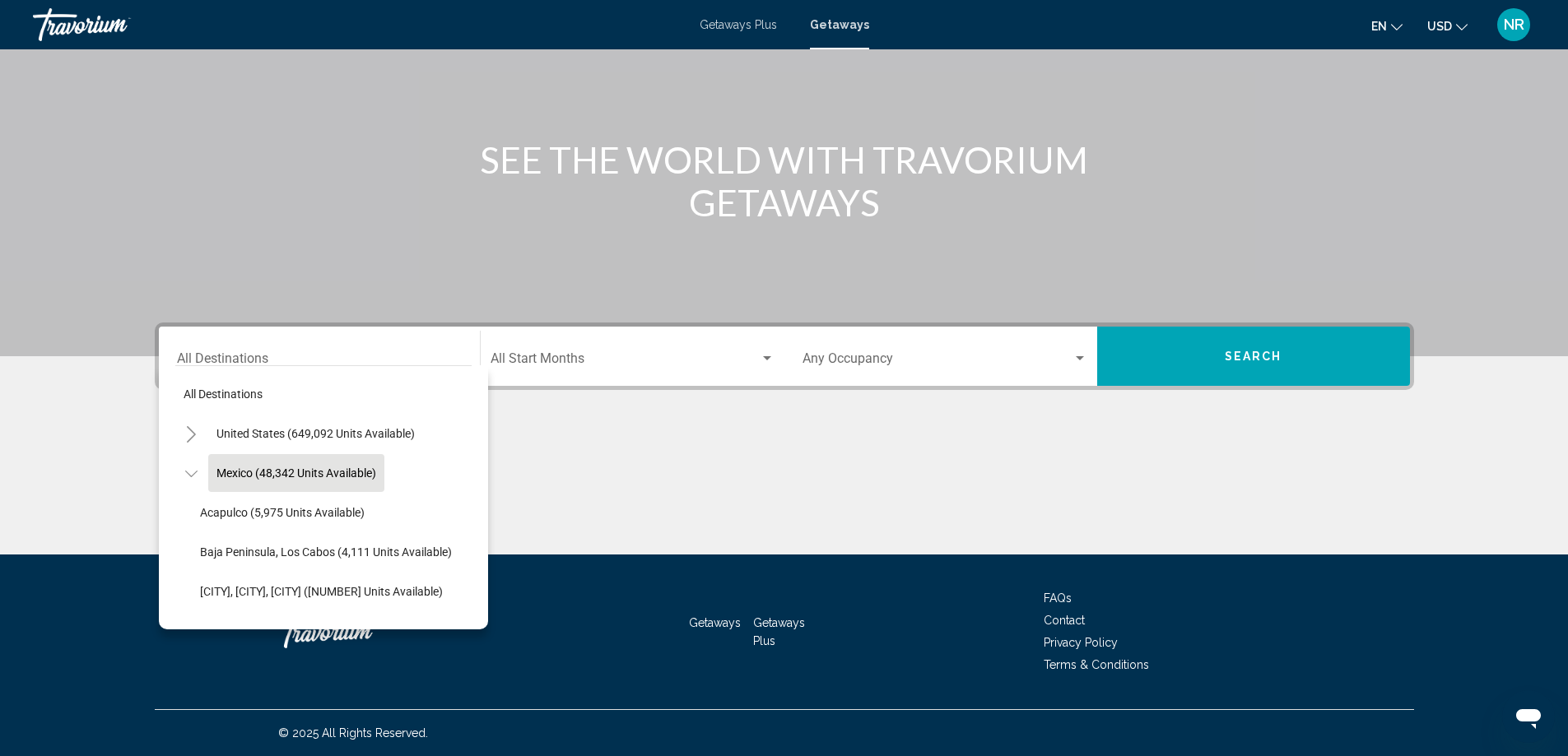 scroll, scrollTop: 82, scrollLeft: 0, axis: vertical 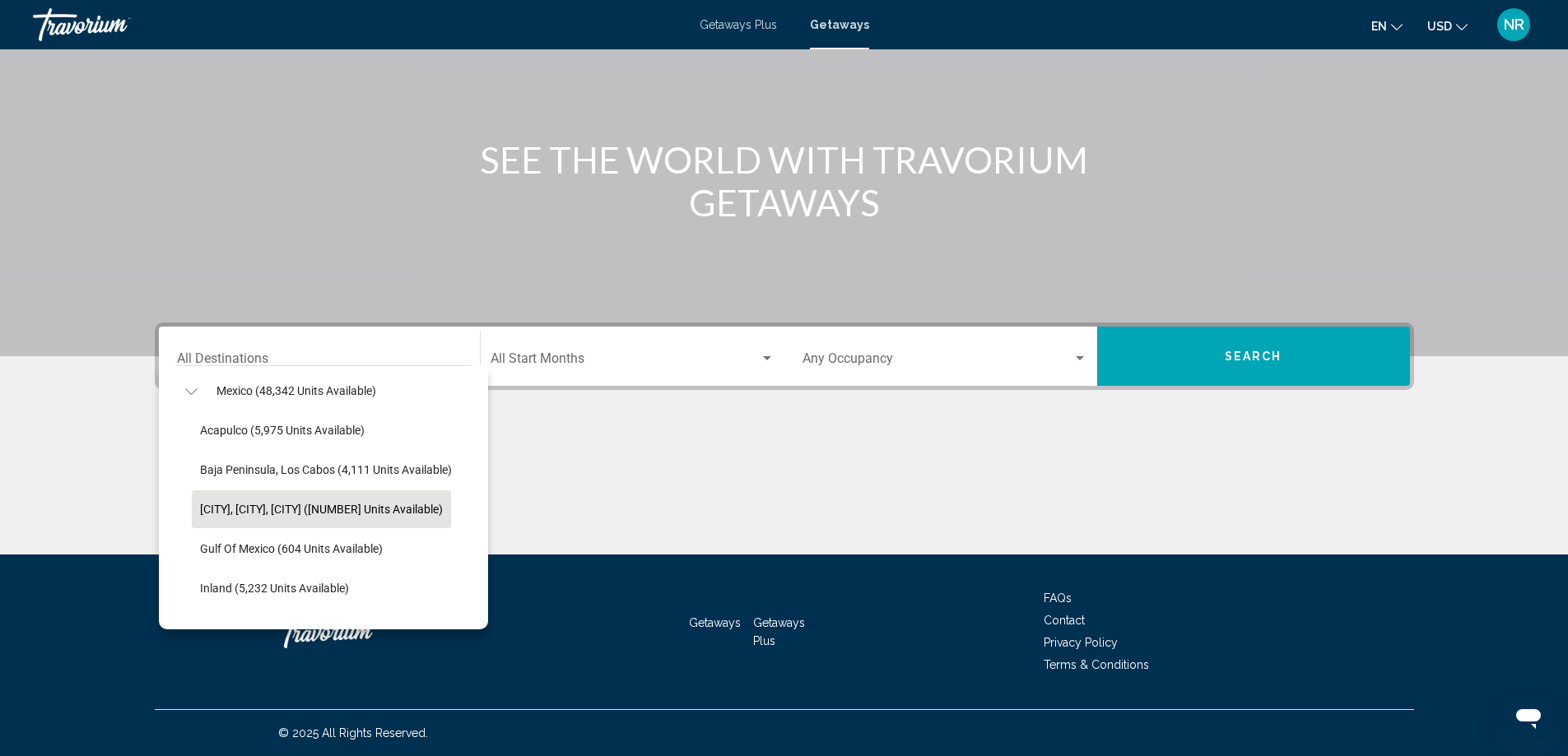 click on "Cancun, Cozumel, Riviera Maya (20,273 units available)" 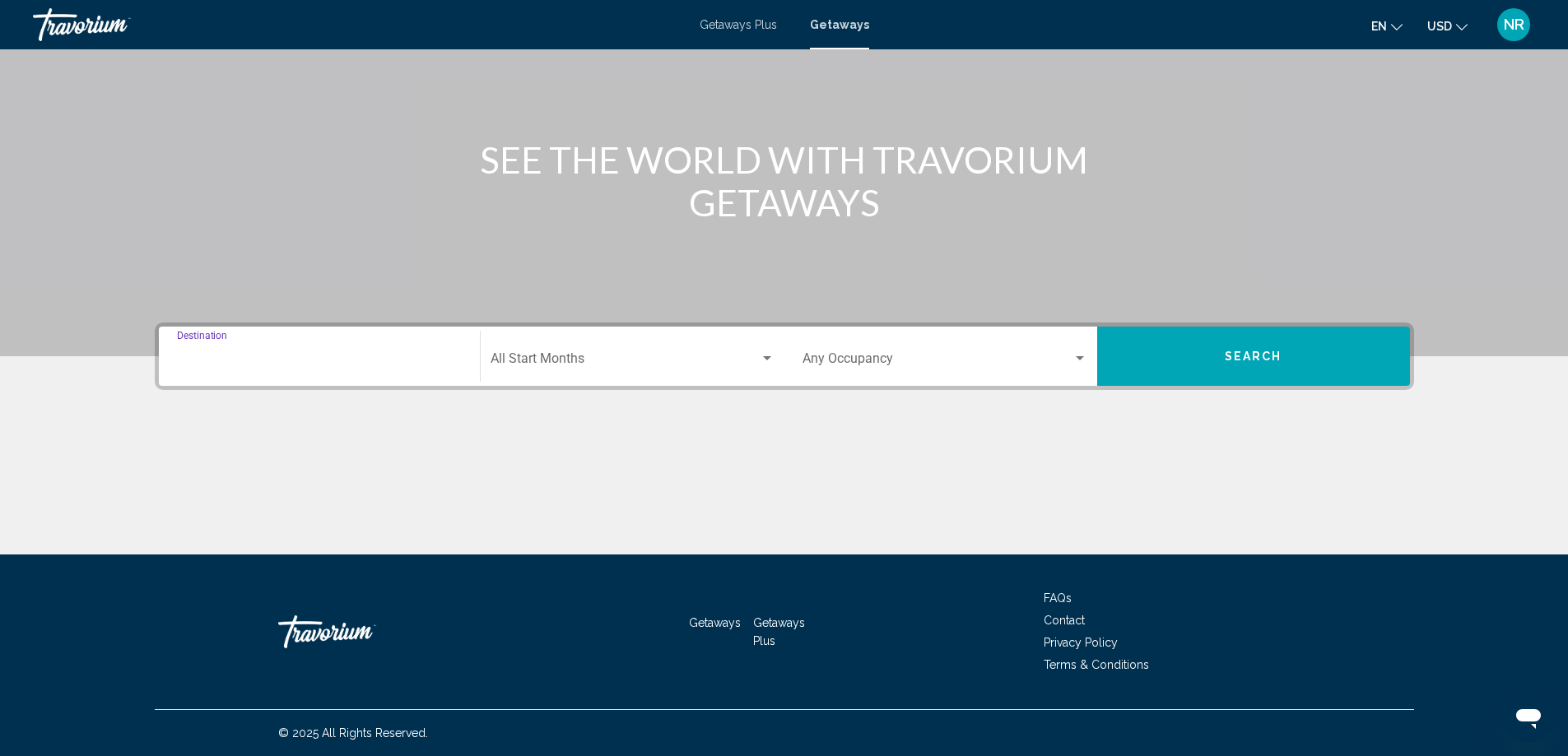 type on "**********" 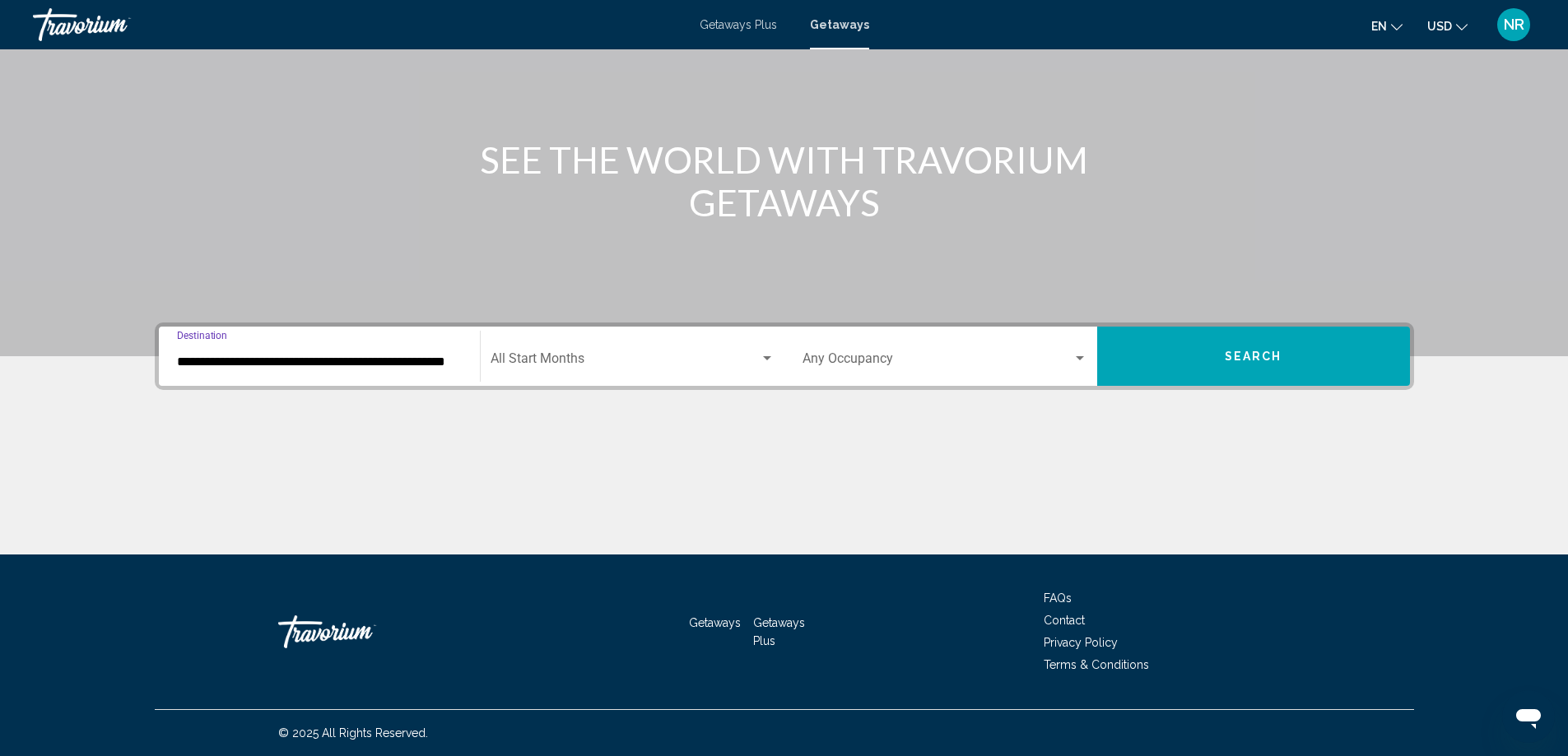 click at bounding box center (767, 359) 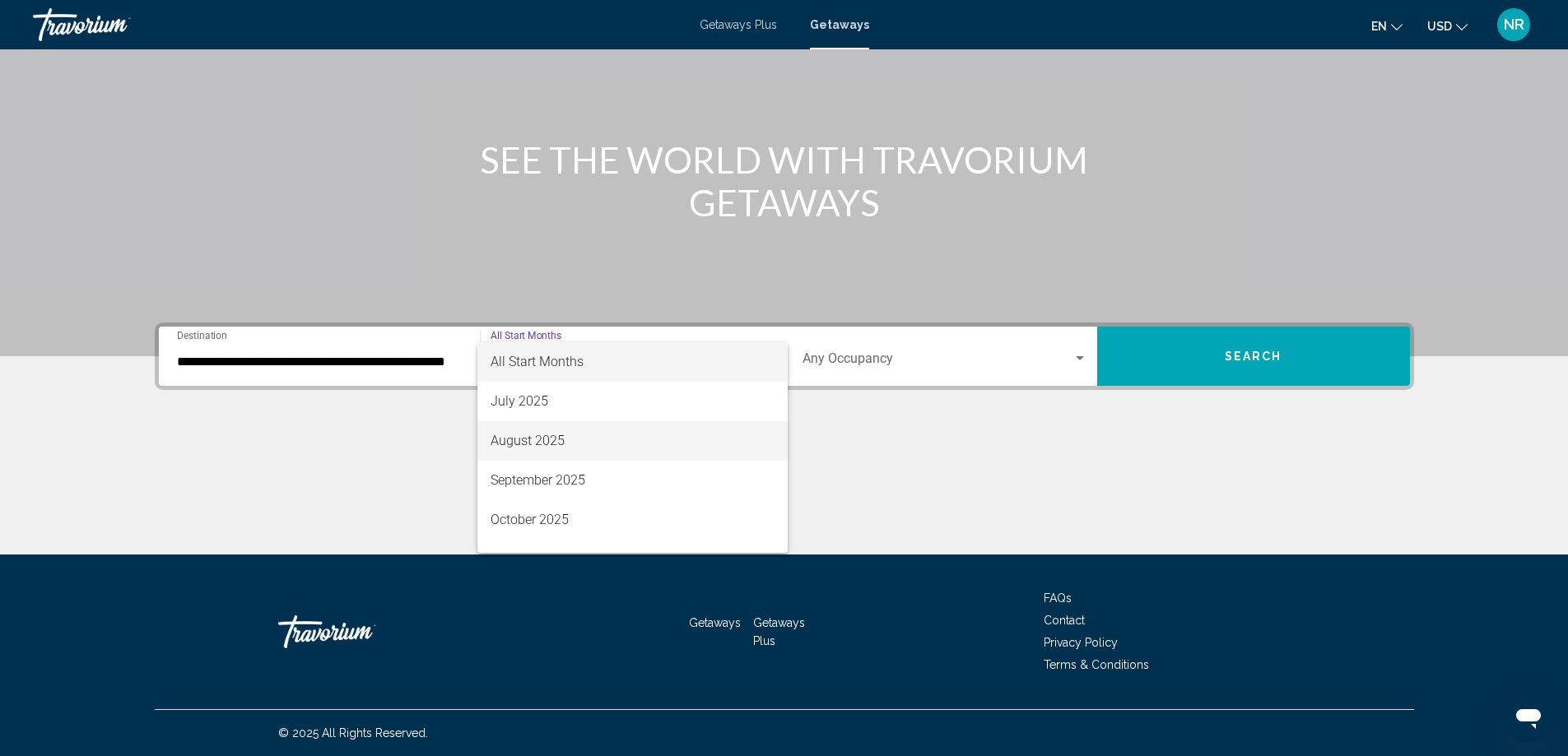 click on "August 2025" at bounding box center [632, 441] 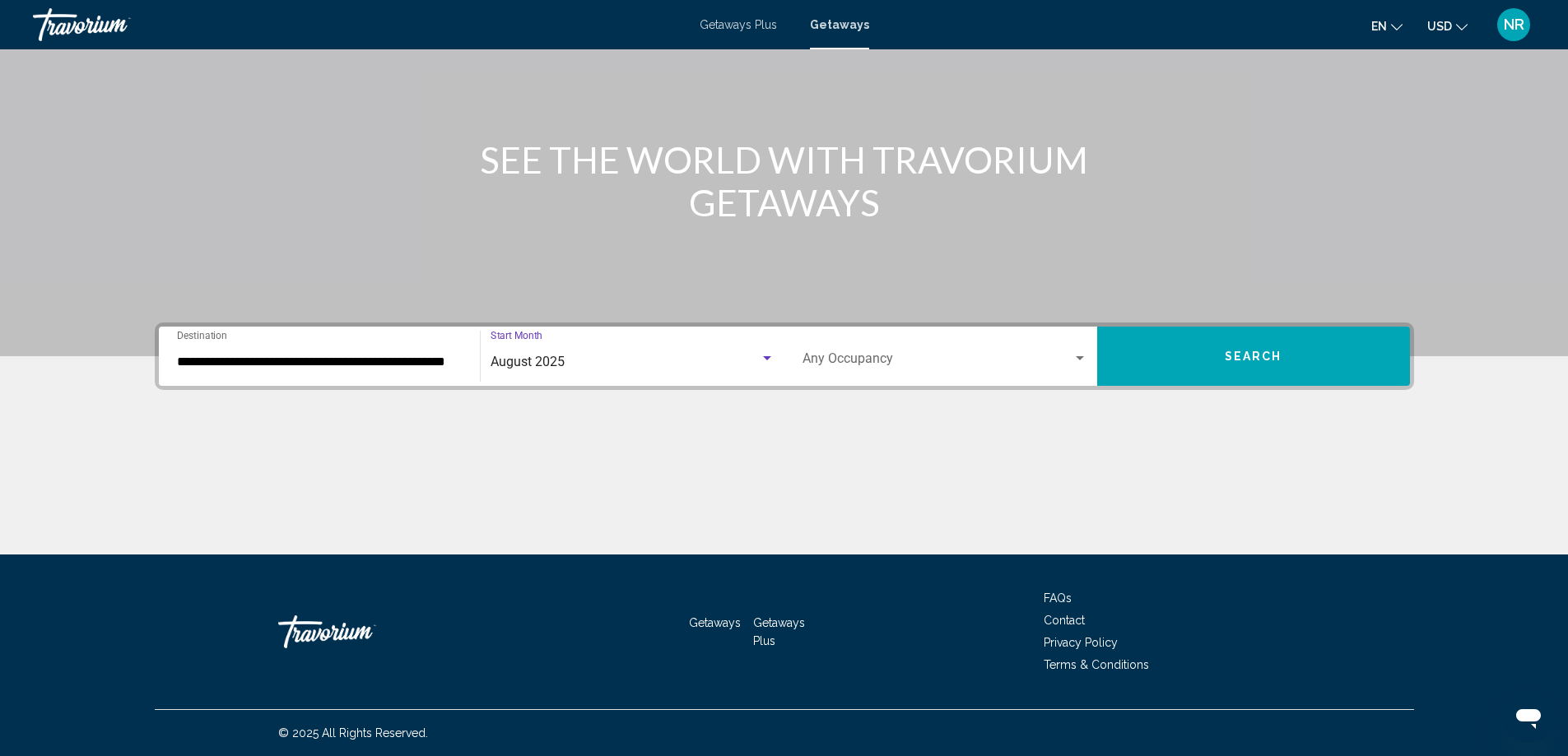 click at bounding box center [1080, 358] 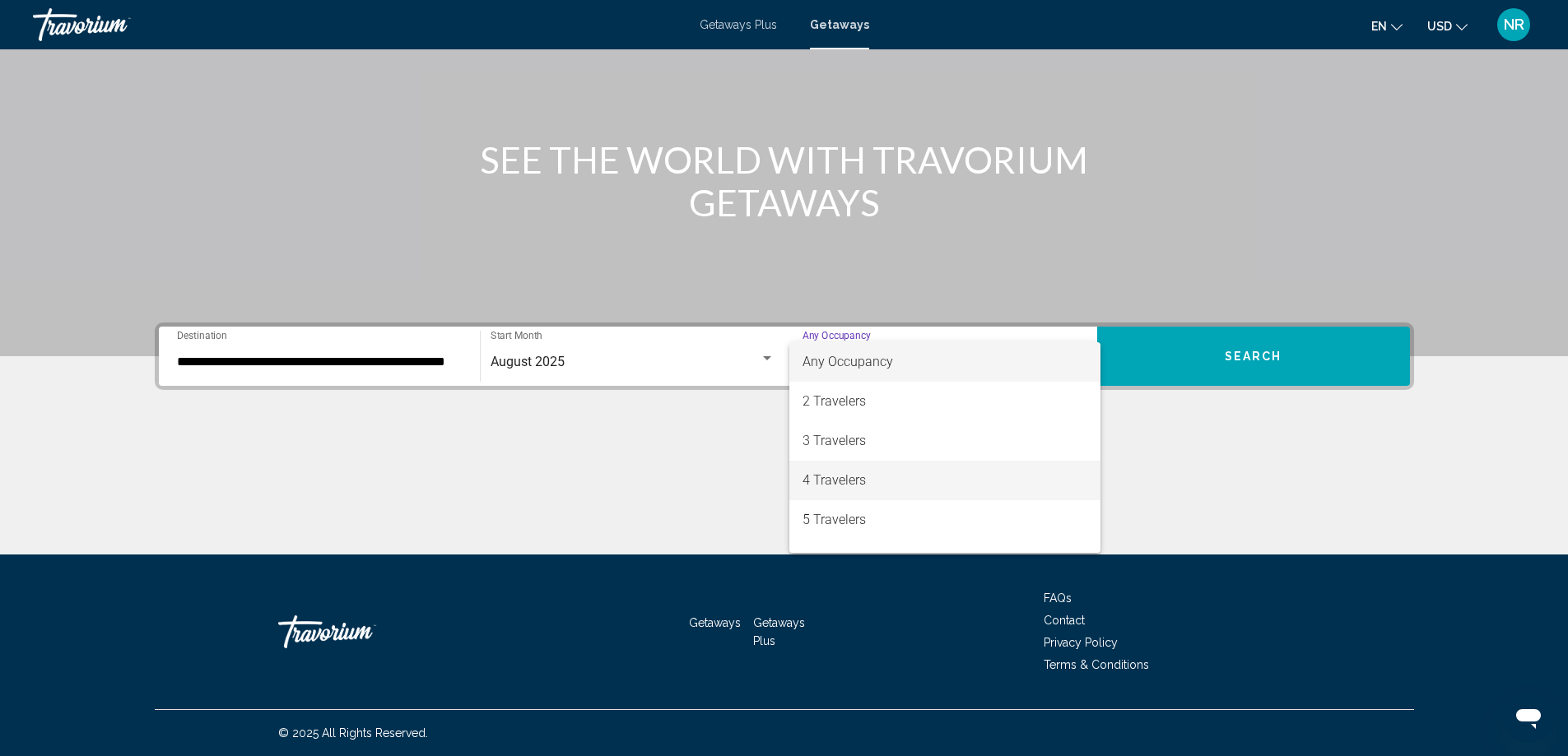 click on "4 Travelers" at bounding box center [945, 480] 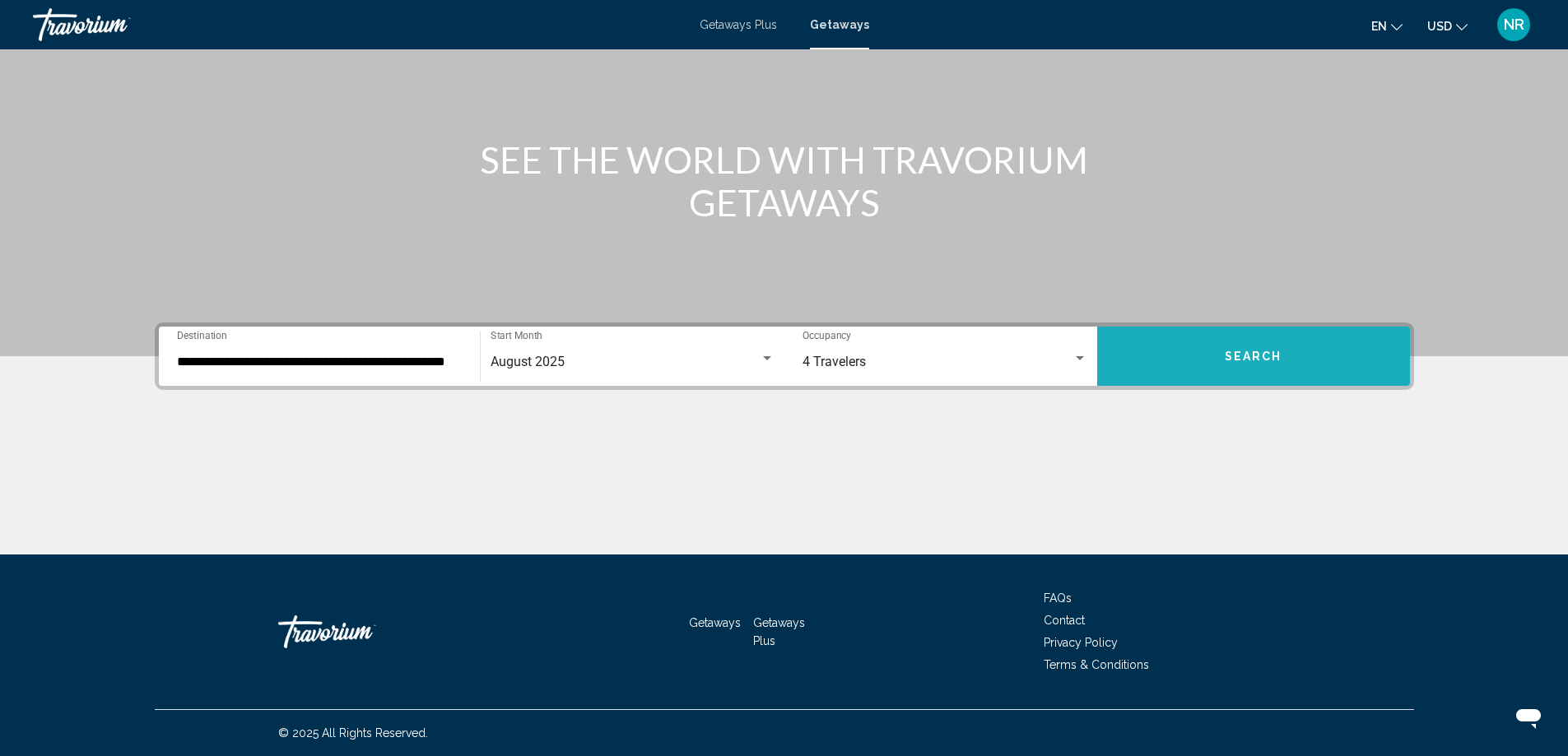 click on "Search" at bounding box center [1254, 356] 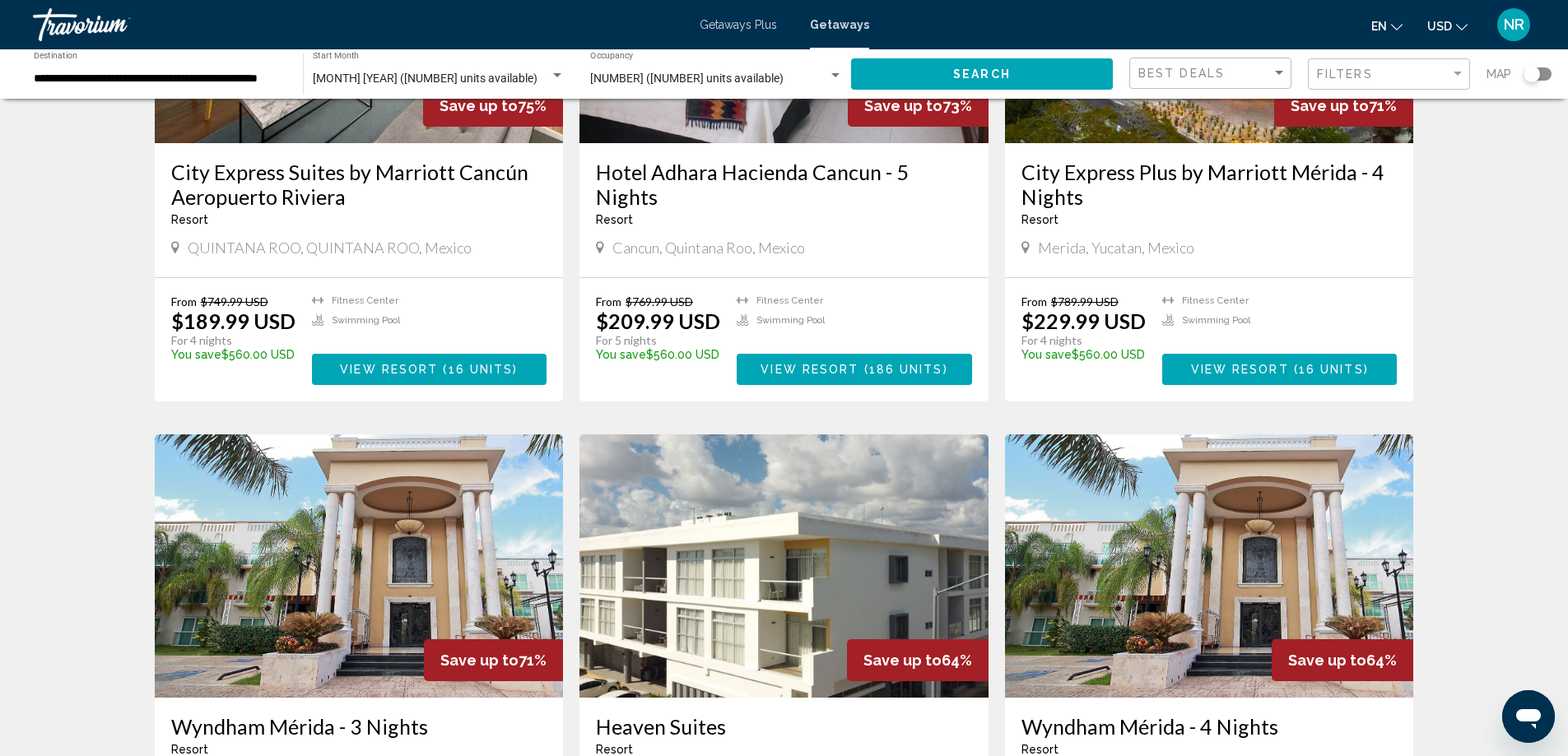 scroll, scrollTop: 823, scrollLeft: 0, axis: vertical 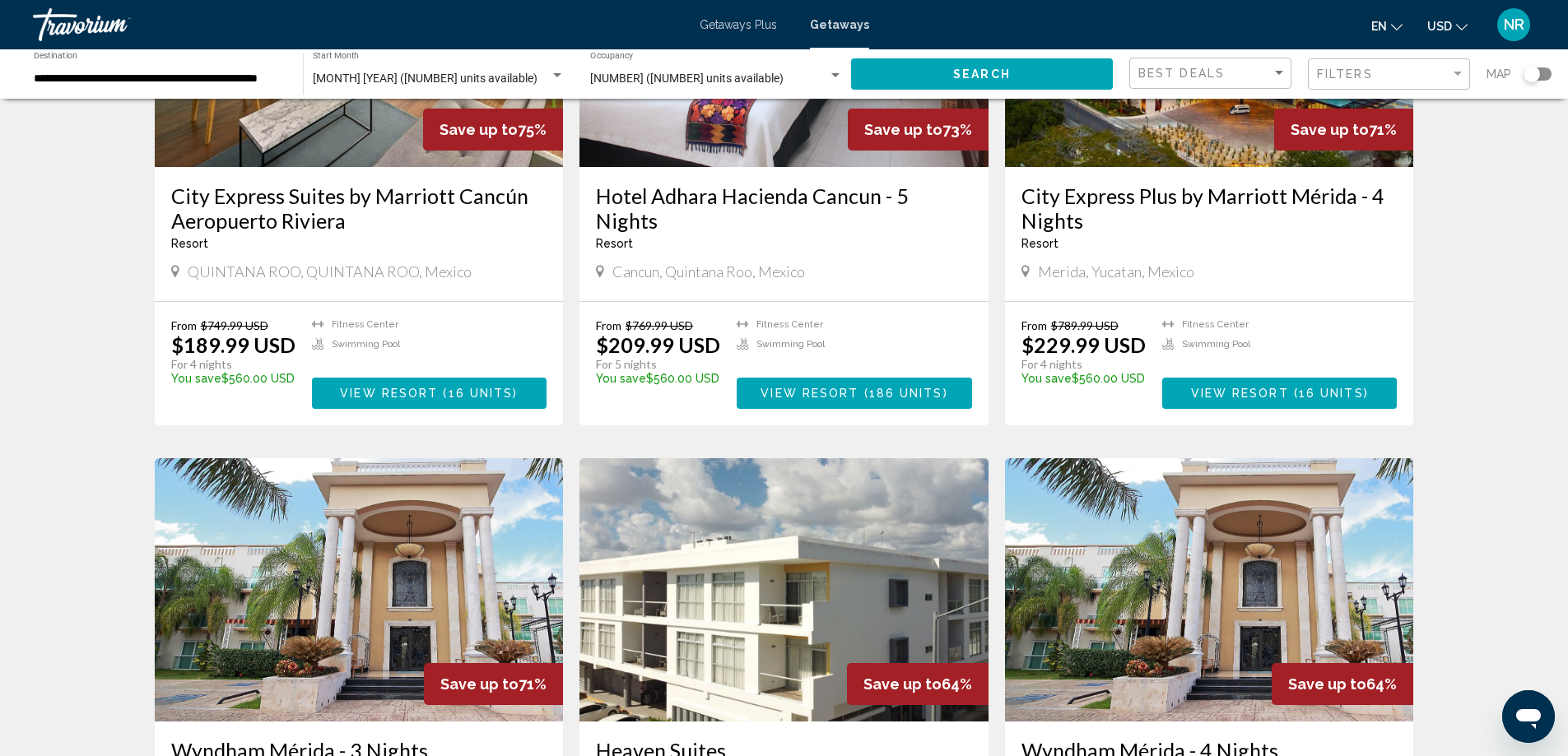 click at bounding box center (784, 590) 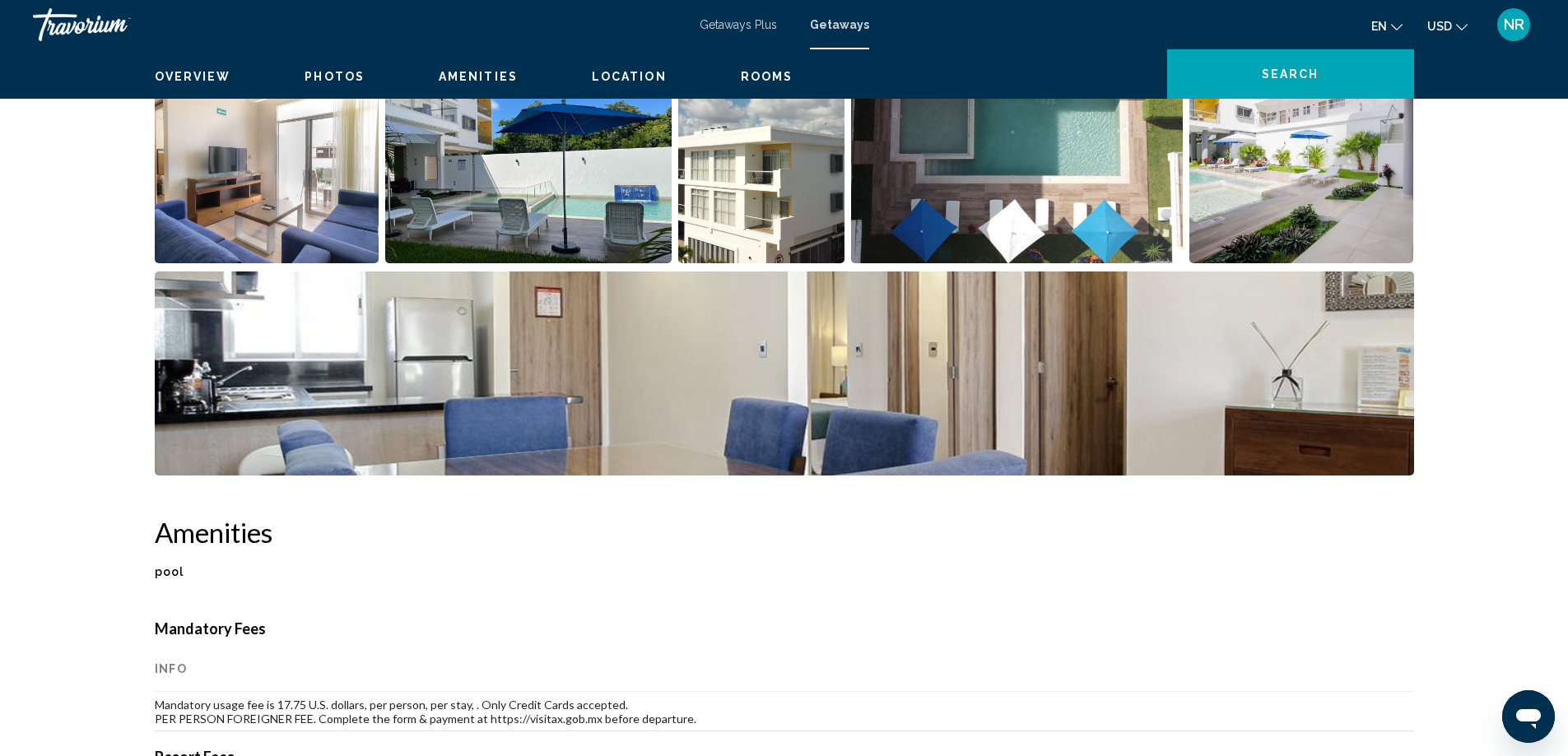 scroll, scrollTop: 0, scrollLeft: 0, axis: both 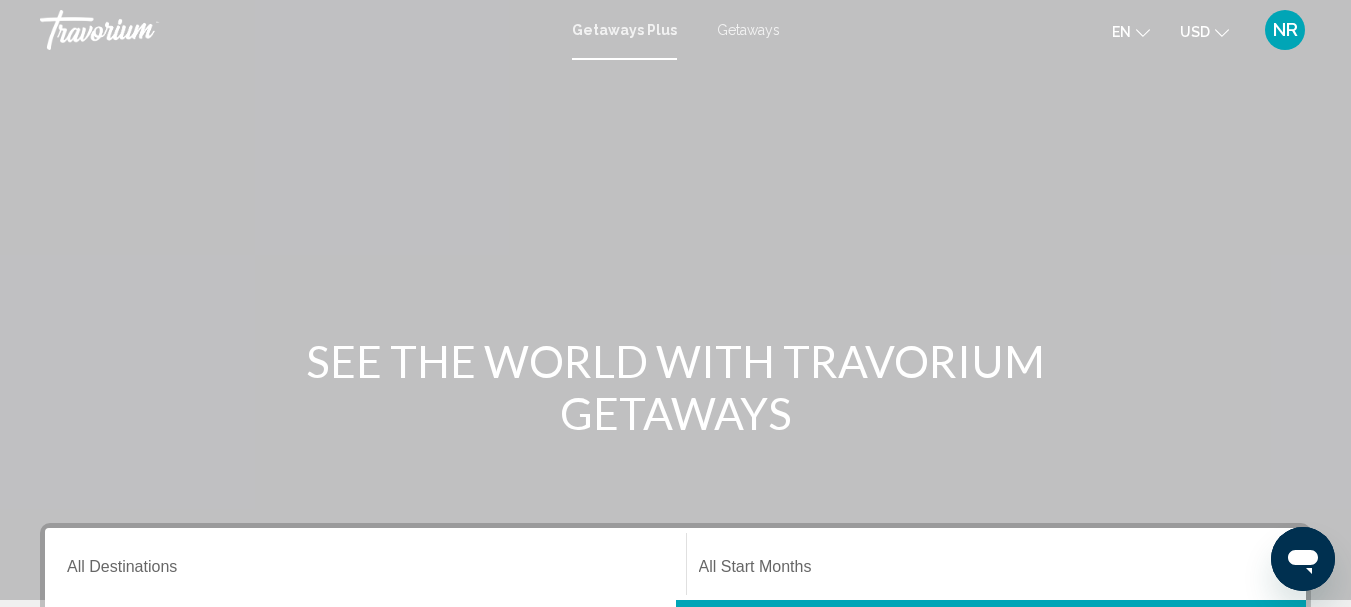 click on "Getaways" at bounding box center [748, 30] 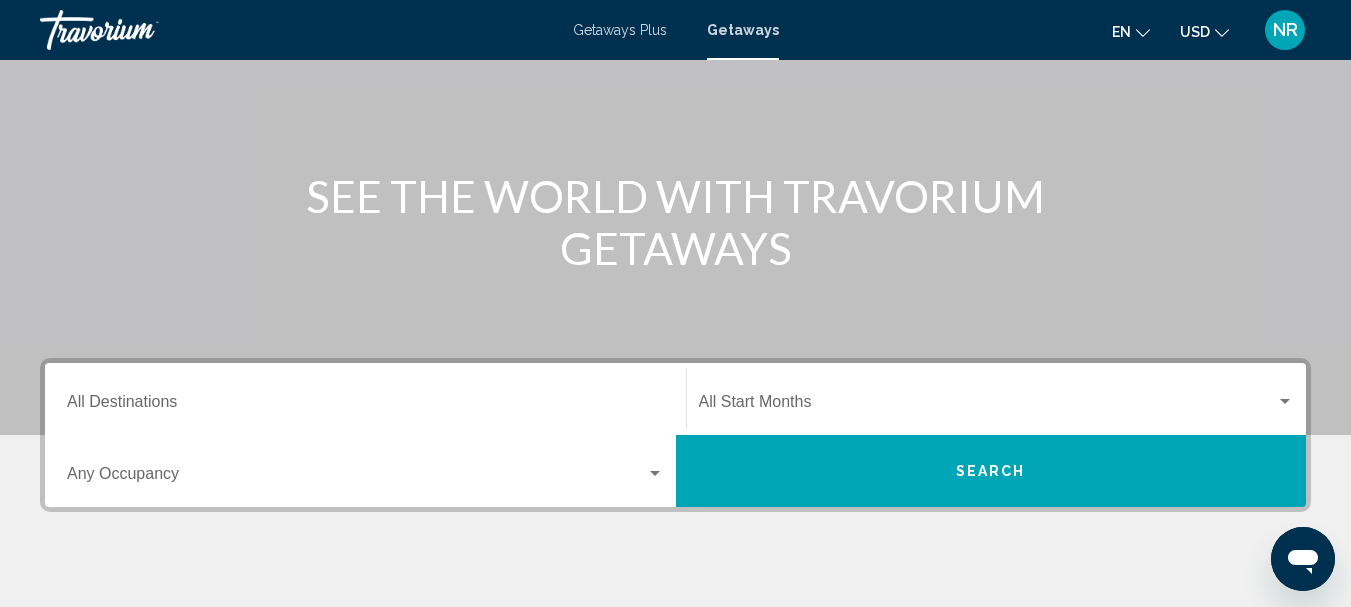 scroll, scrollTop: 200, scrollLeft: 0, axis: vertical 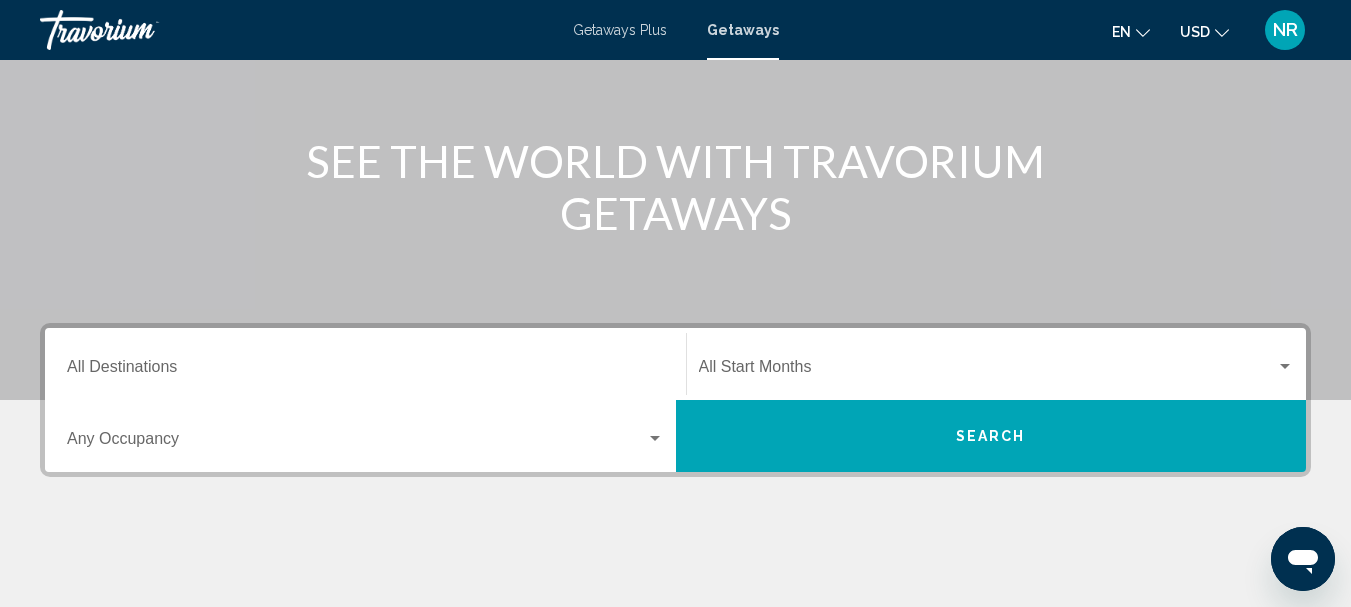 click on "Destination All Destinations" at bounding box center [365, 371] 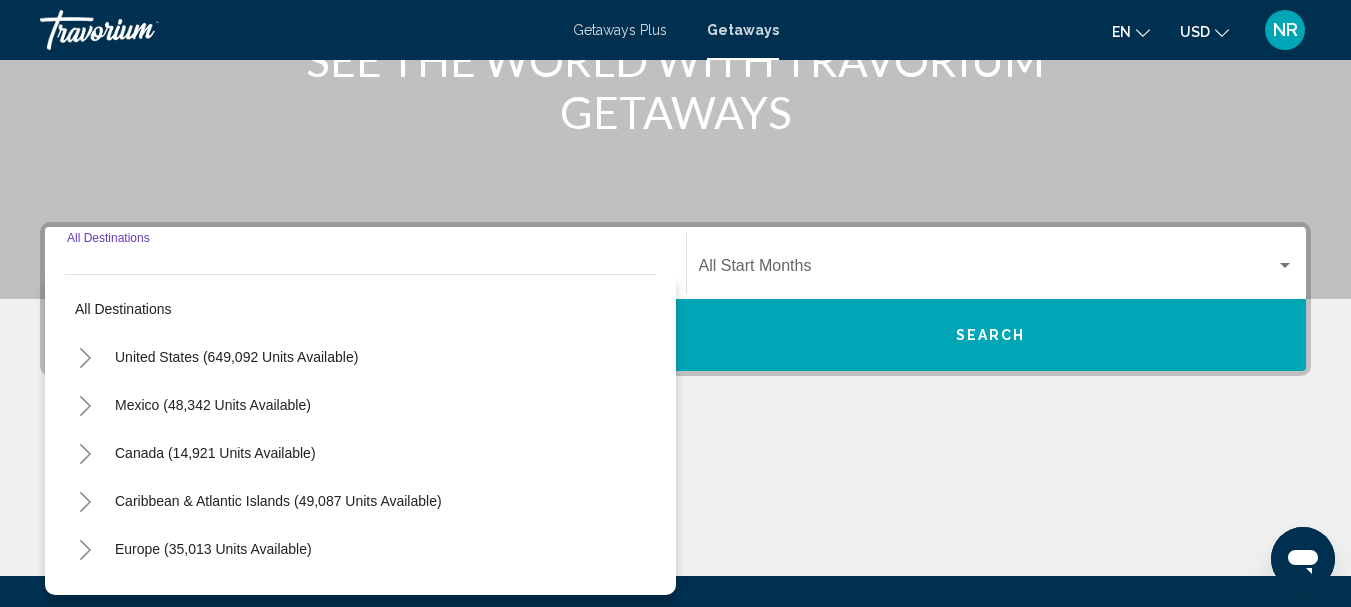 scroll, scrollTop: 458, scrollLeft: 0, axis: vertical 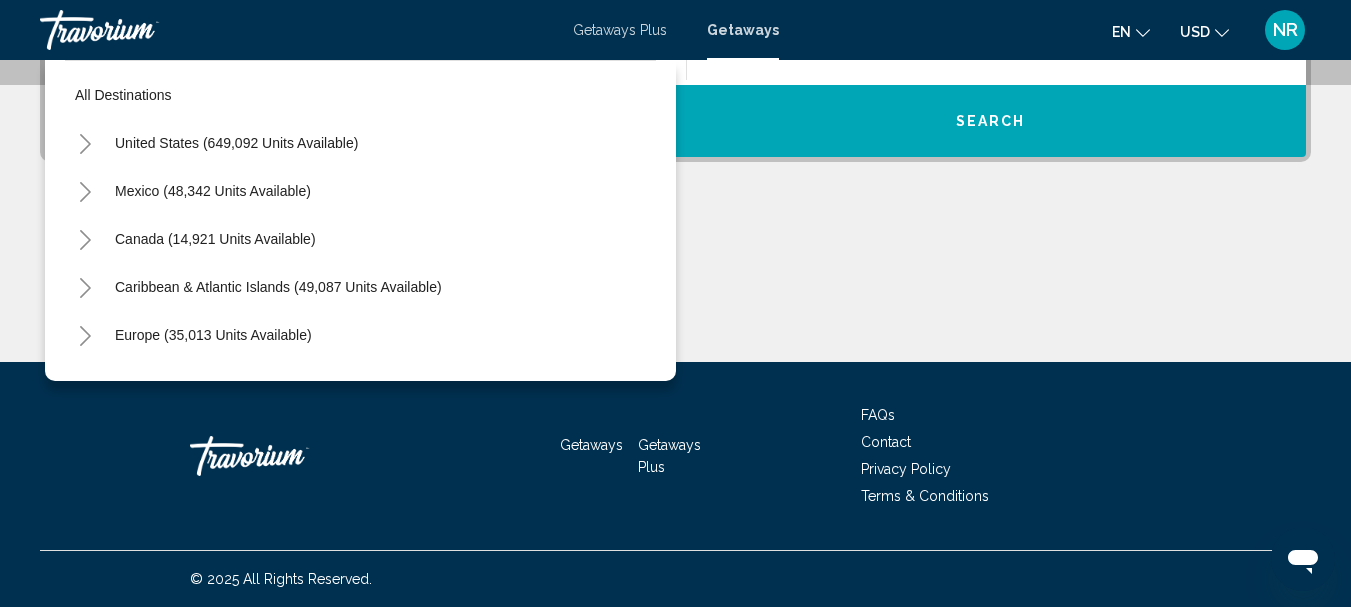 click 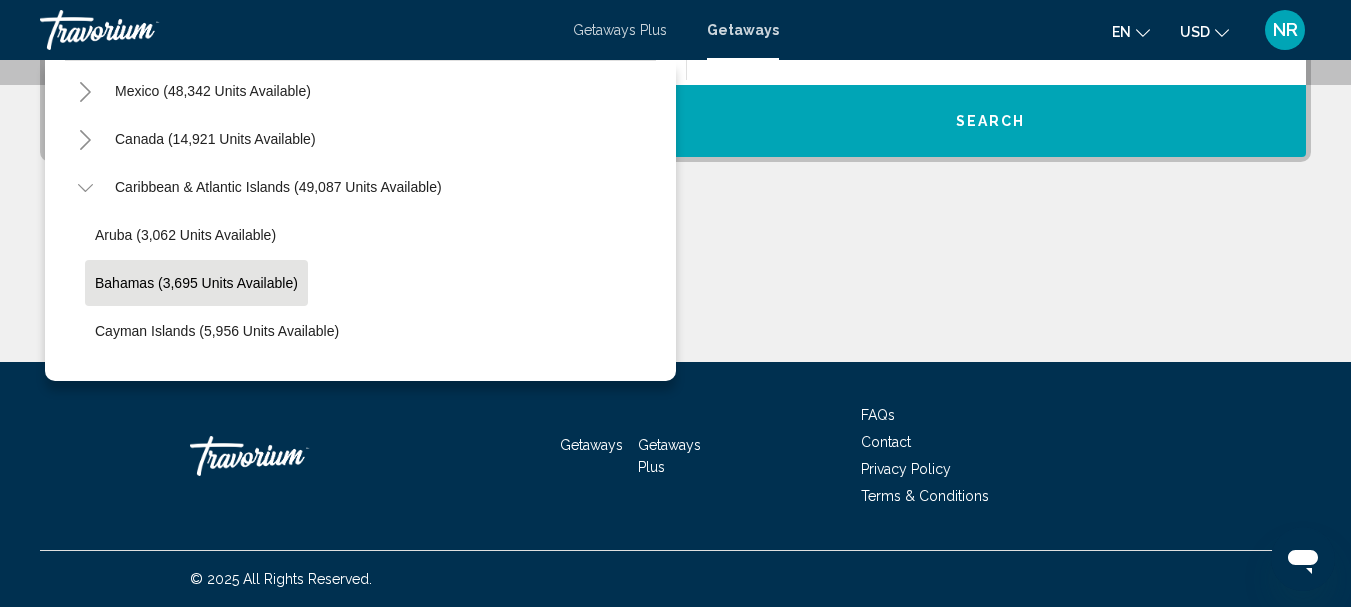 scroll, scrollTop: 200, scrollLeft: 0, axis: vertical 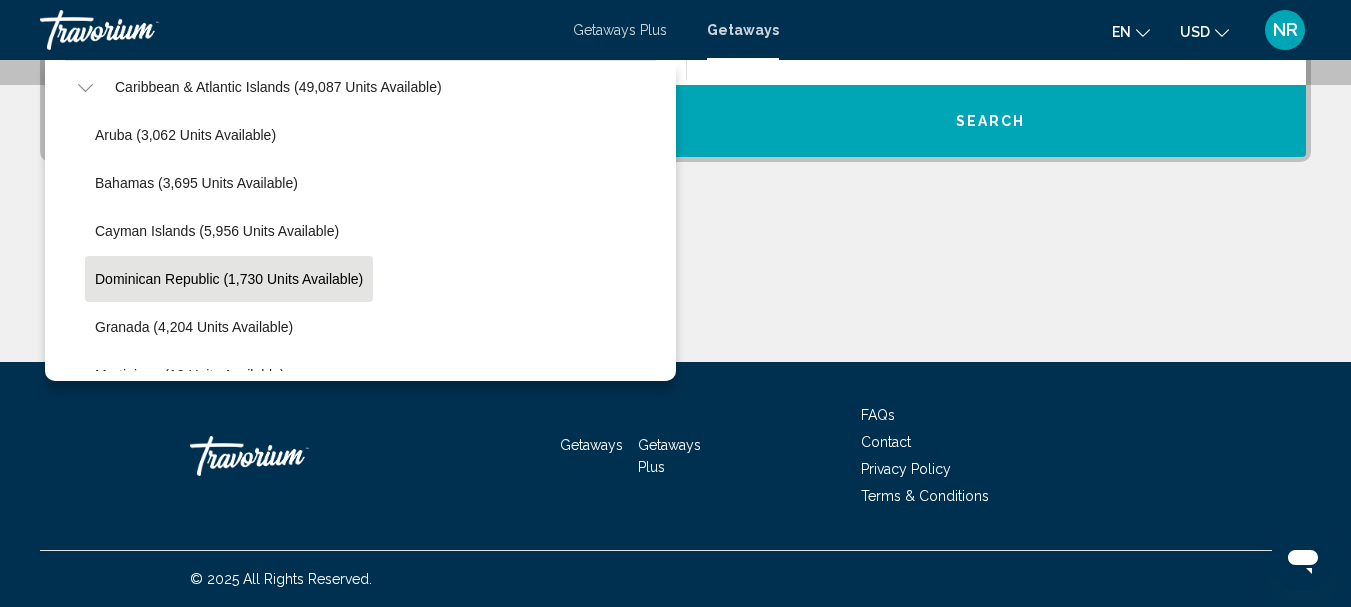 click on "Dominican Republic (1,730 units available)" 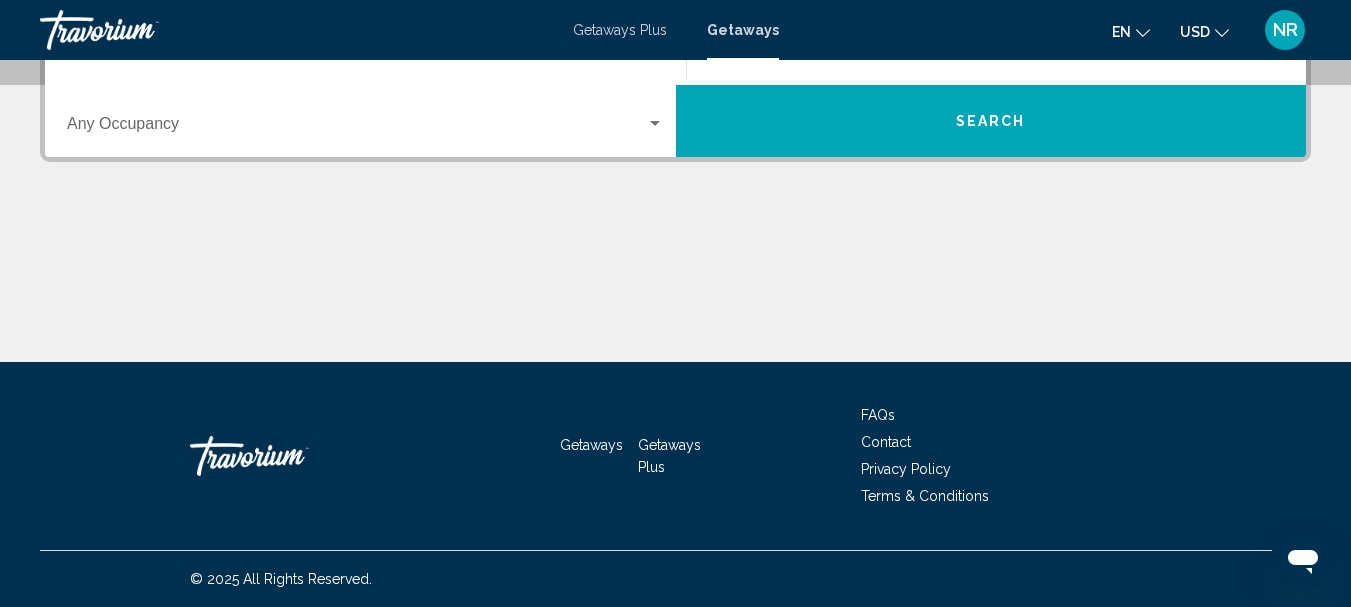 scroll, scrollTop: 458, scrollLeft: 0, axis: vertical 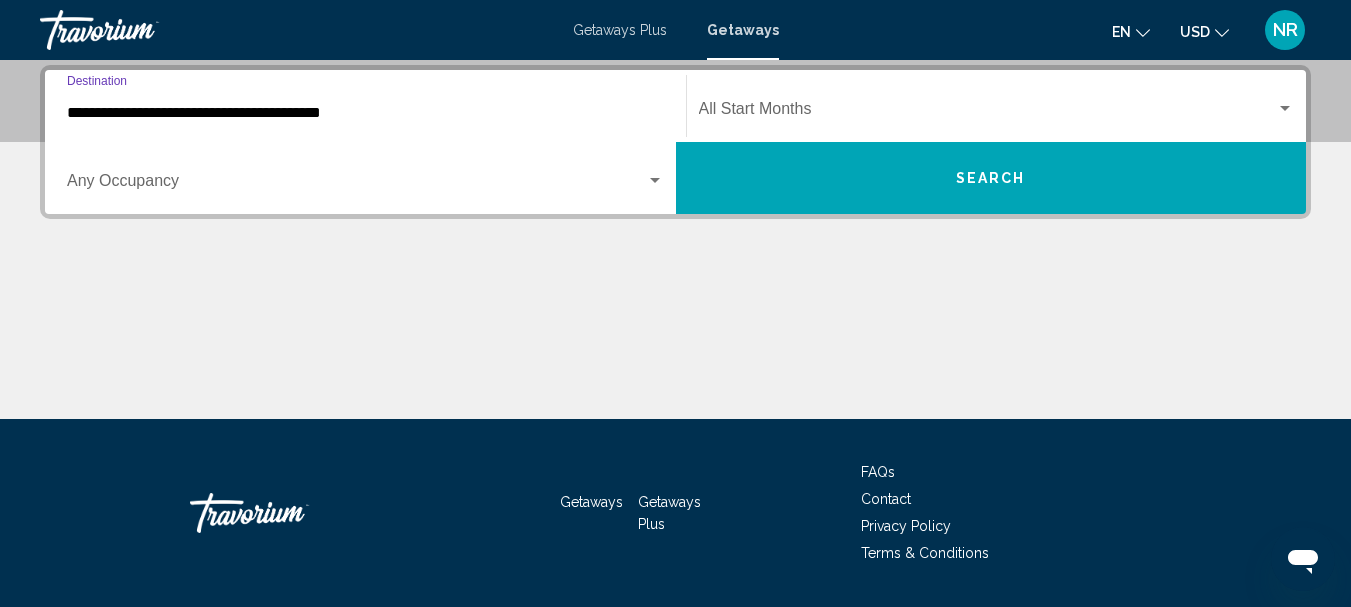 click at bounding box center [1285, 108] 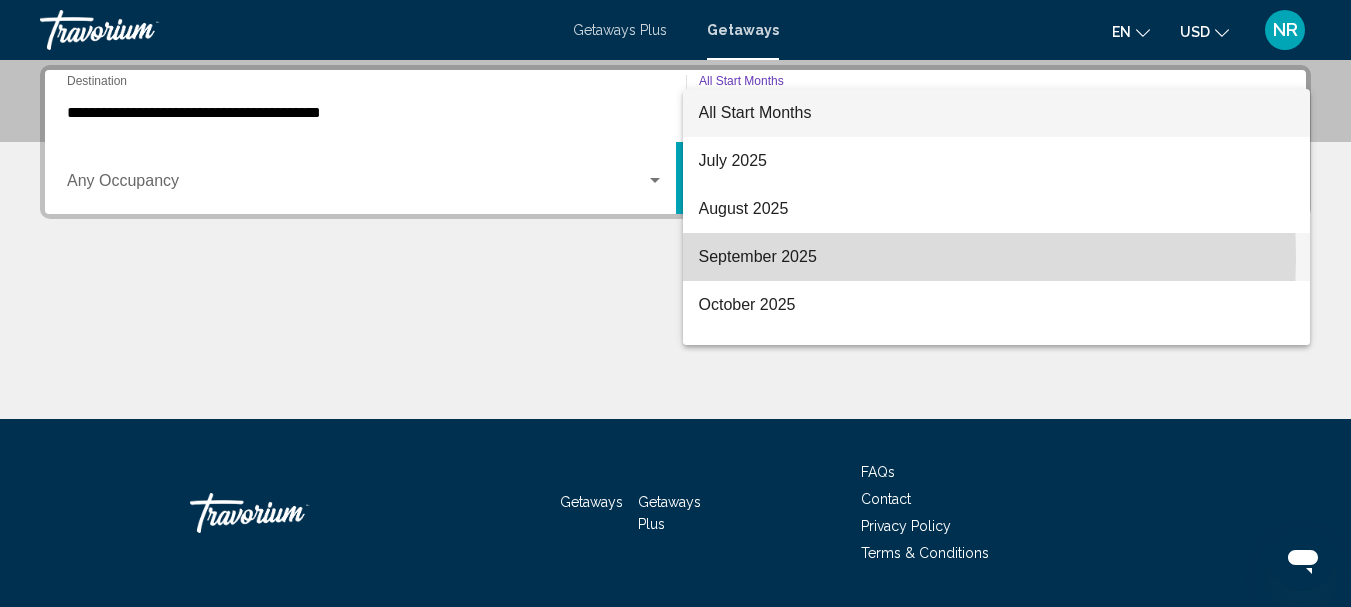 click on "September 2025" at bounding box center (997, 257) 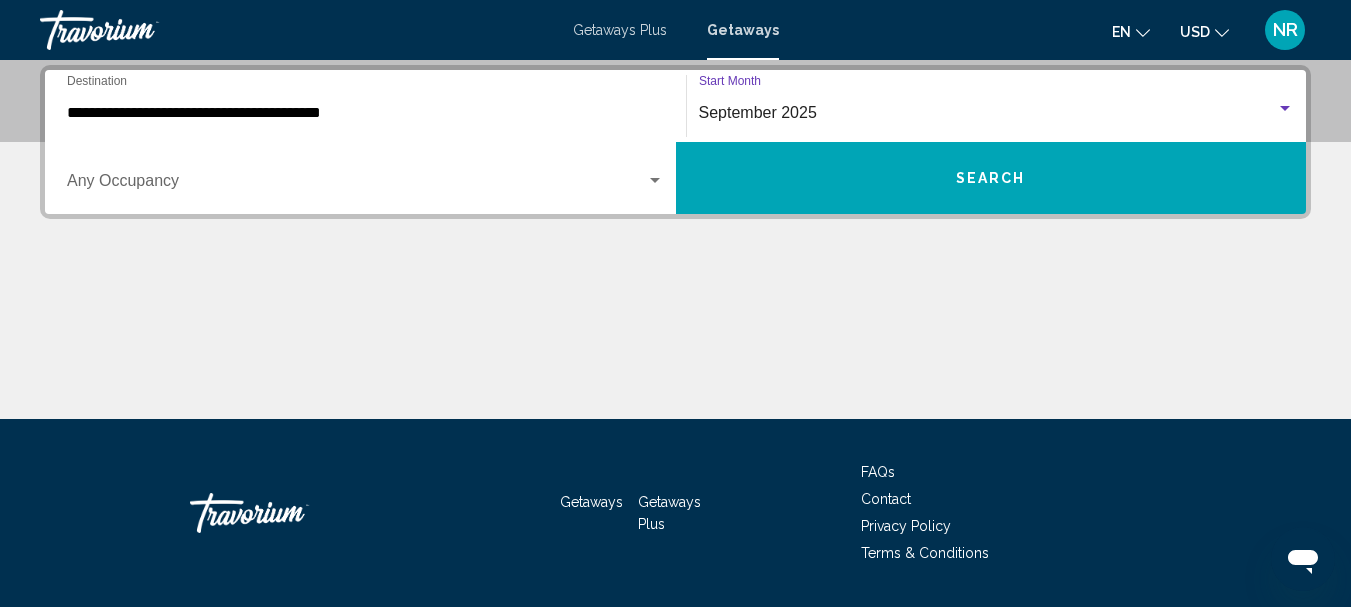 click at bounding box center (655, 180) 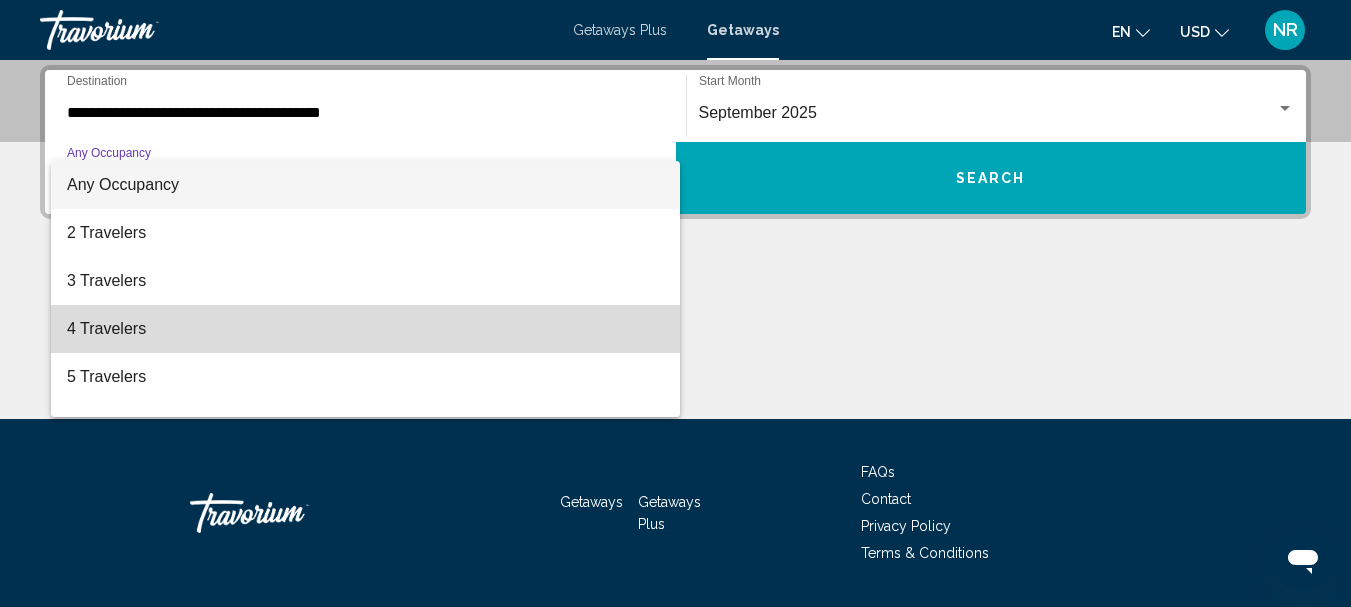click on "4 Travelers" at bounding box center (365, 329) 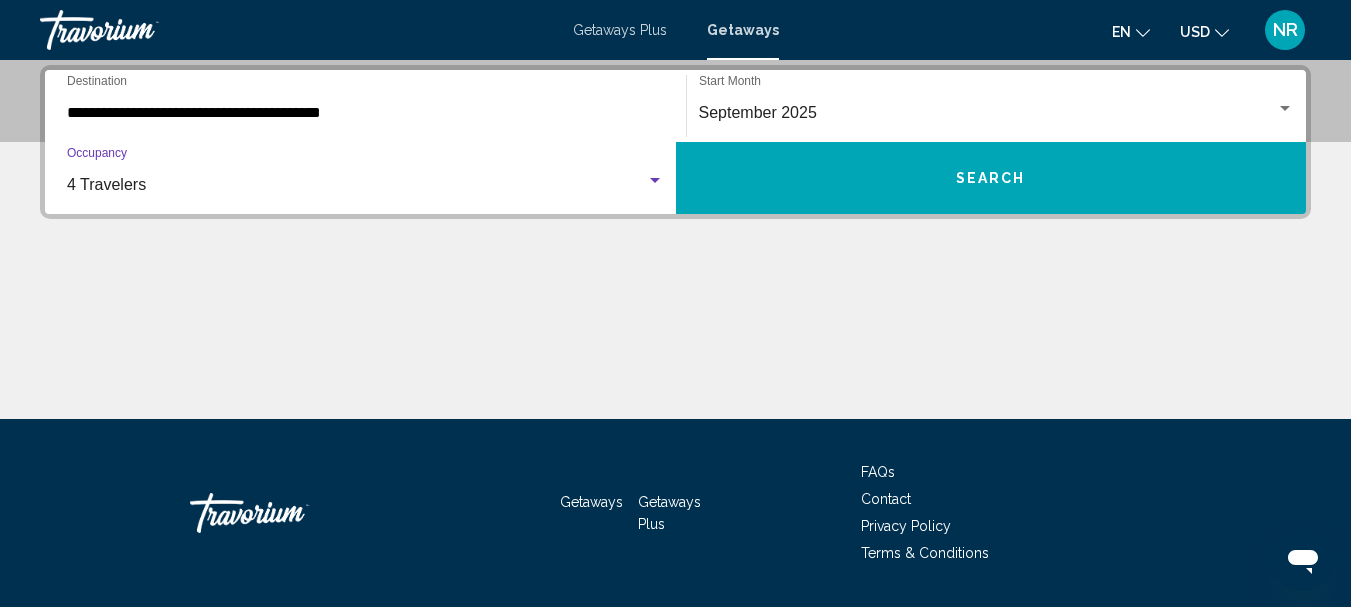 click on "Search" at bounding box center [991, 178] 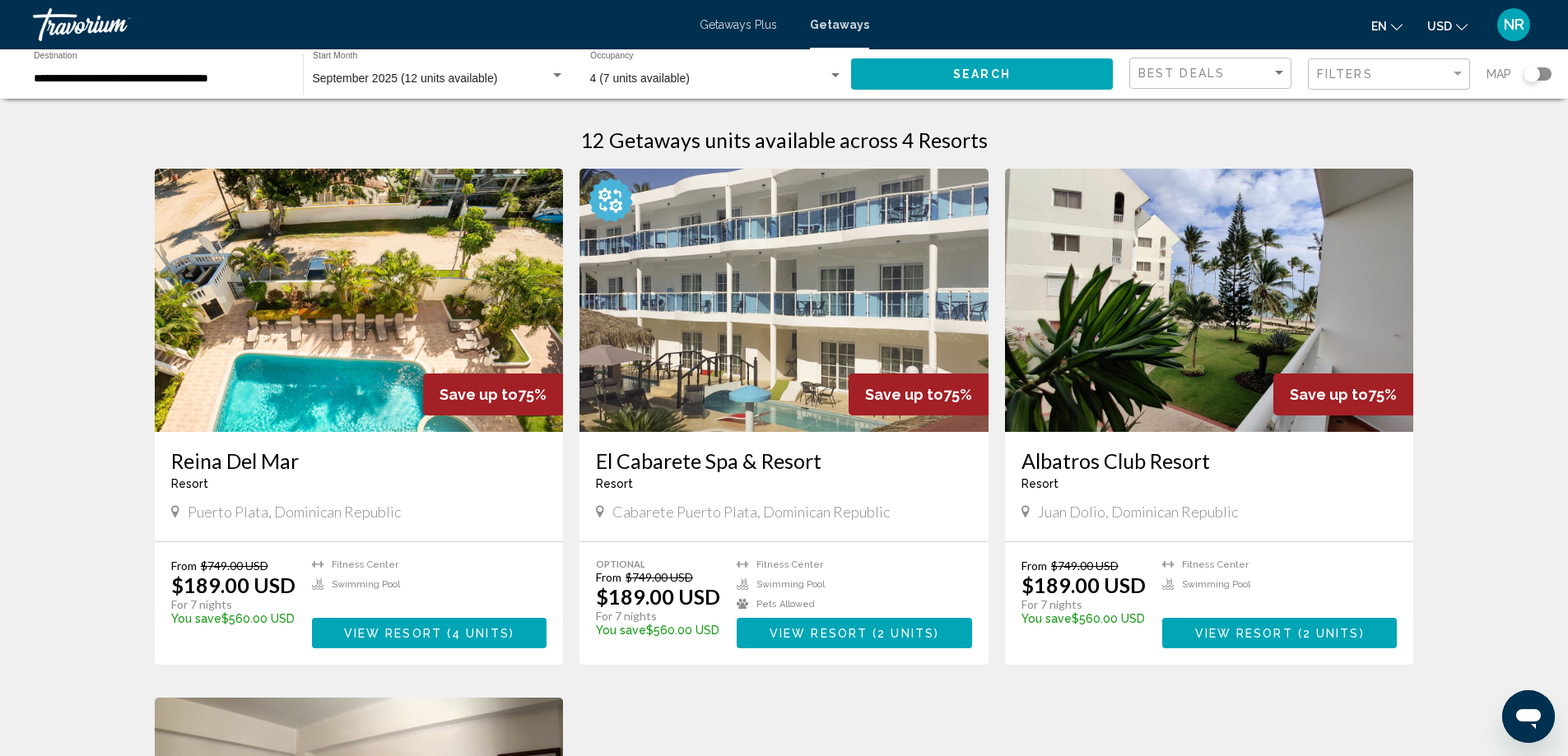scroll, scrollTop: 0, scrollLeft: 0, axis: both 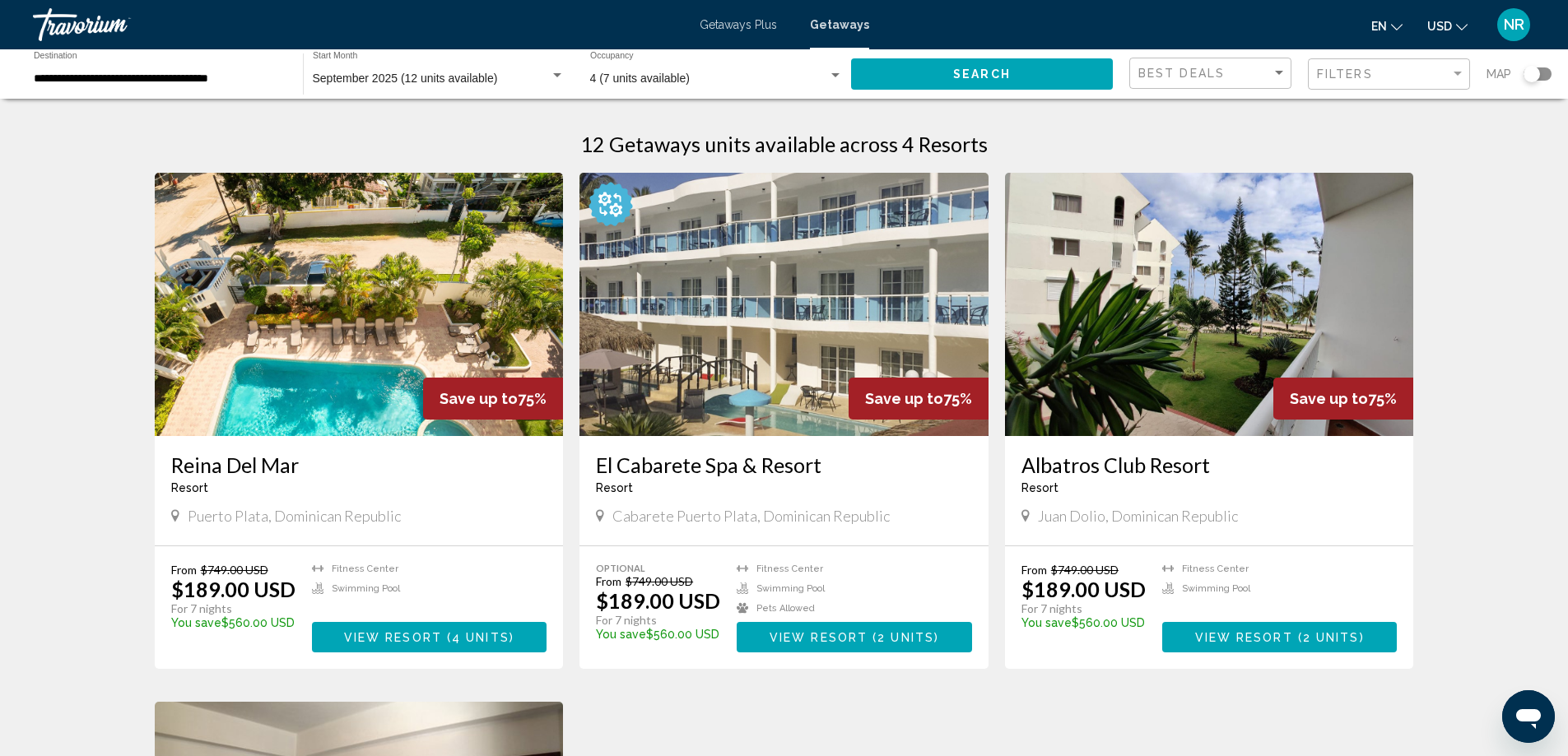 click on "**********" at bounding box center [160, 79] 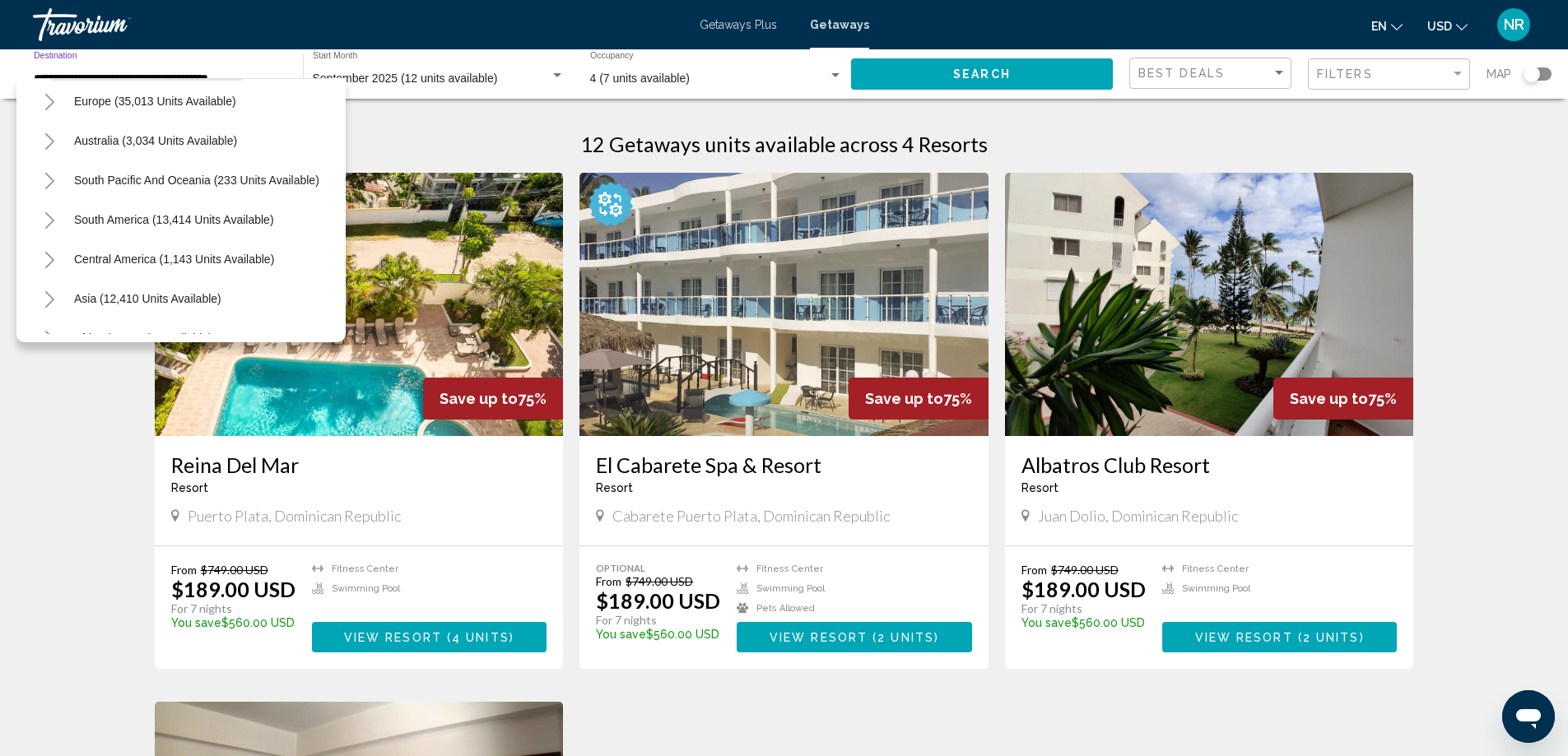 scroll, scrollTop: 792, scrollLeft: 0, axis: vertical 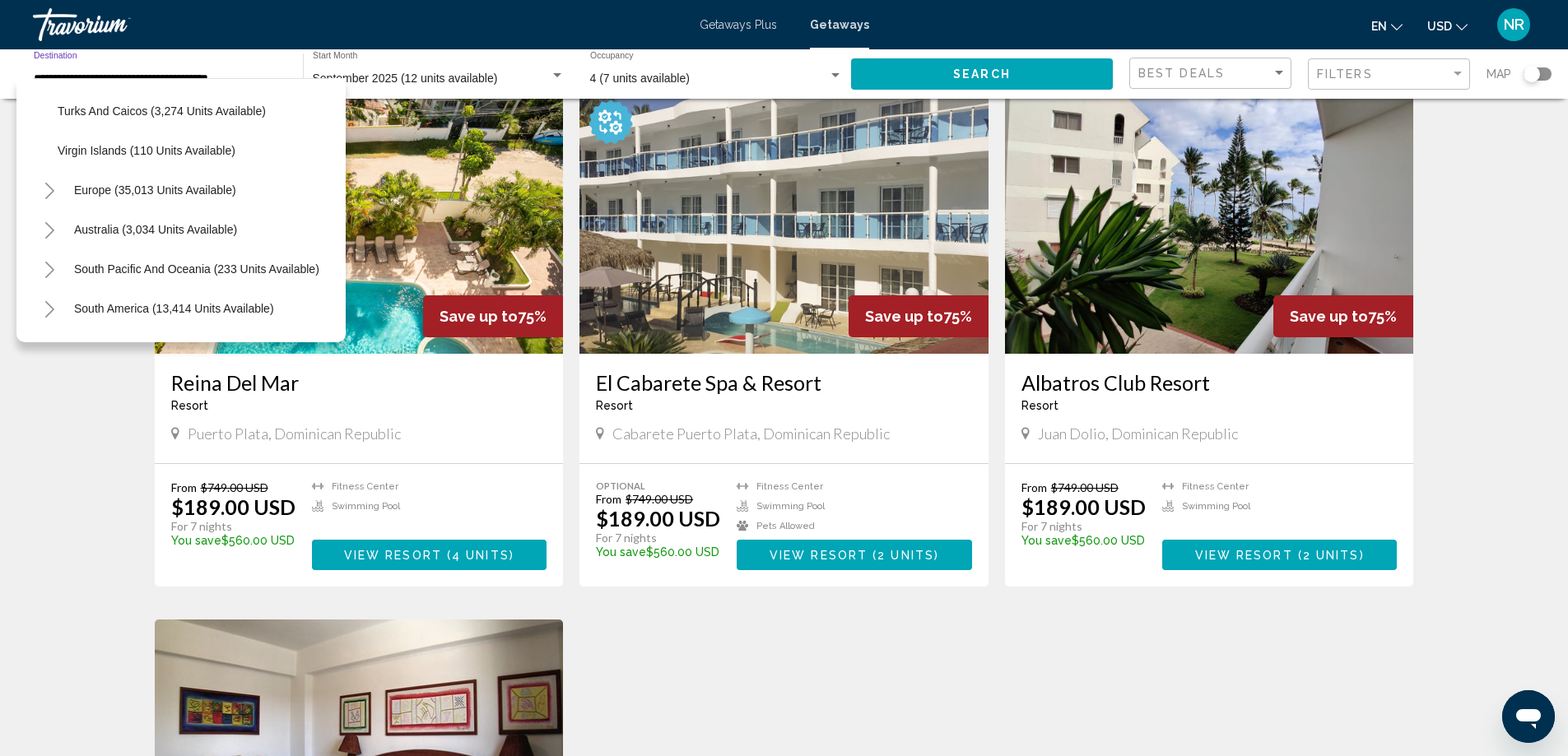 click 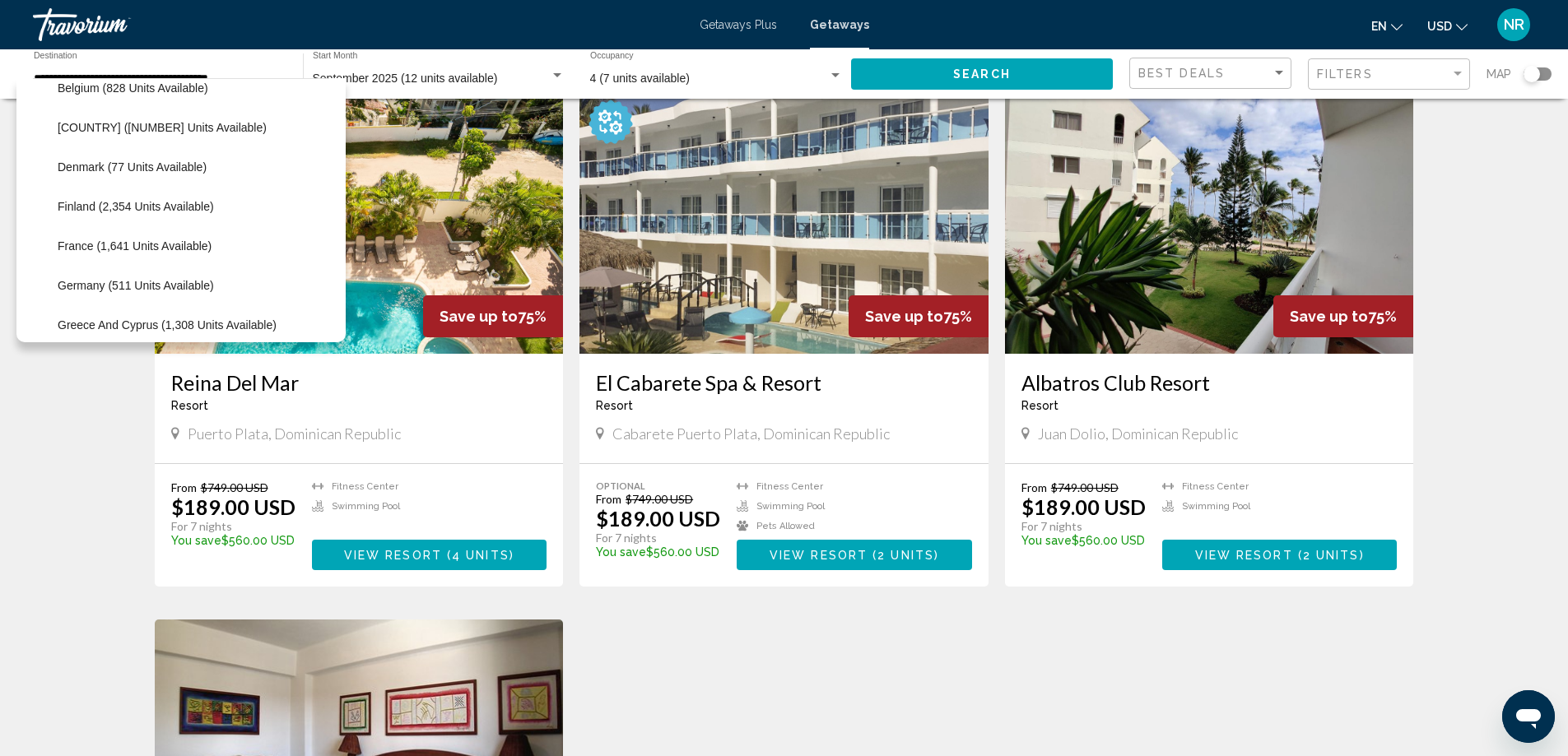 scroll, scrollTop: 874, scrollLeft: 0, axis: vertical 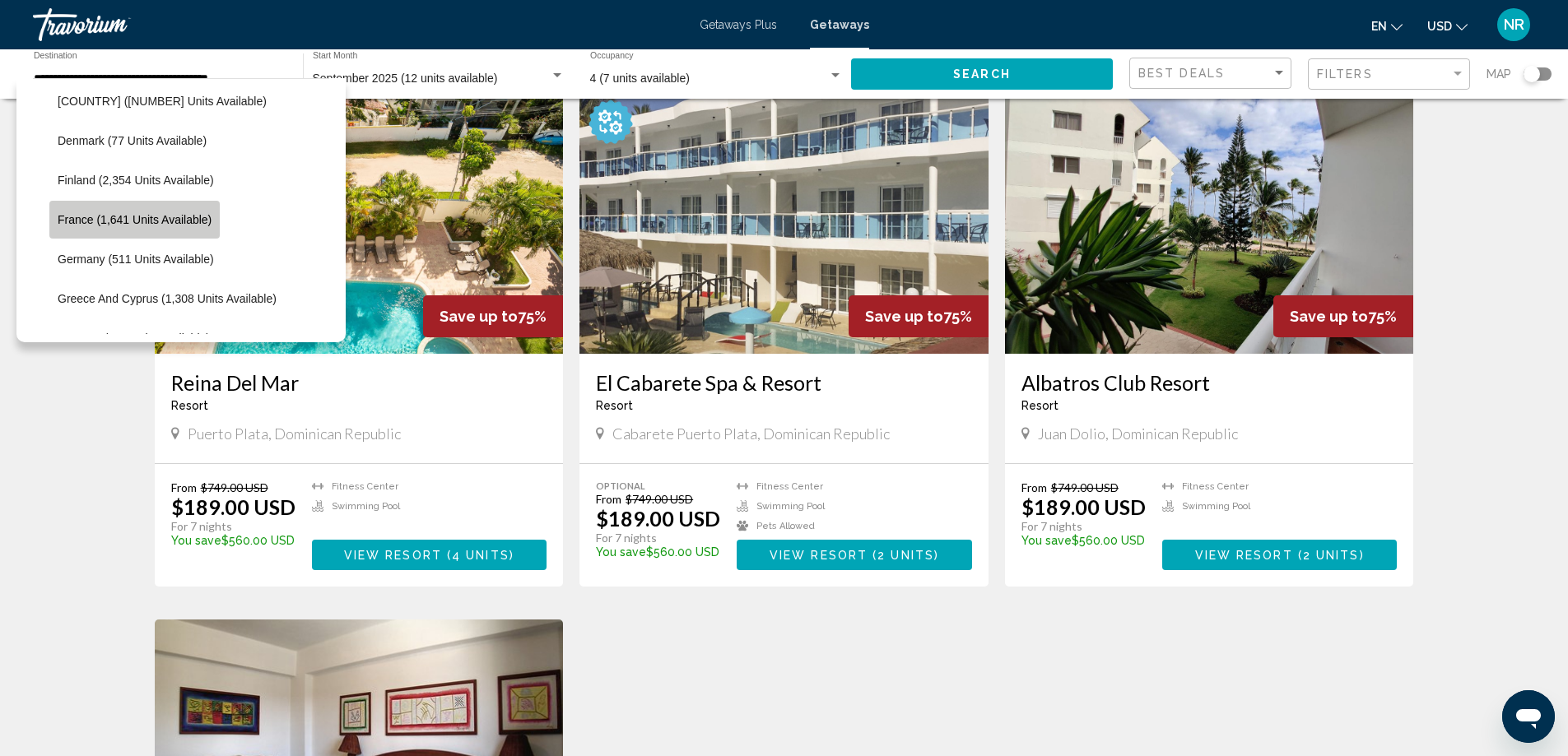 click on "France (1,641 units available)" 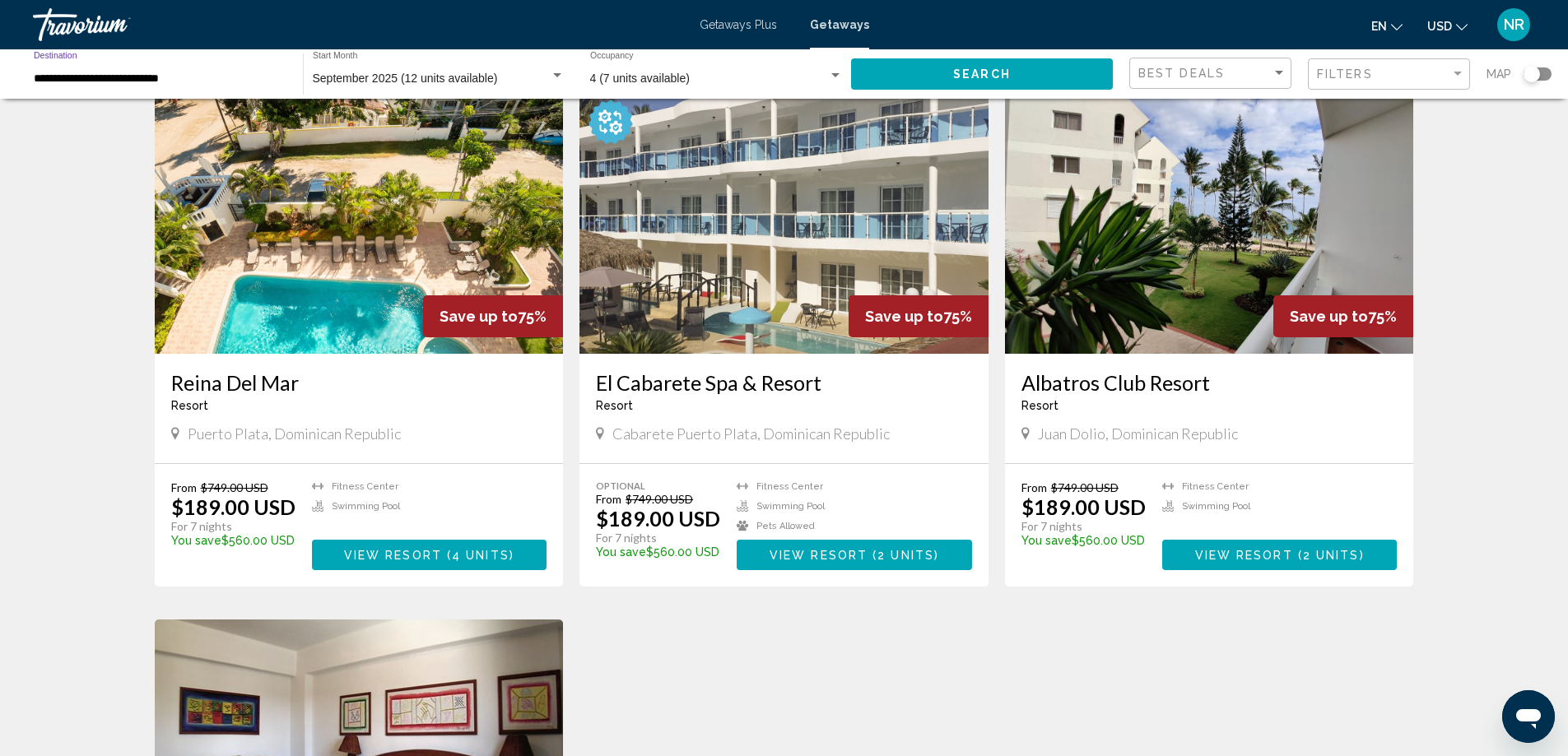 click on "Search" 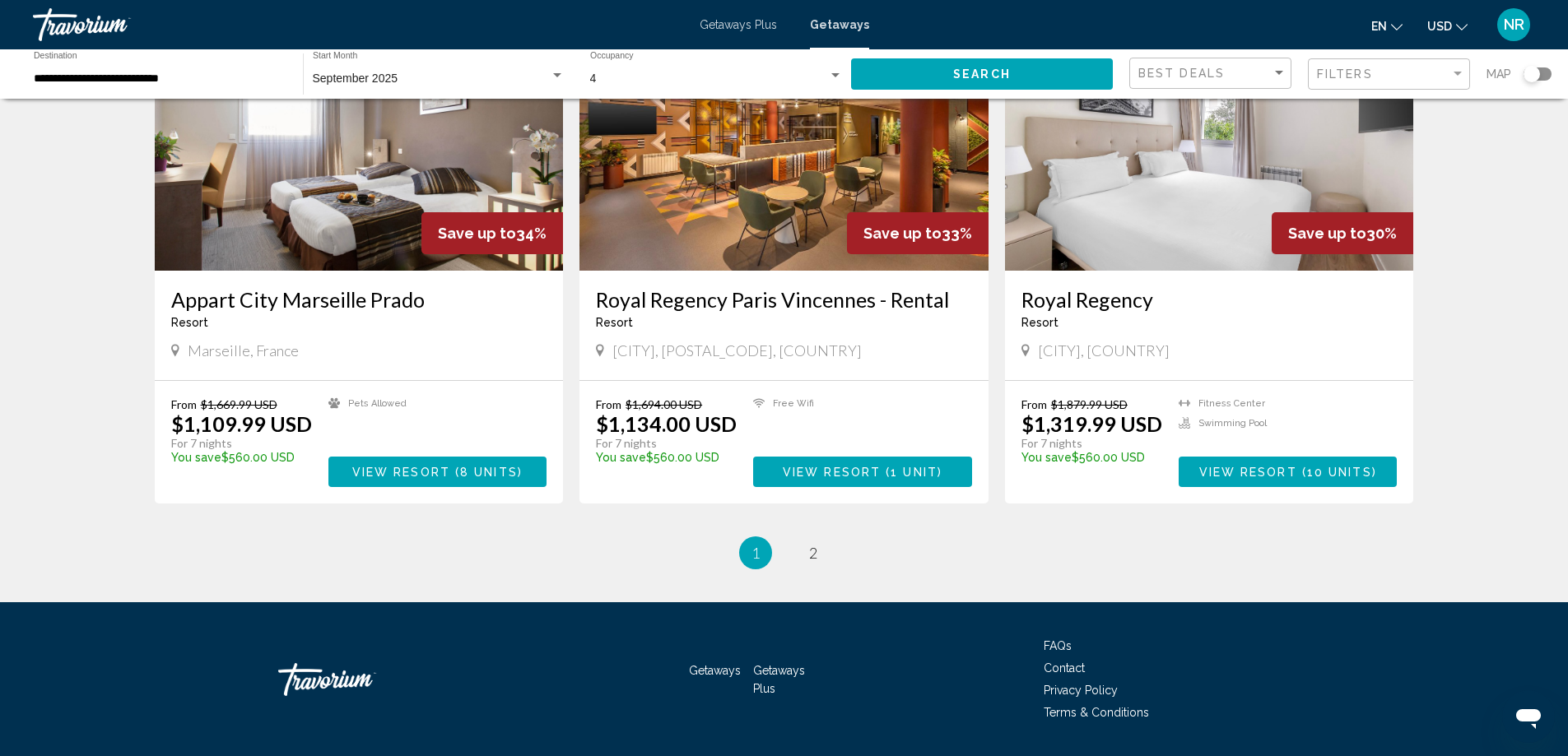 scroll, scrollTop: 1802, scrollLeft: 0, axis: vertical 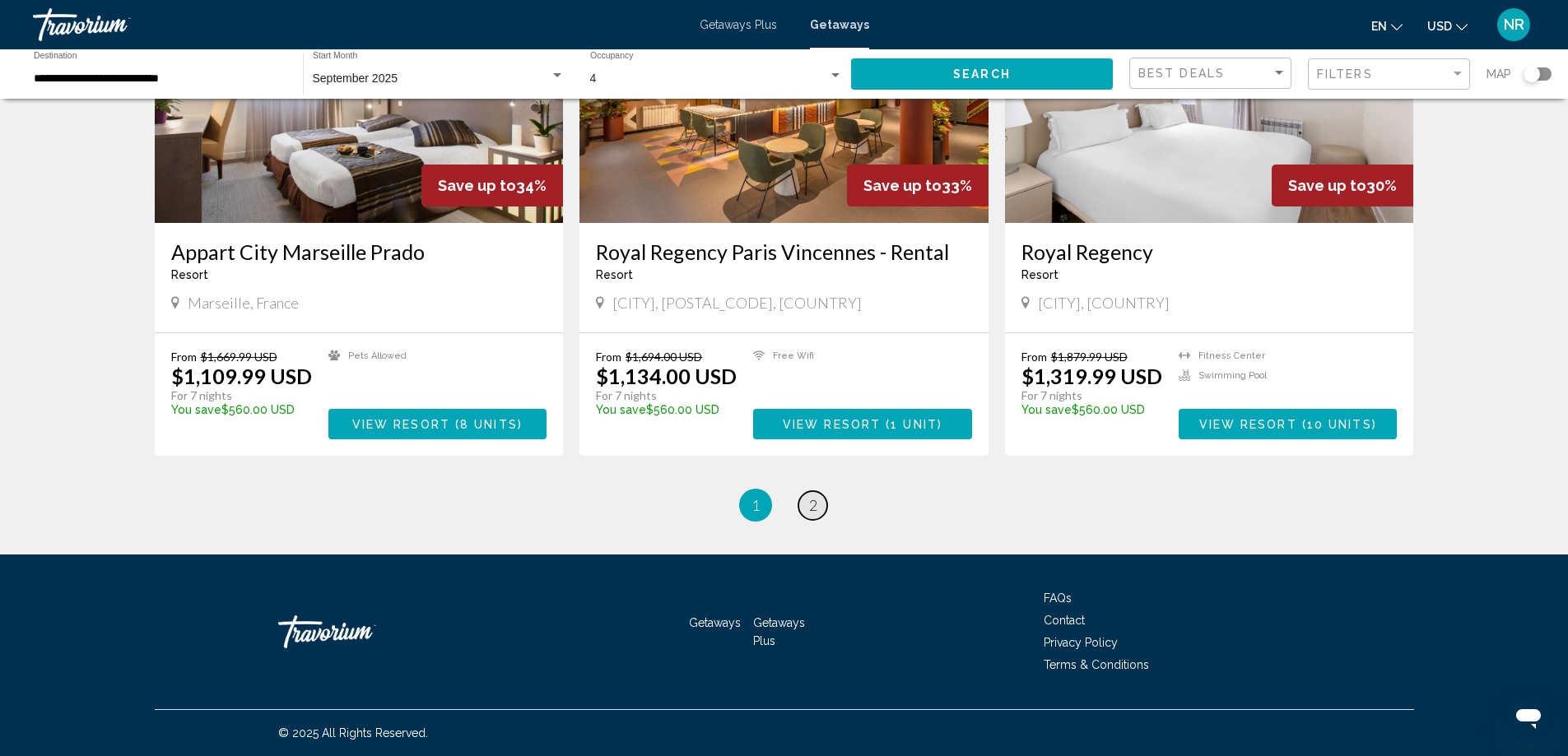 click on "2" at bounding box center [813, 505] 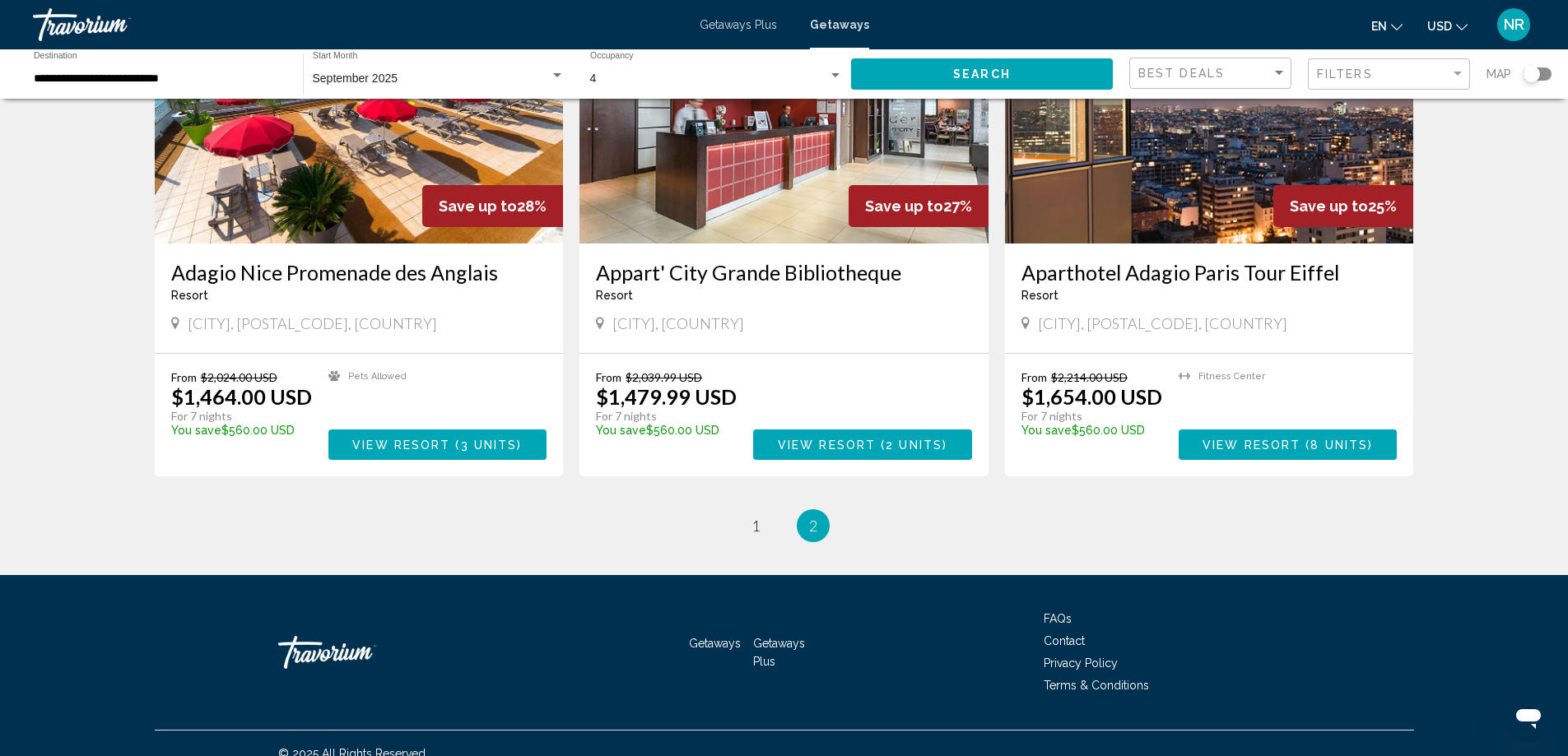 scroll, scrollTop: 213, scrollLeft: 0, axis: vertical 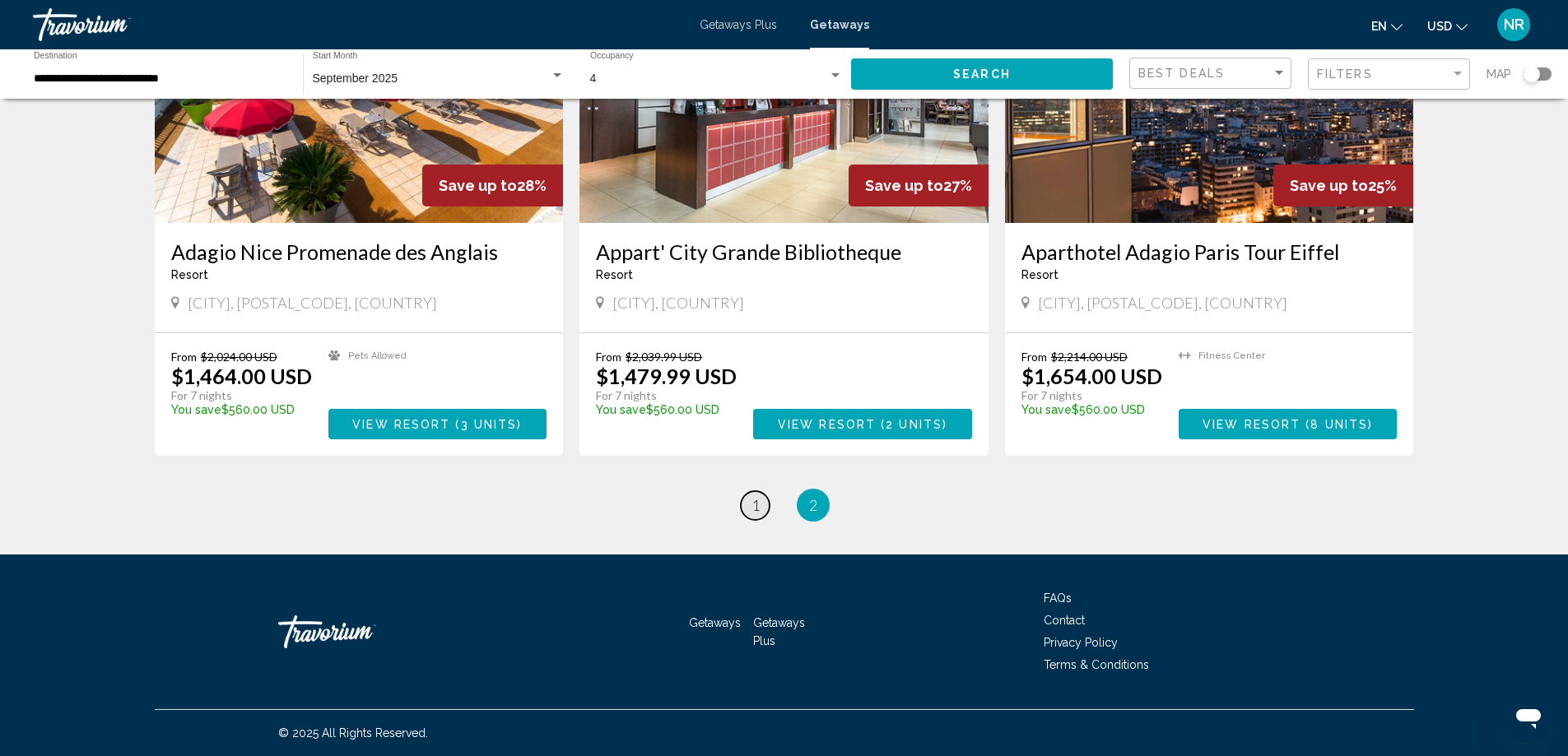 click on "1" at bounding box center (756, 505) 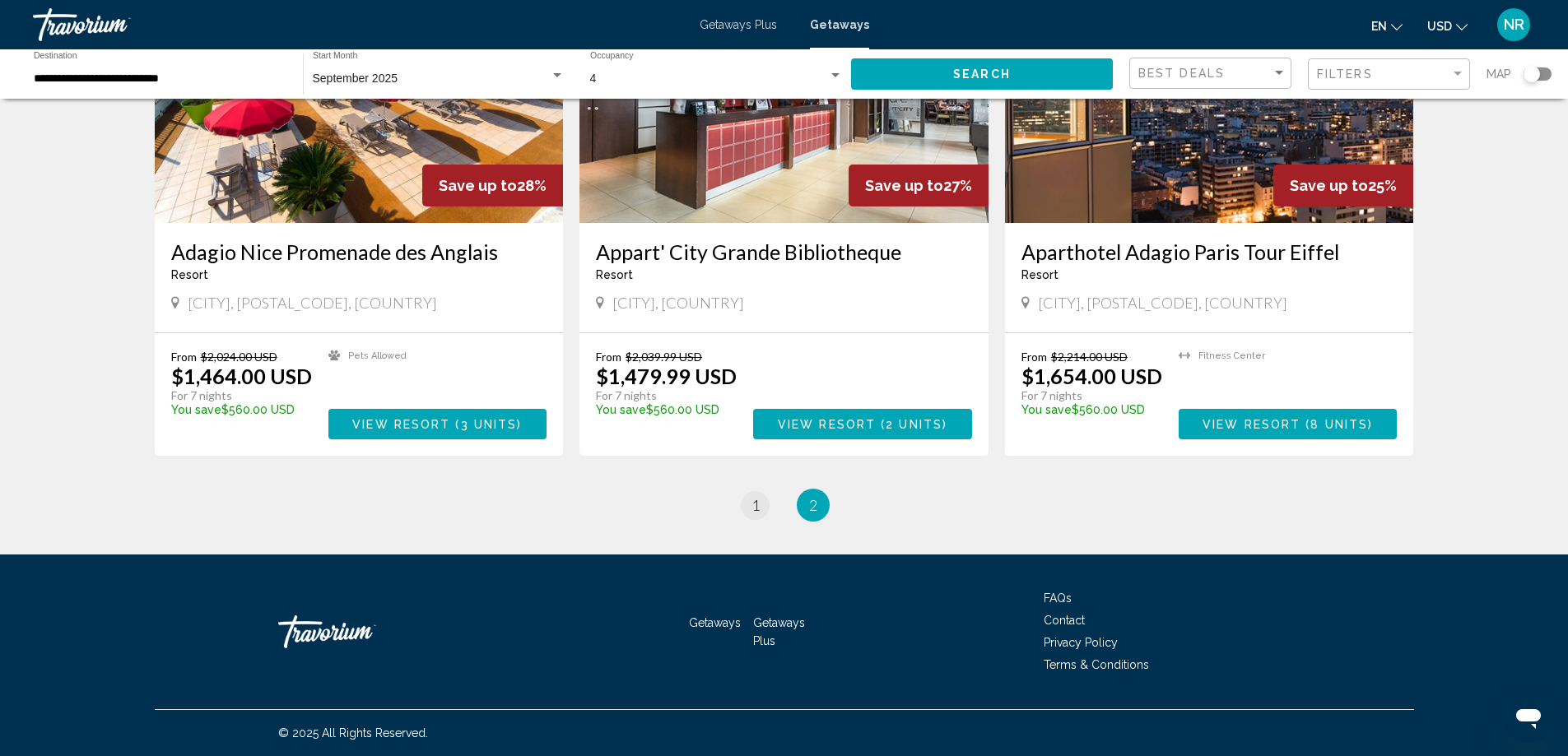 scroll, scrollTop: 0, scrollLeft: 0, axis: both 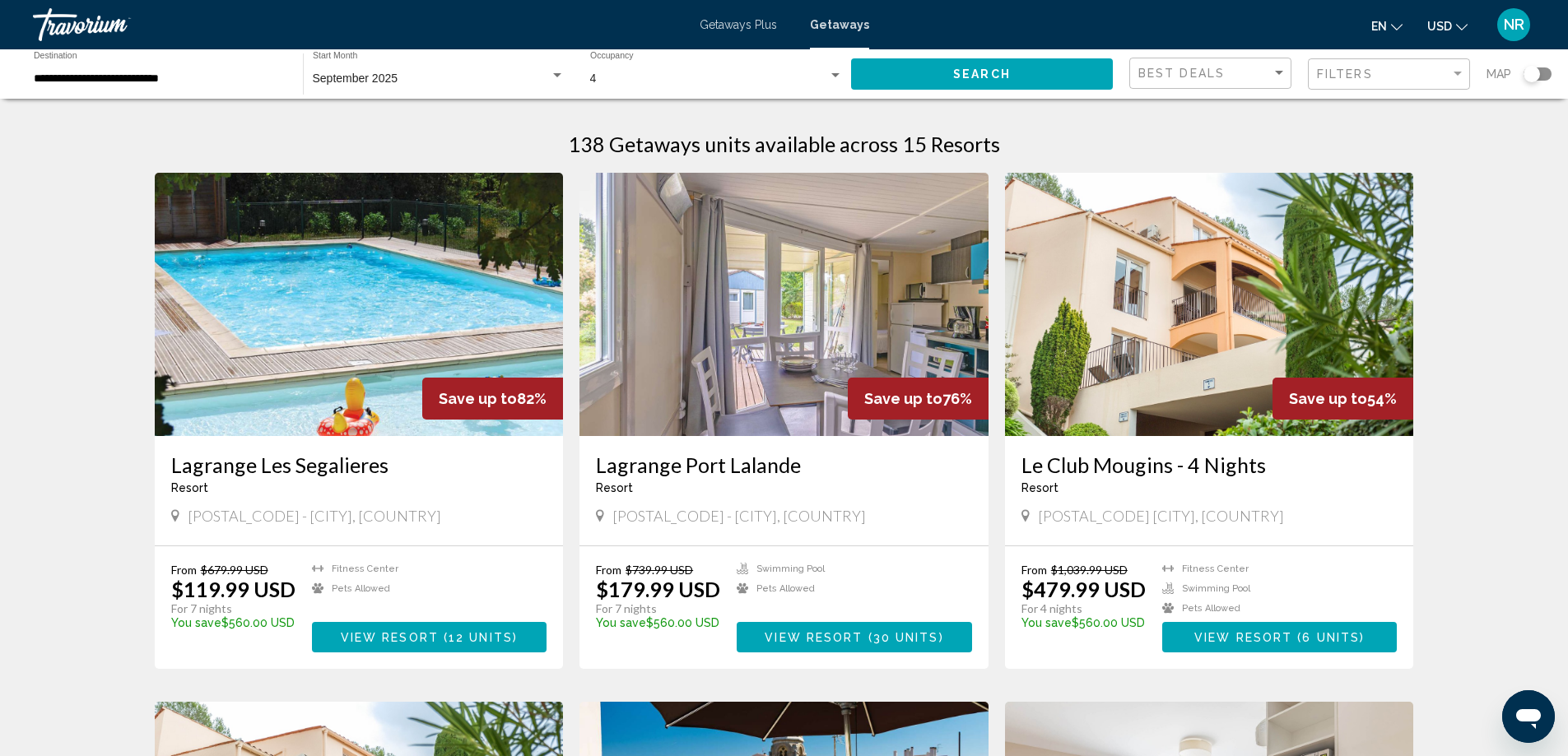click on "**********" at bounding box center [160, 79] 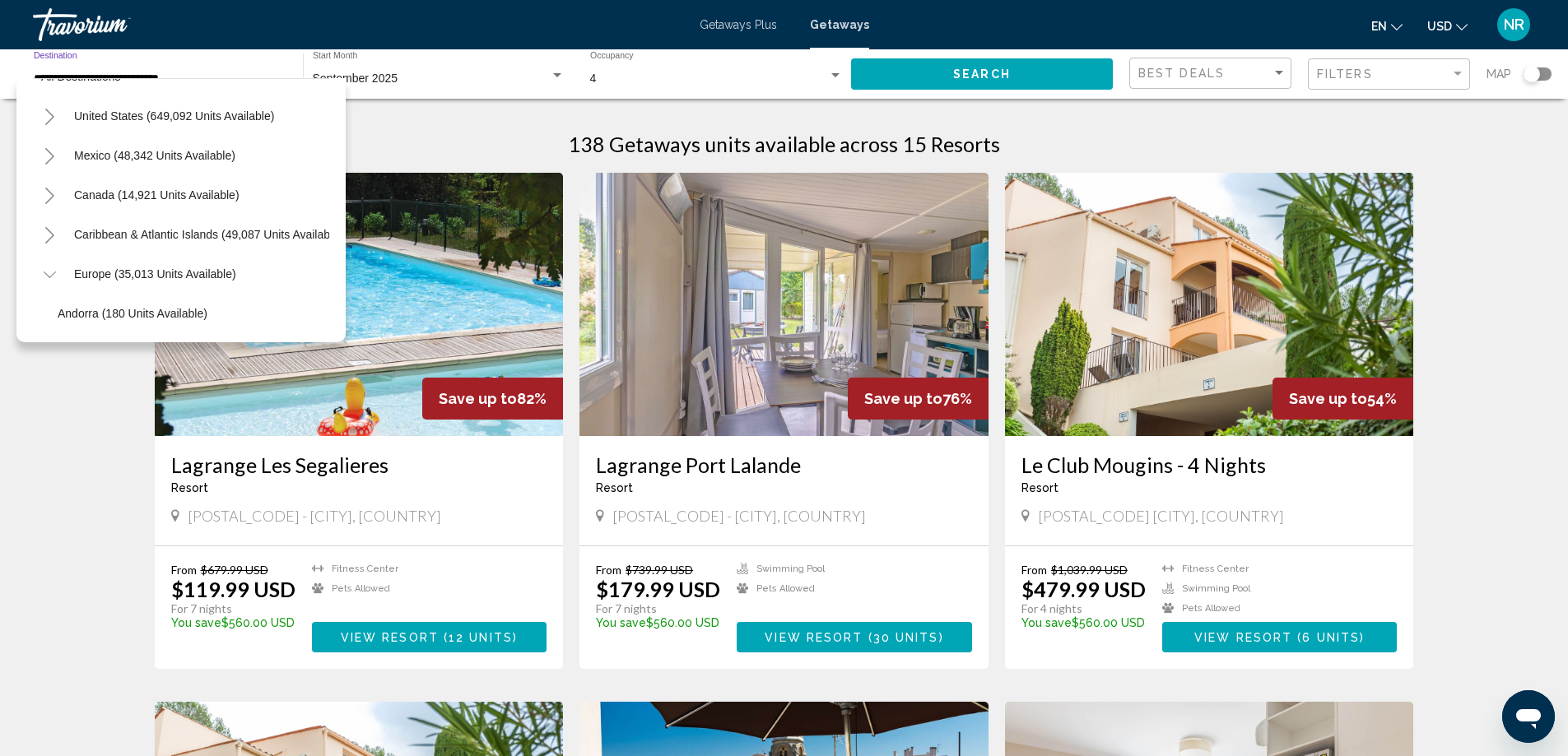 scroll, scrollTop: 0, scrollLeft: 0, axis: both 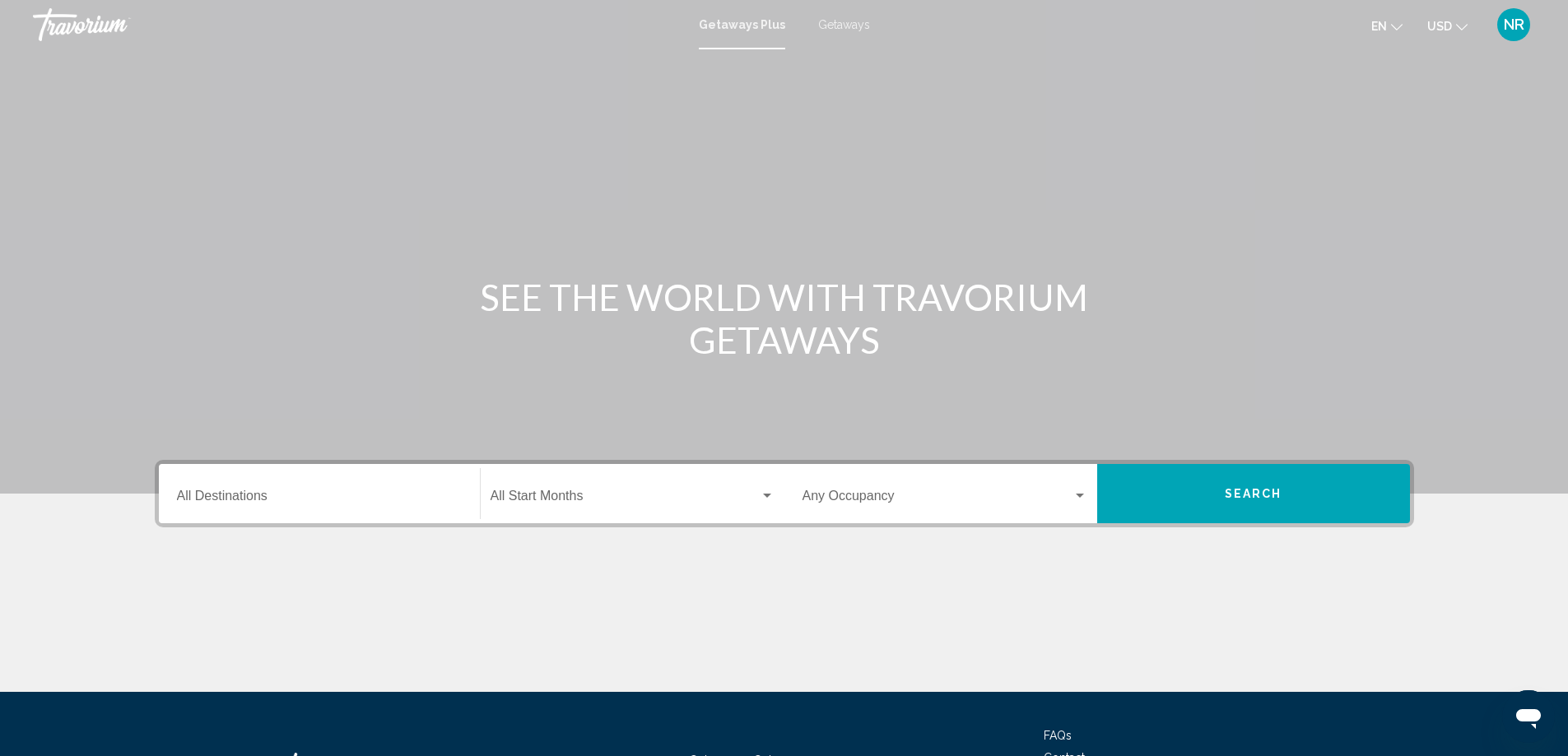 click on "Getaways" at bounding box center [844, 25] 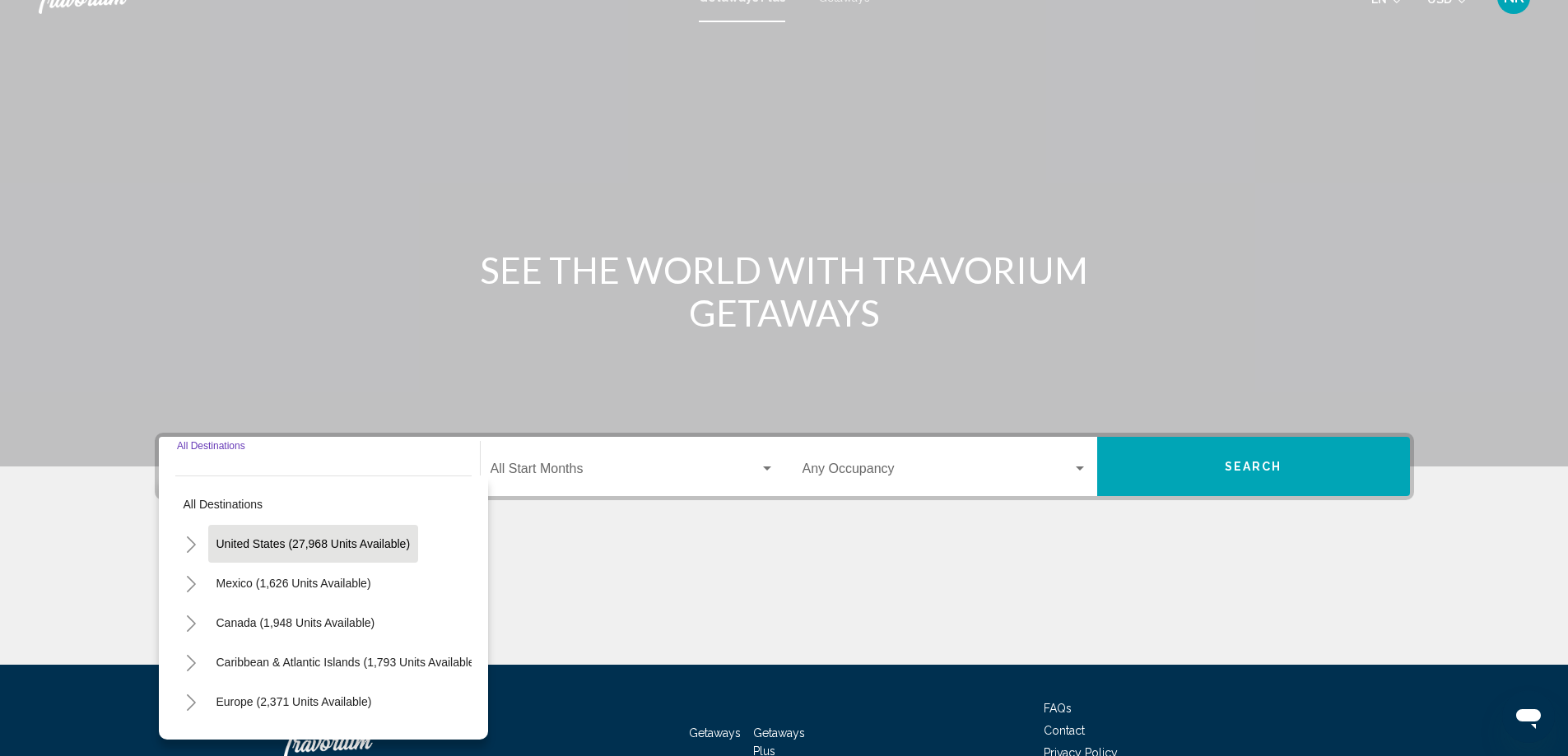 scroll, scrollTop: 137, scrollLeft: 0, axis: vertical 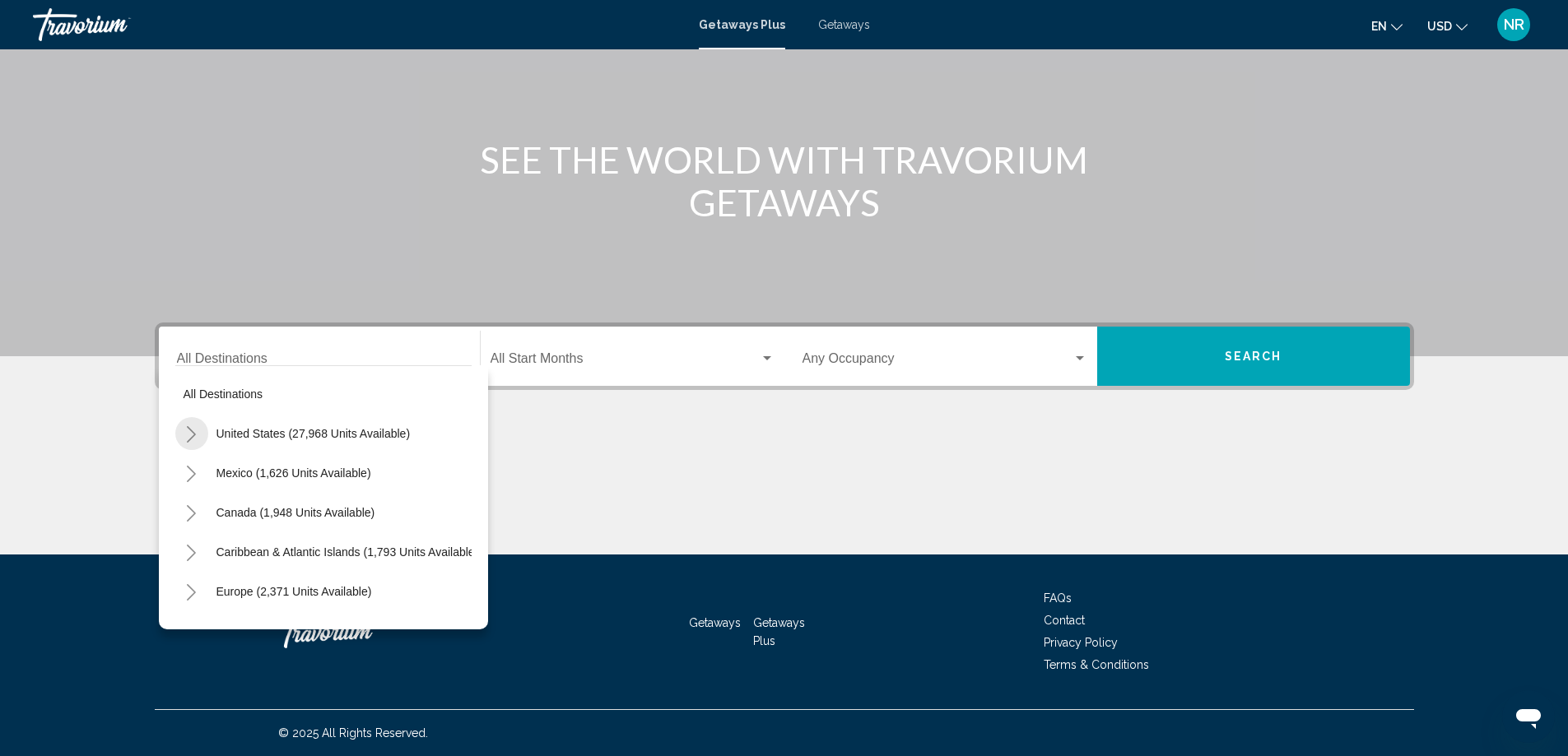 click 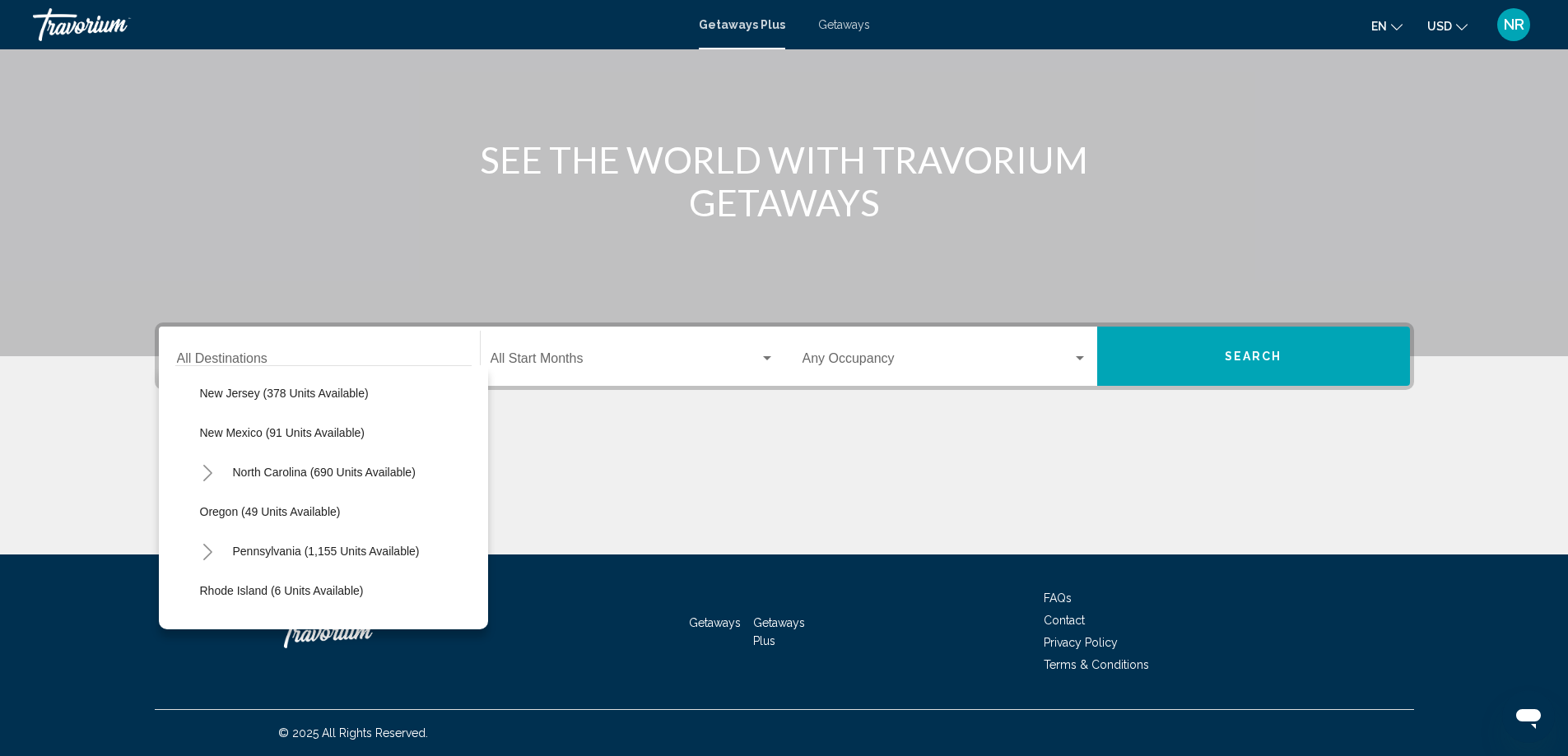 scroll, scrollTop: 987, scrollLeft: 0, axis: vertical 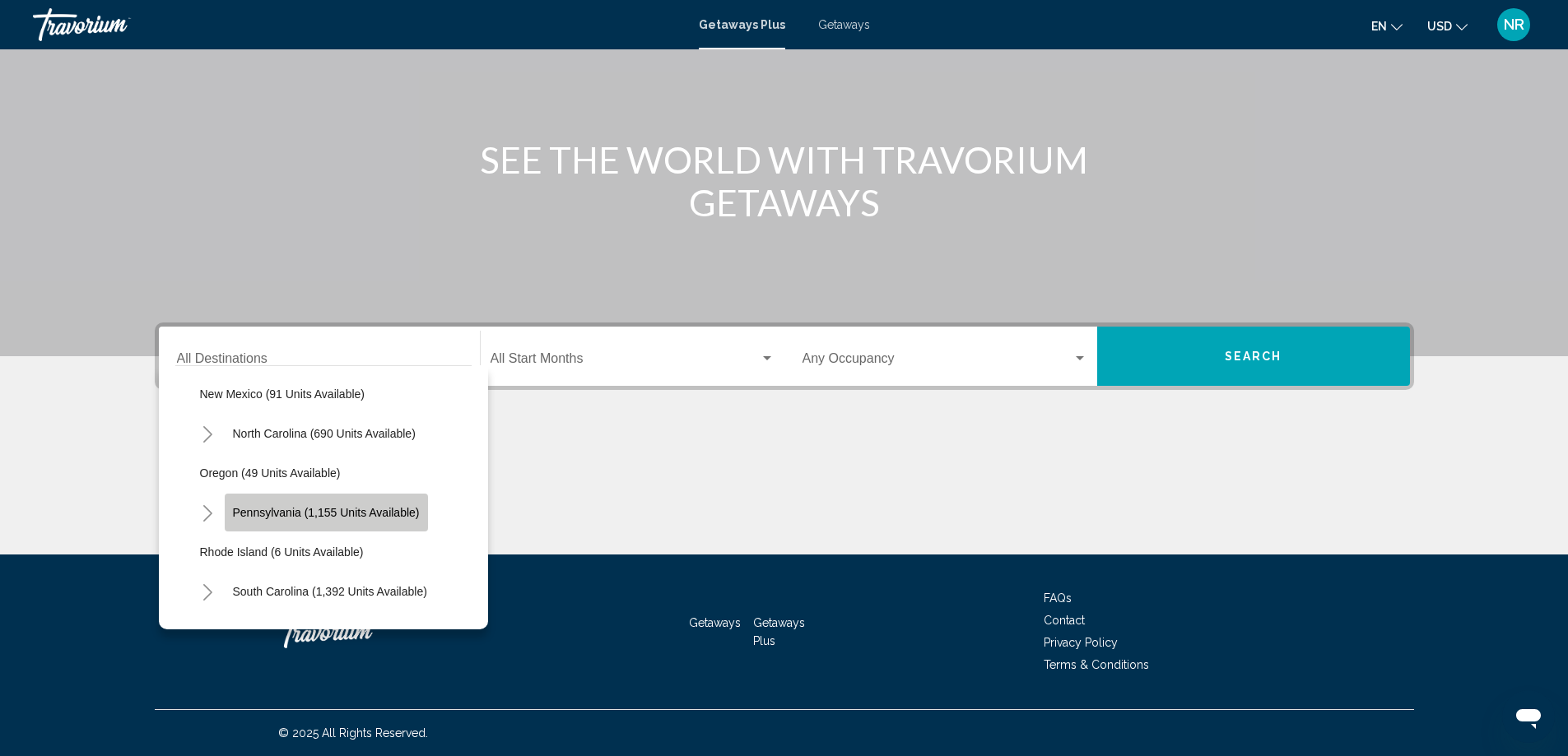 click on "Pennsylvania (1,155 units available)" 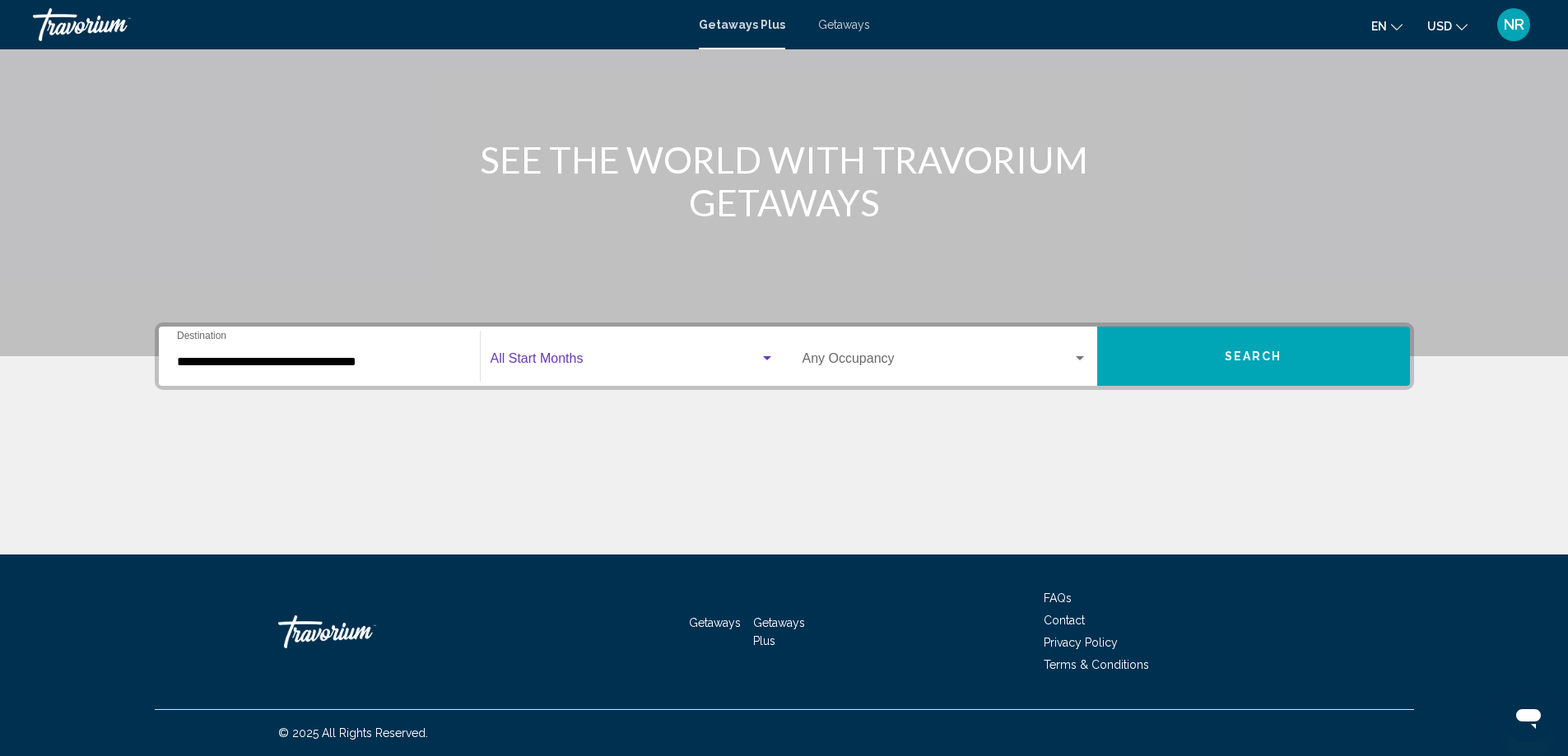 click at bounding box center (767, 359) 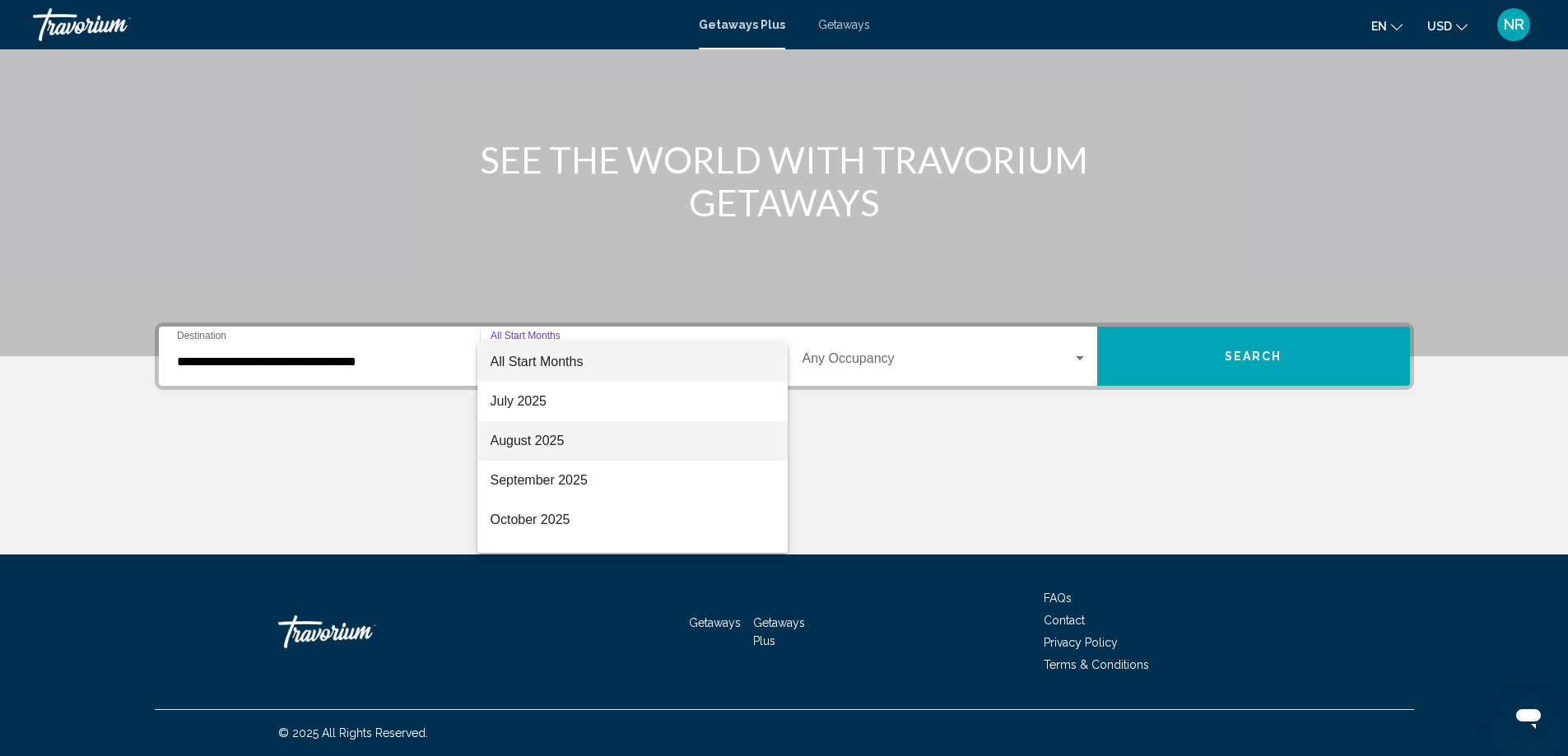 click on "August 2025" at bounding box center [632, 441] 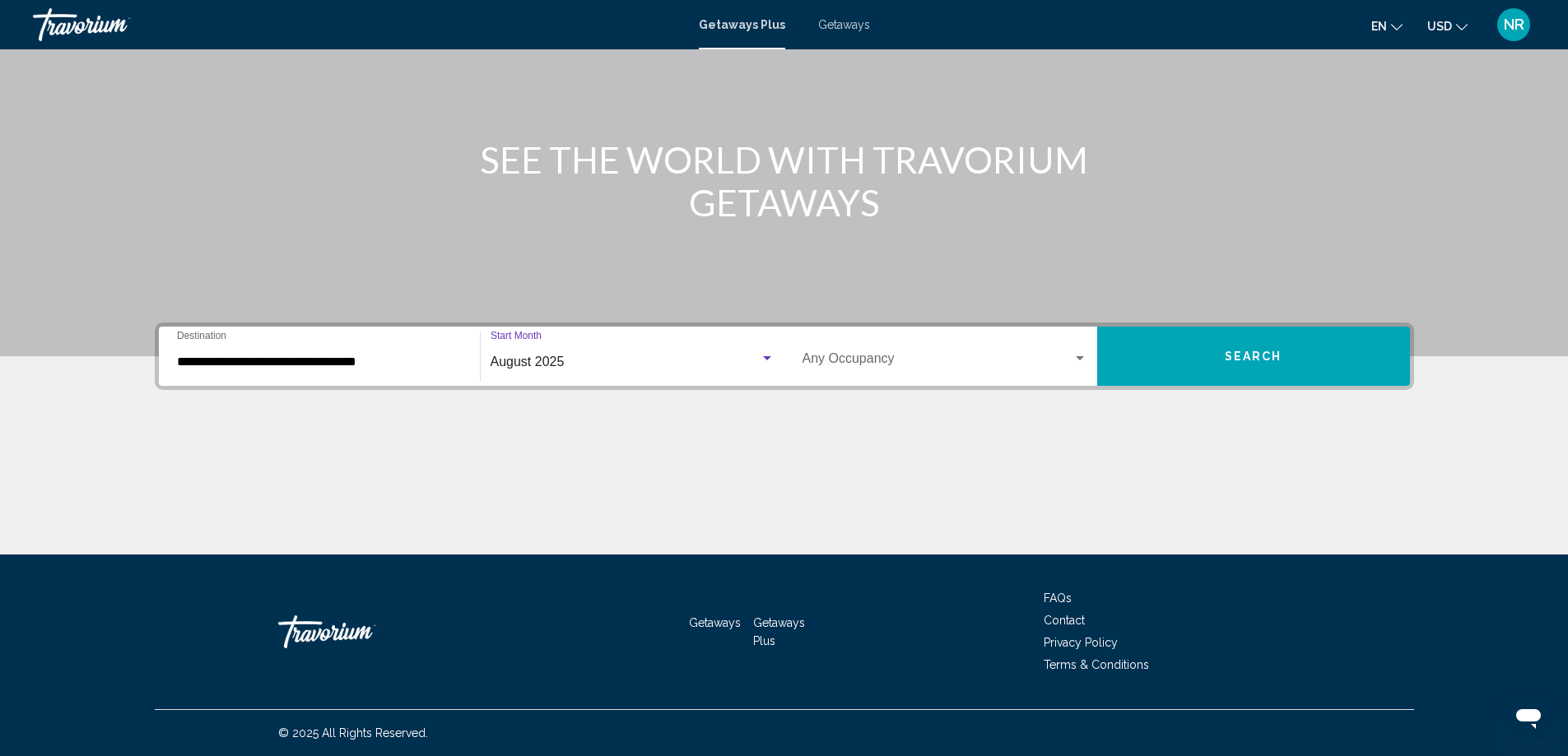 click at bounding box center (1080, 359) 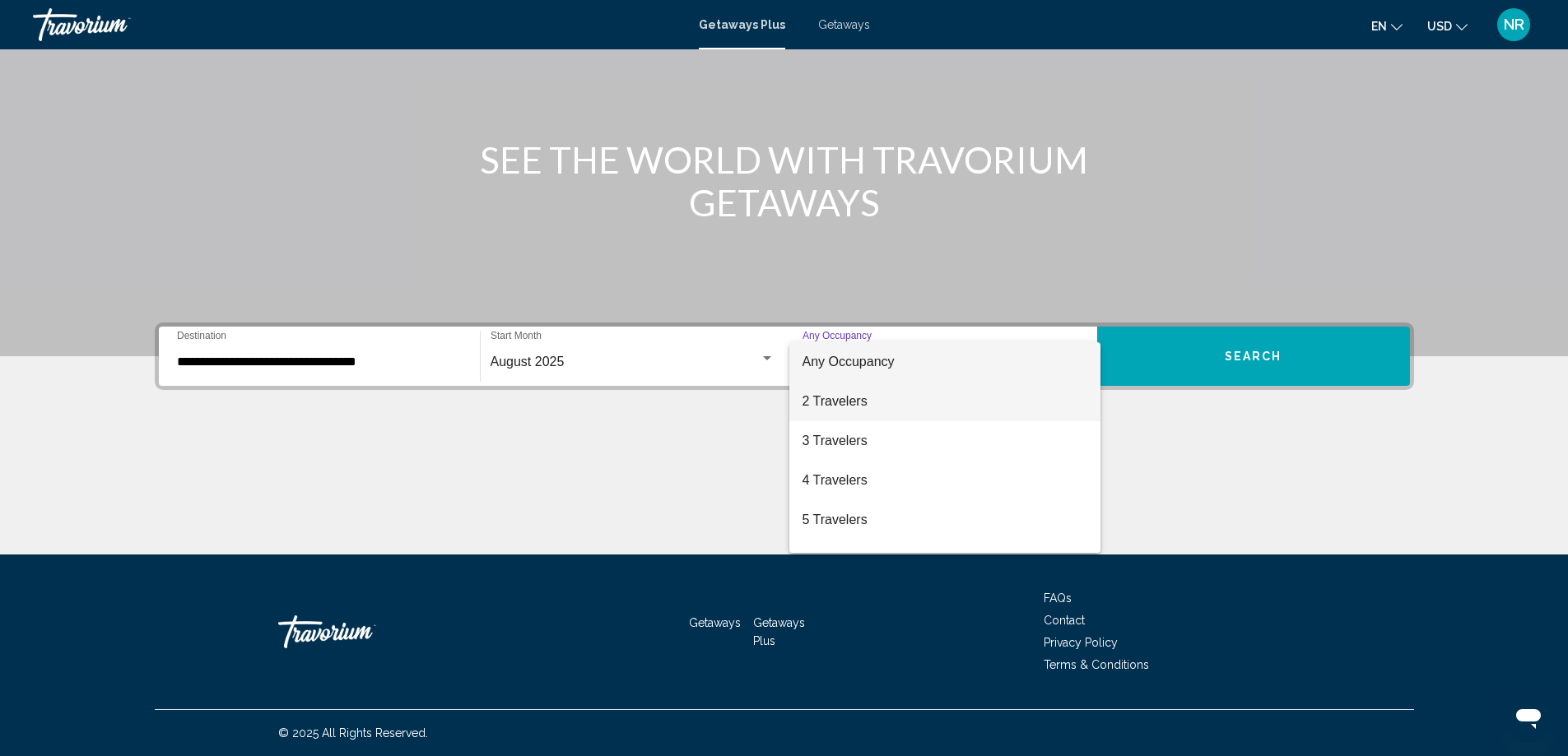 click on "2 Travelers" at bounding box center (945, 401) 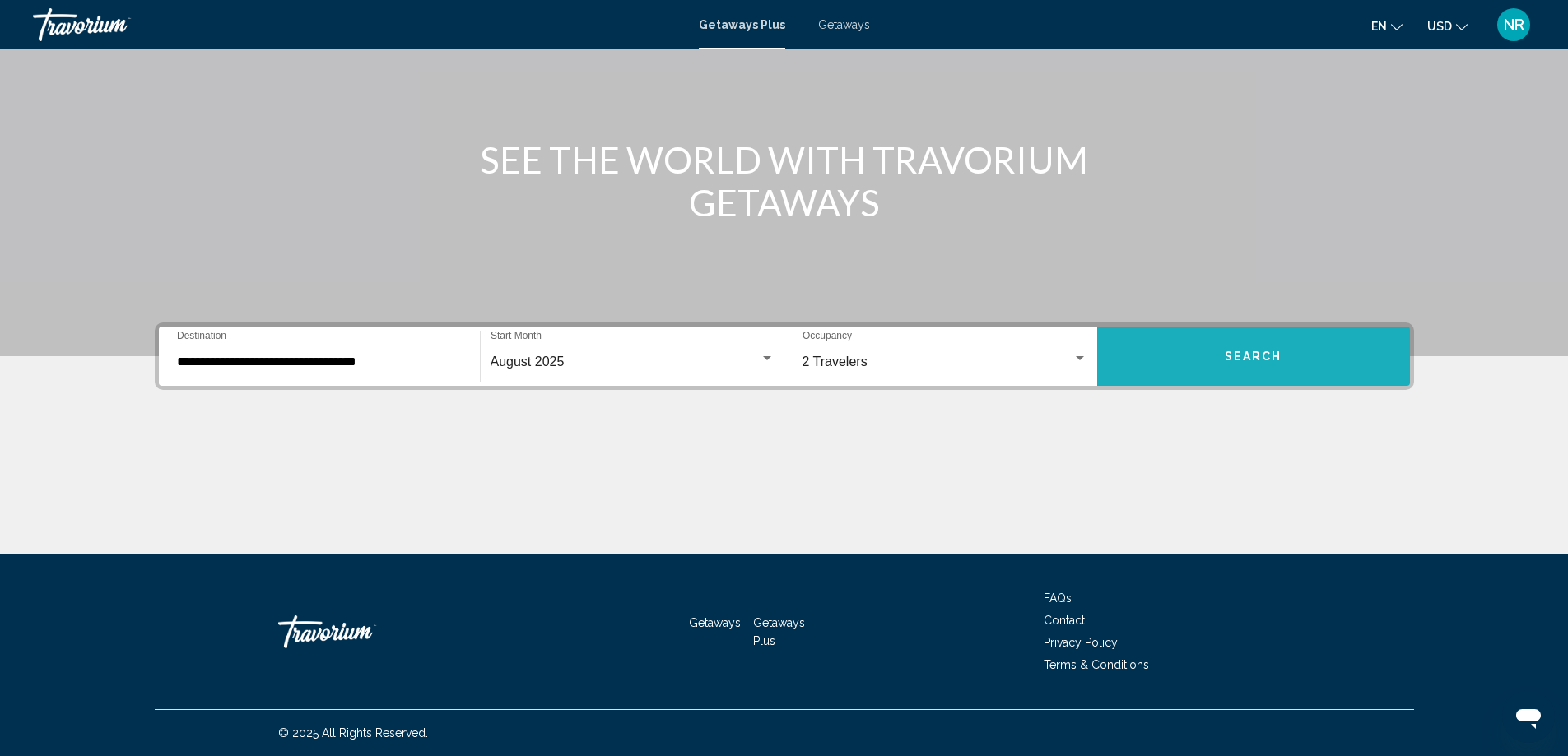 click on "Search" at bounding box center [1254, 356] 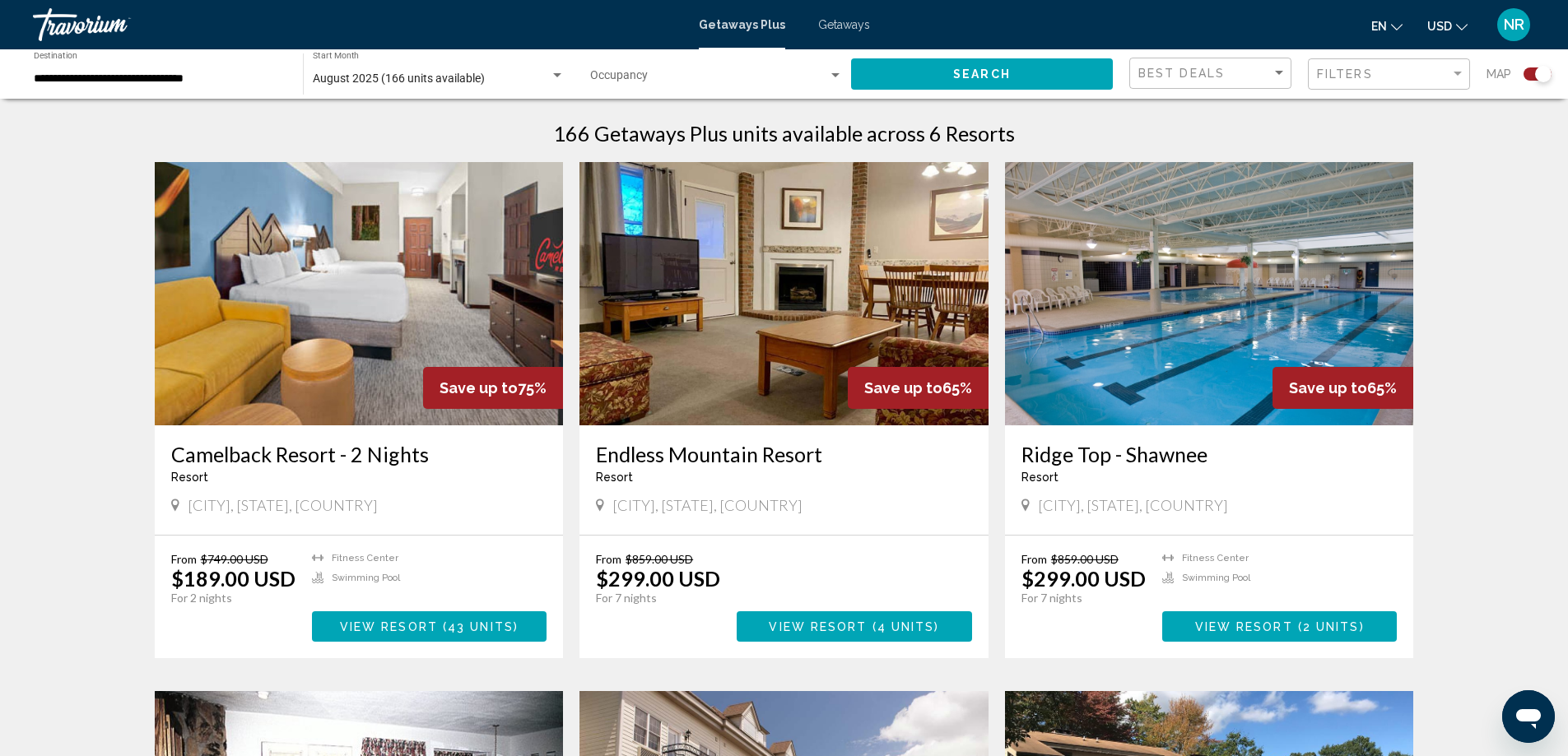 scroll, scrollTop: 494, scrollLeft: 0, axis: vertical 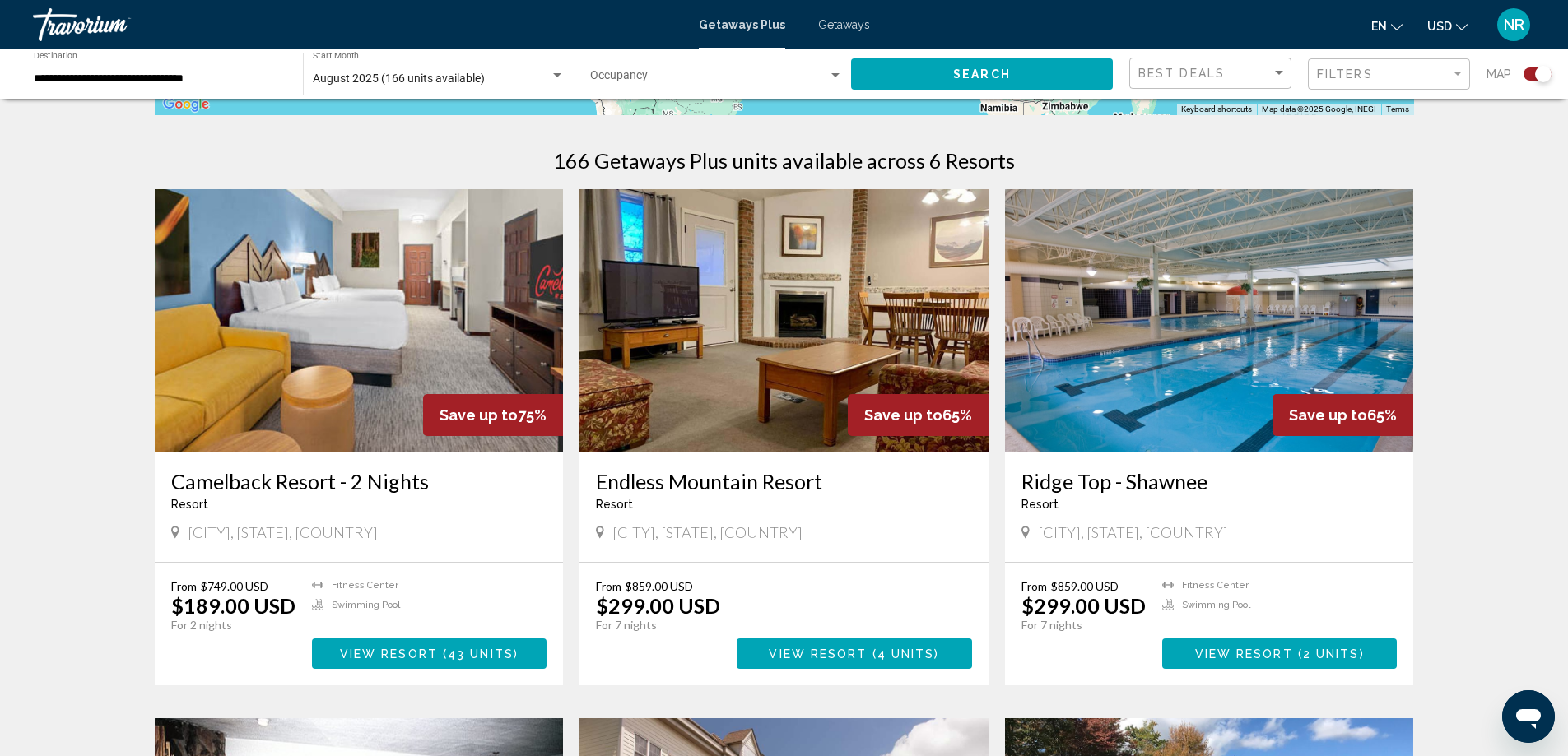 click at bounding box center (784, 321) 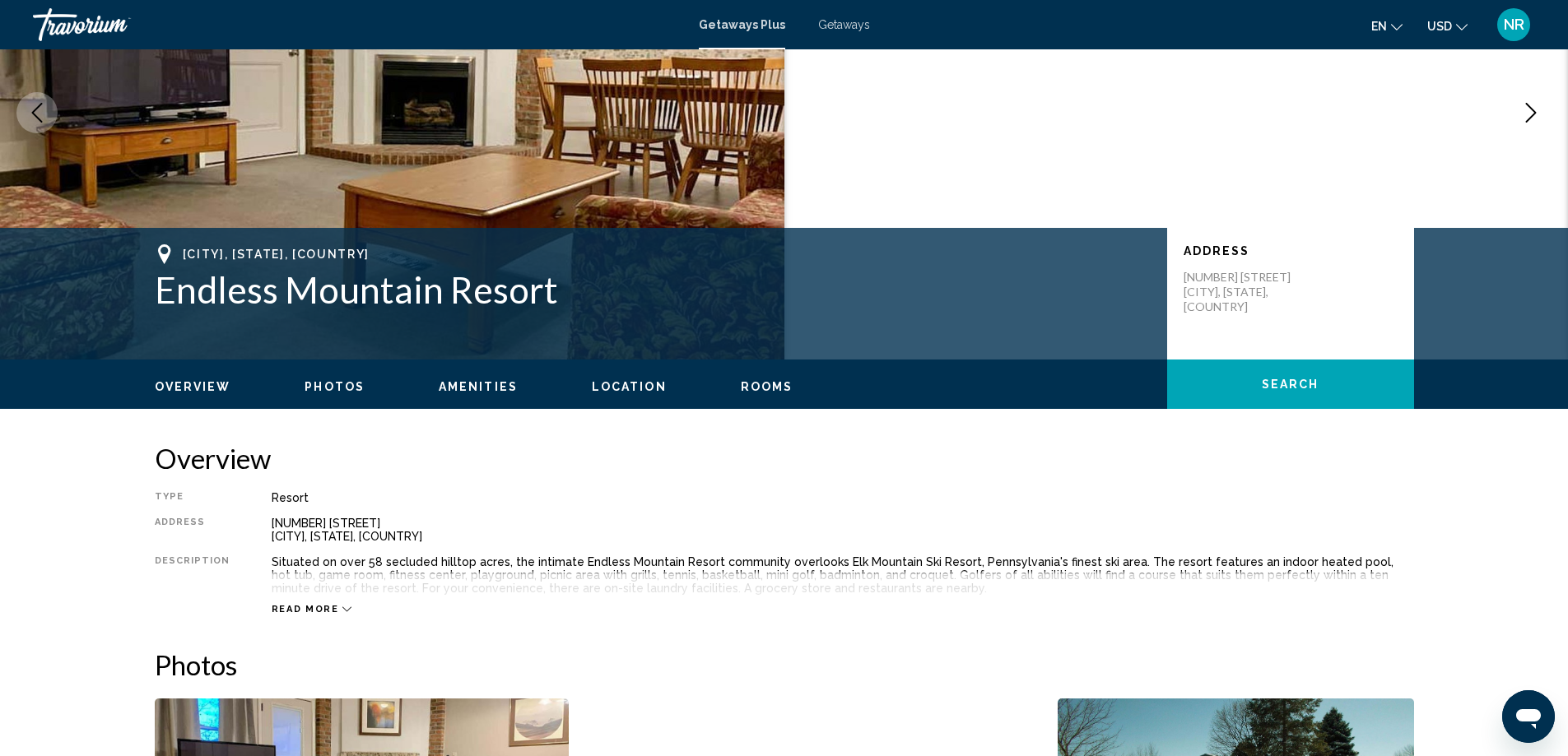 scroll, scrollTop: 165, scrollLeft: 0, axis: vertical 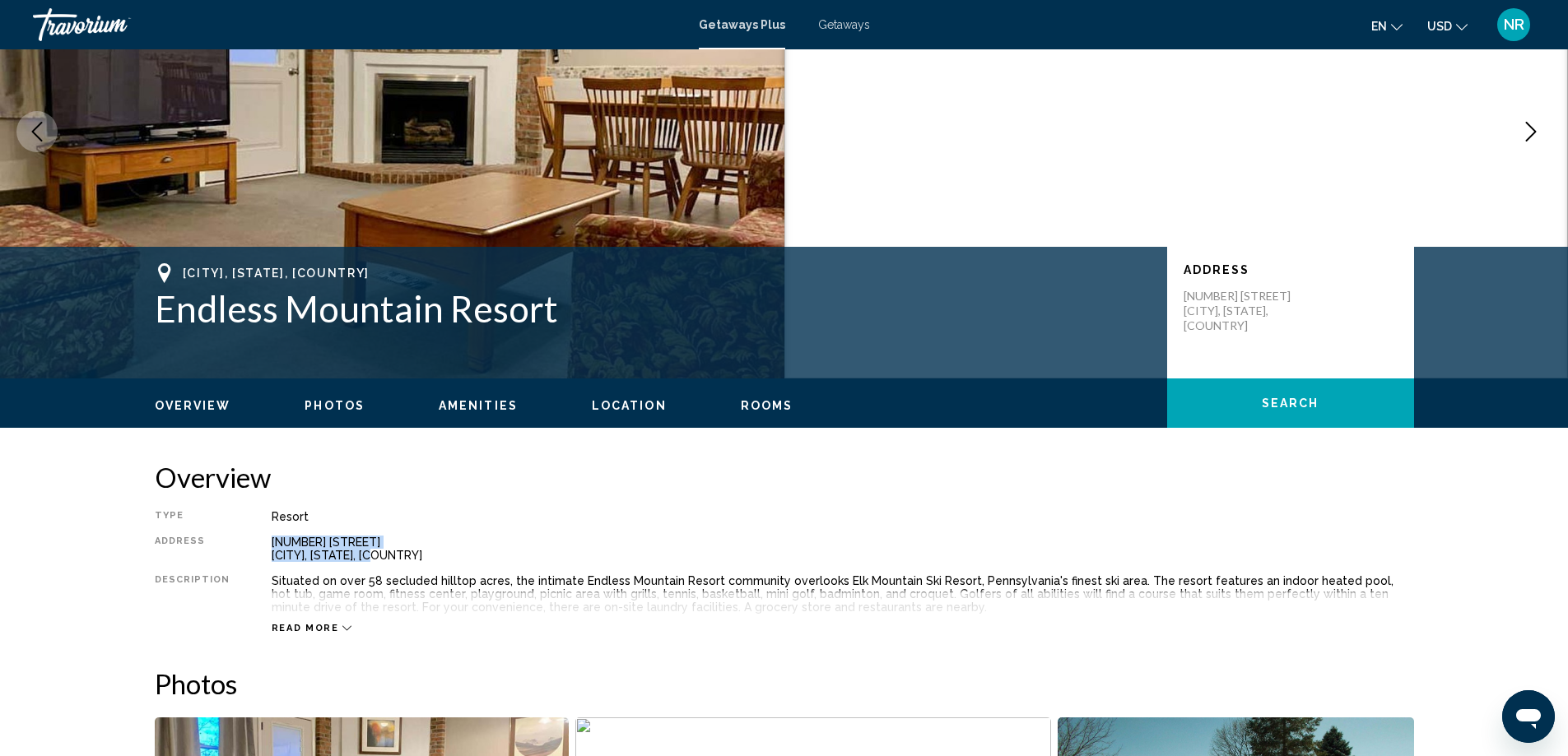 drag, startPoint x: 377, startPoint y: 553, endPoint x: 312, endPoint y: 545, distance: 65.49046 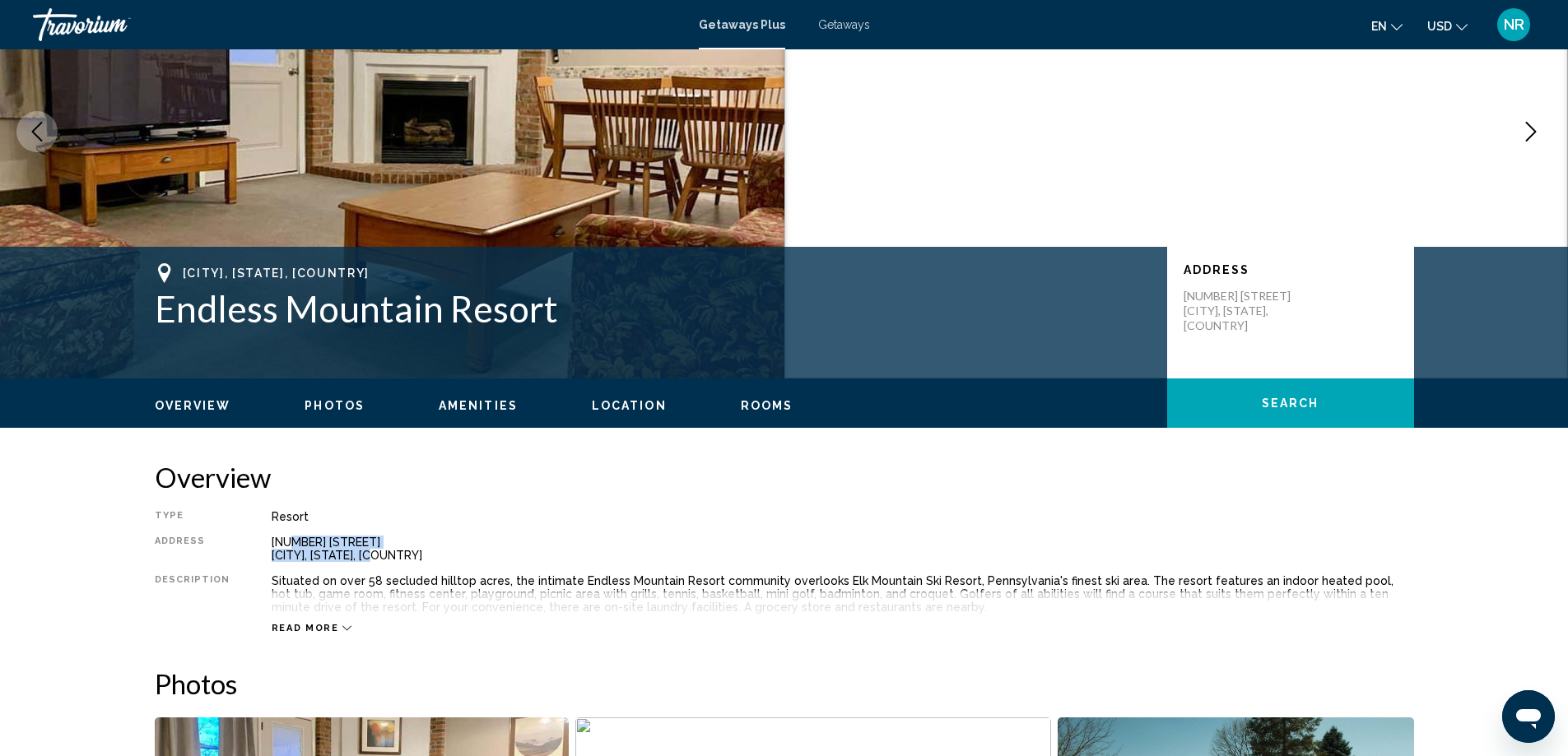 drag, startPoint x: 430, startPoint y: 534, endPoint x: 391, endPoint y: 539, distance: 39.319207 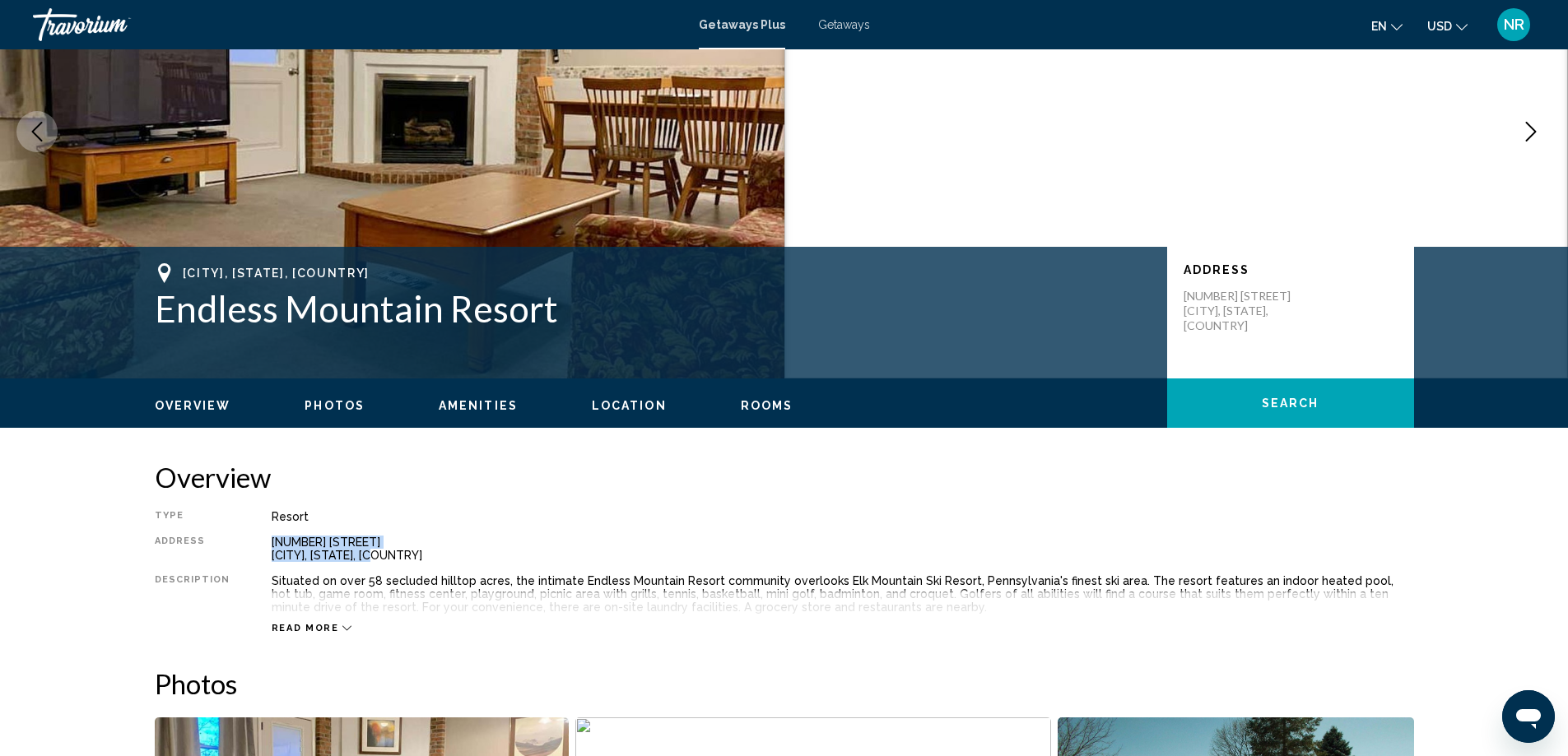 drag, startPoint x: 375, startPoint y: 558, endPoint x: 266, endPoint y: 547, distance: 109.55364 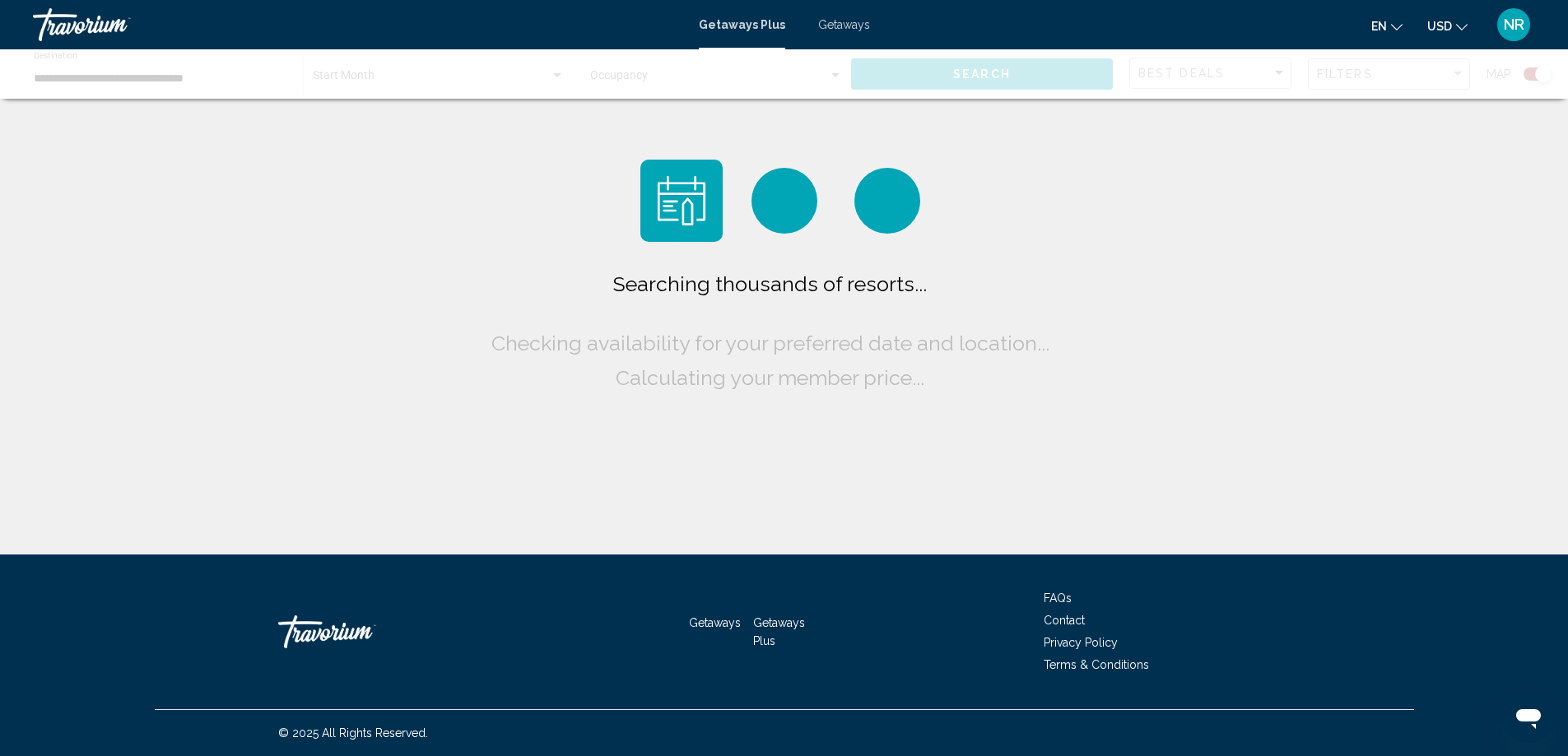 scroll, scrollTop: 0, scrollLeft: 0, axis: both 